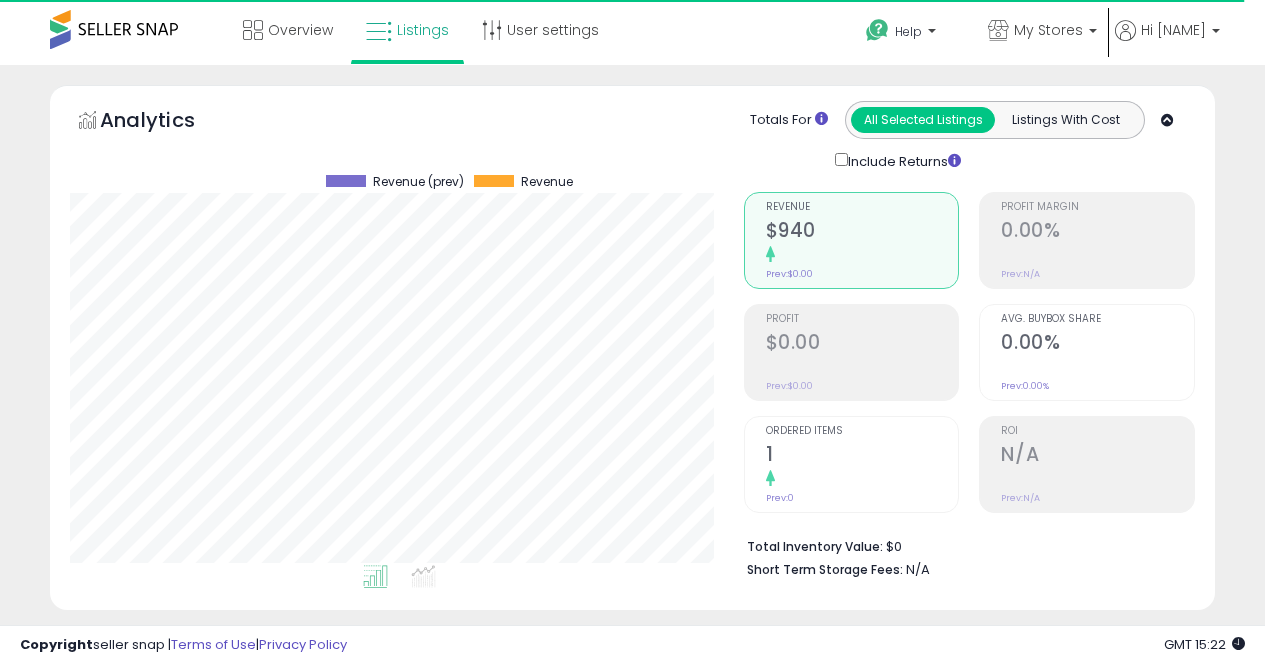 select on "**" 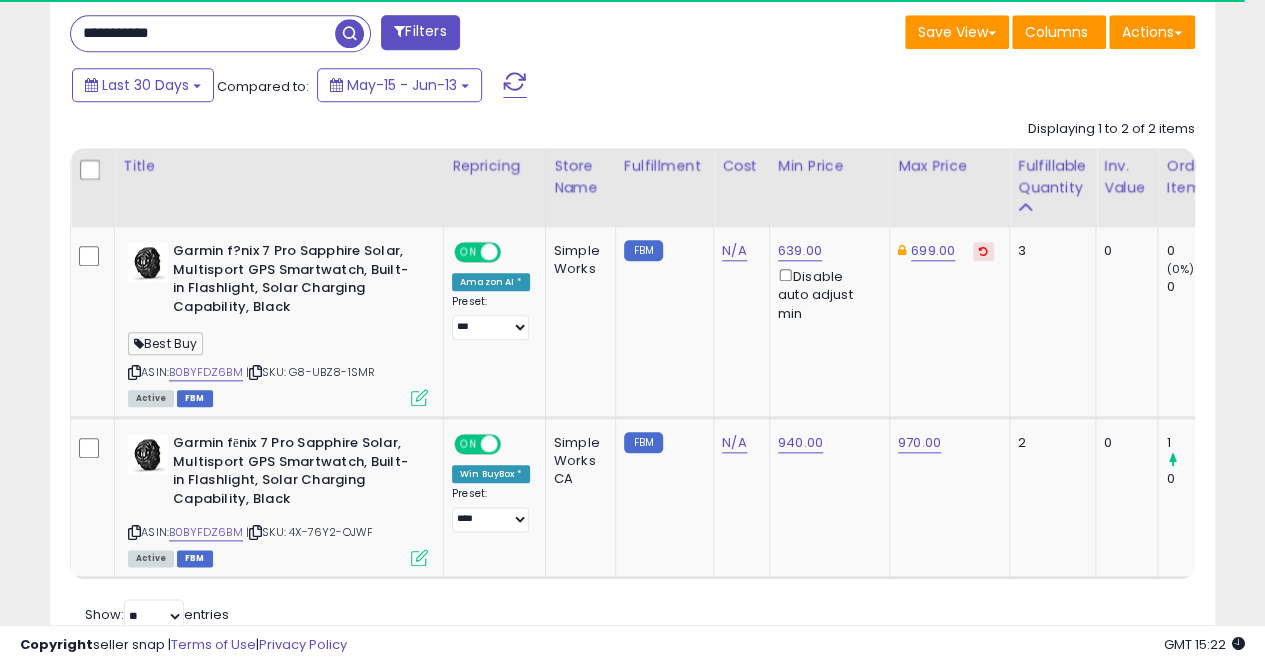scroll, scrollTop: 923, scrollLeft: 0, axis: vertical 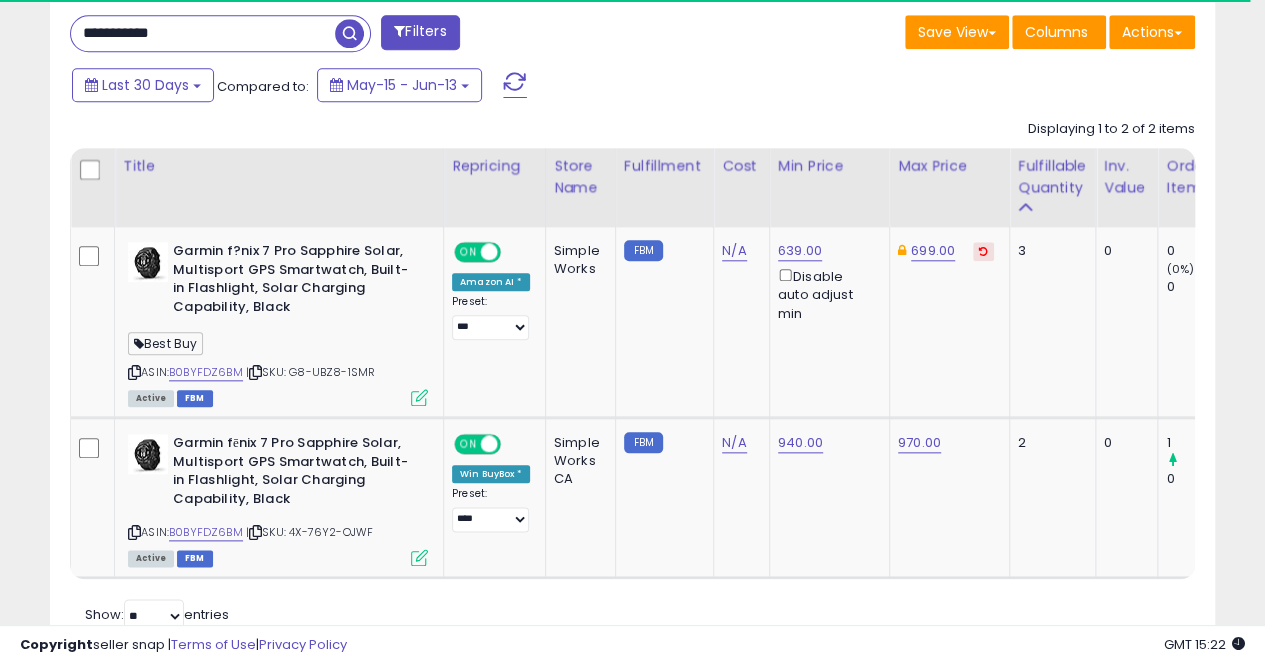 click on "**********" at bounding box center (203, 33) 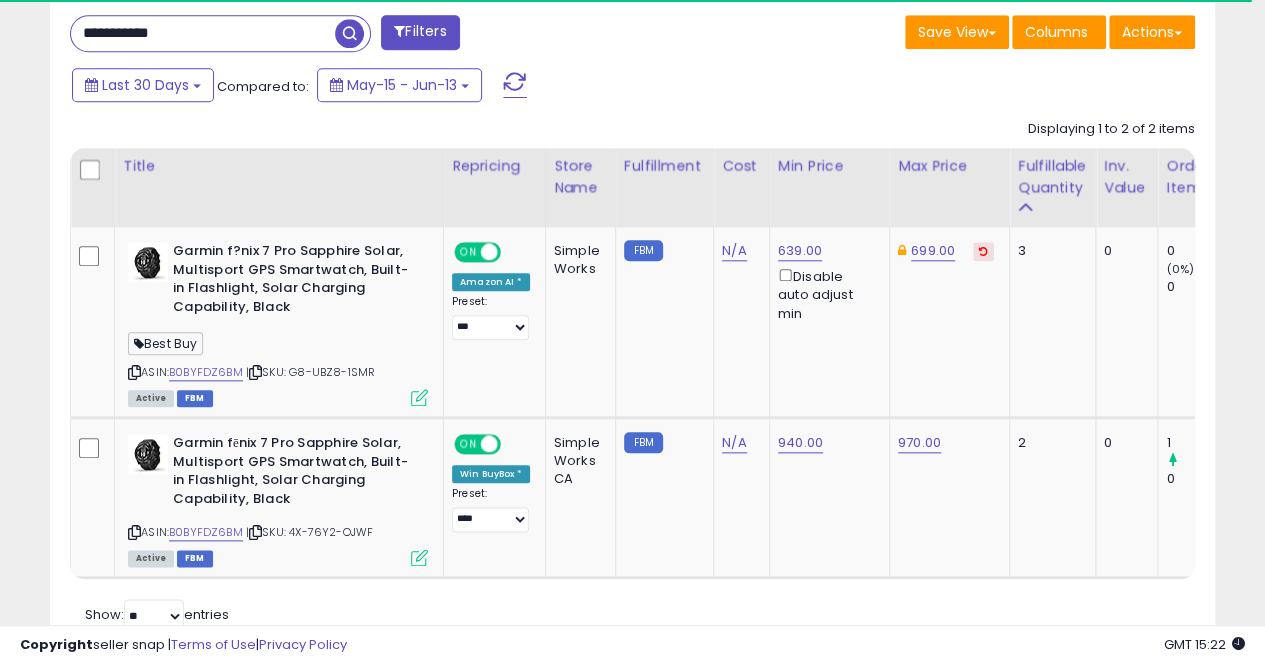paste 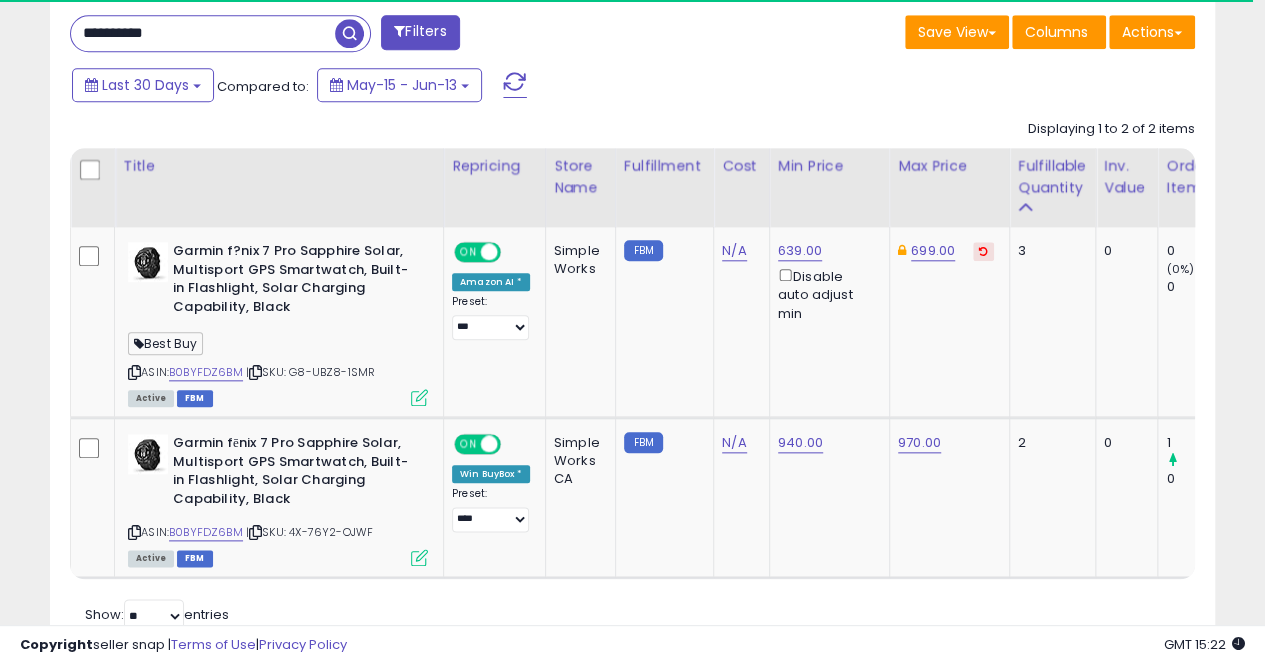 type on "**********" 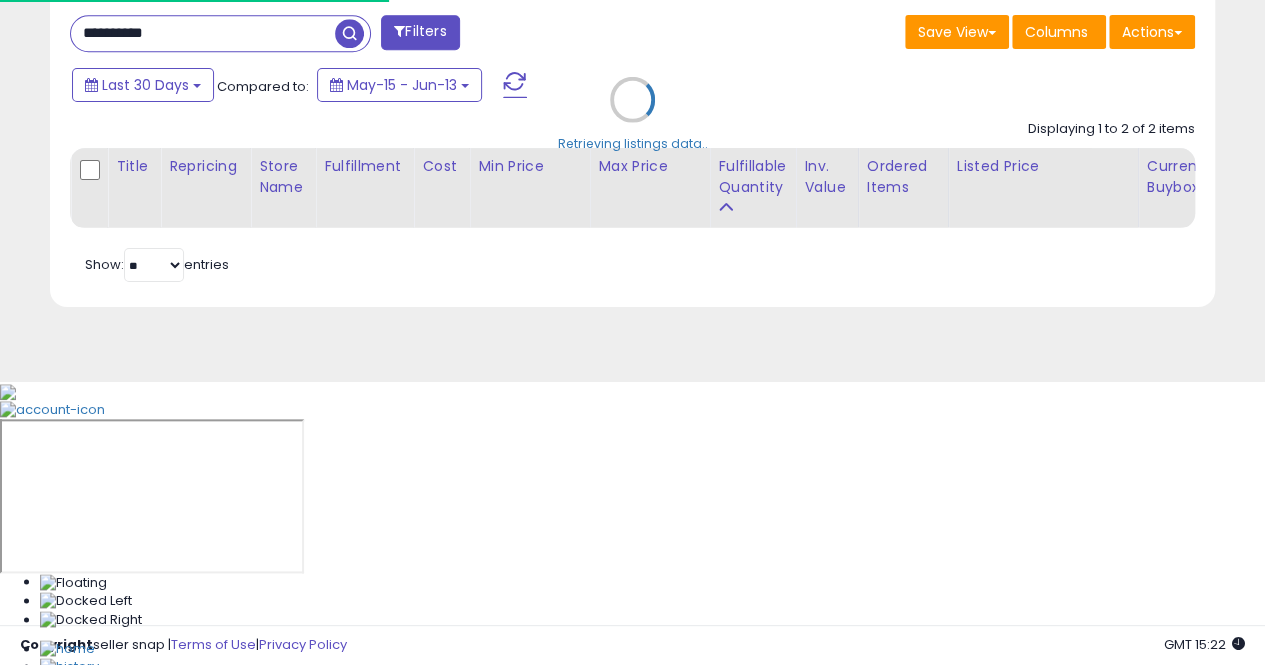 scroll, scrollTop: 999590, scrollLeft: 999317, axis: both 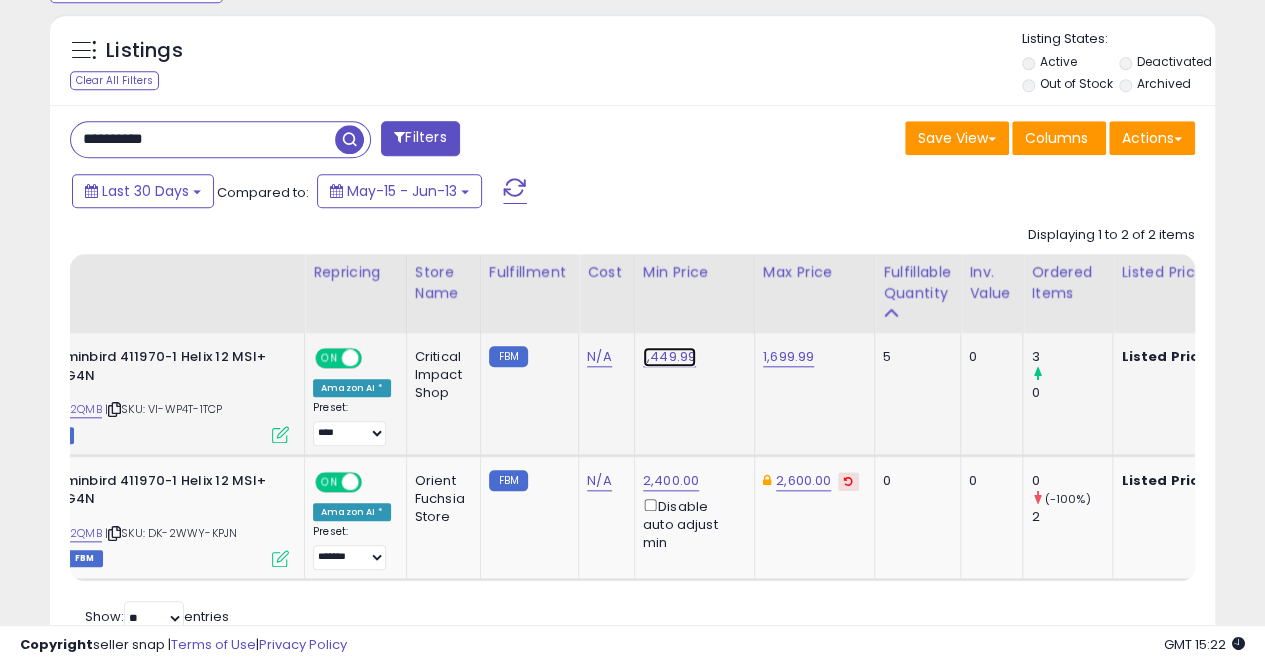 click on "1,449.99" at bounding box center (669, 357) 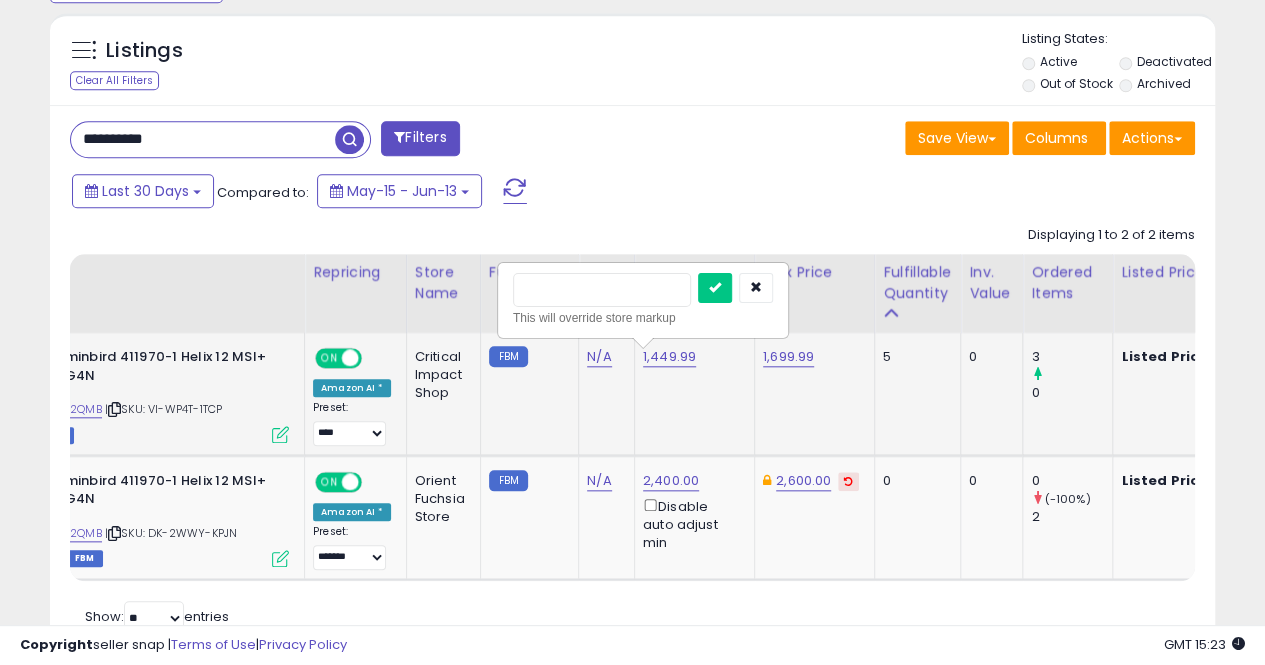 click on "1,449.99   This will override store markup" 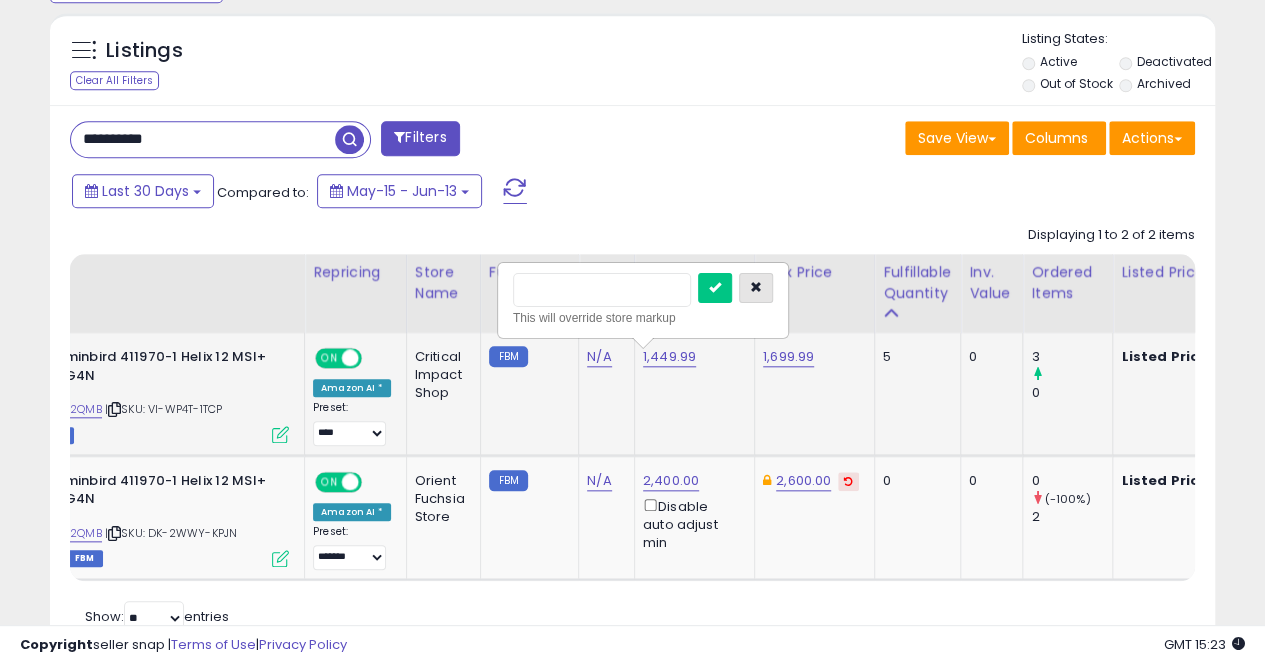 click at bounding box center [756, 288] 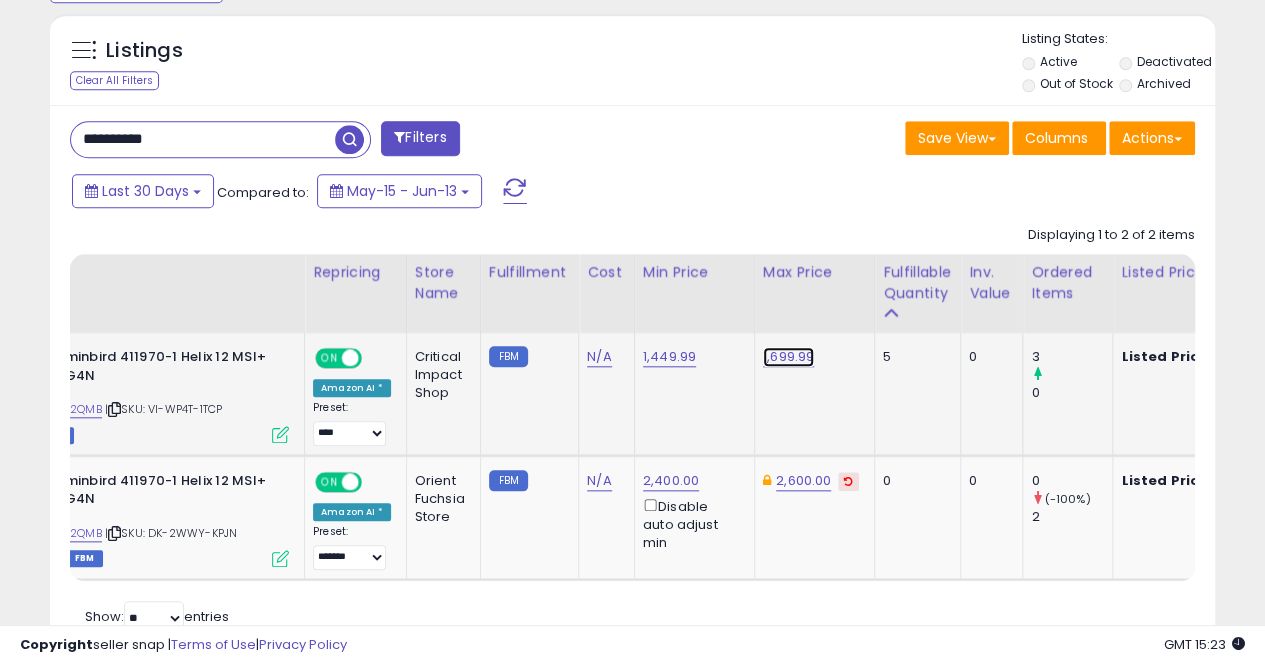 click on "1,699.99" at bounding box center [788, 357] 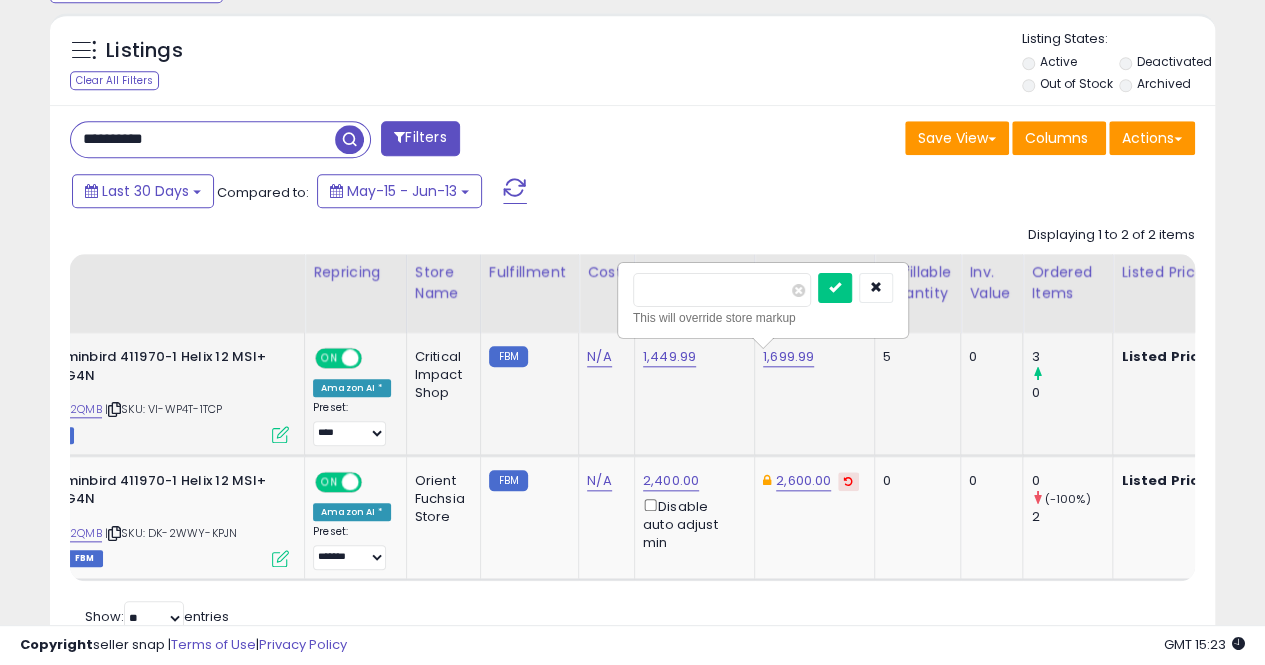 type on "*******" 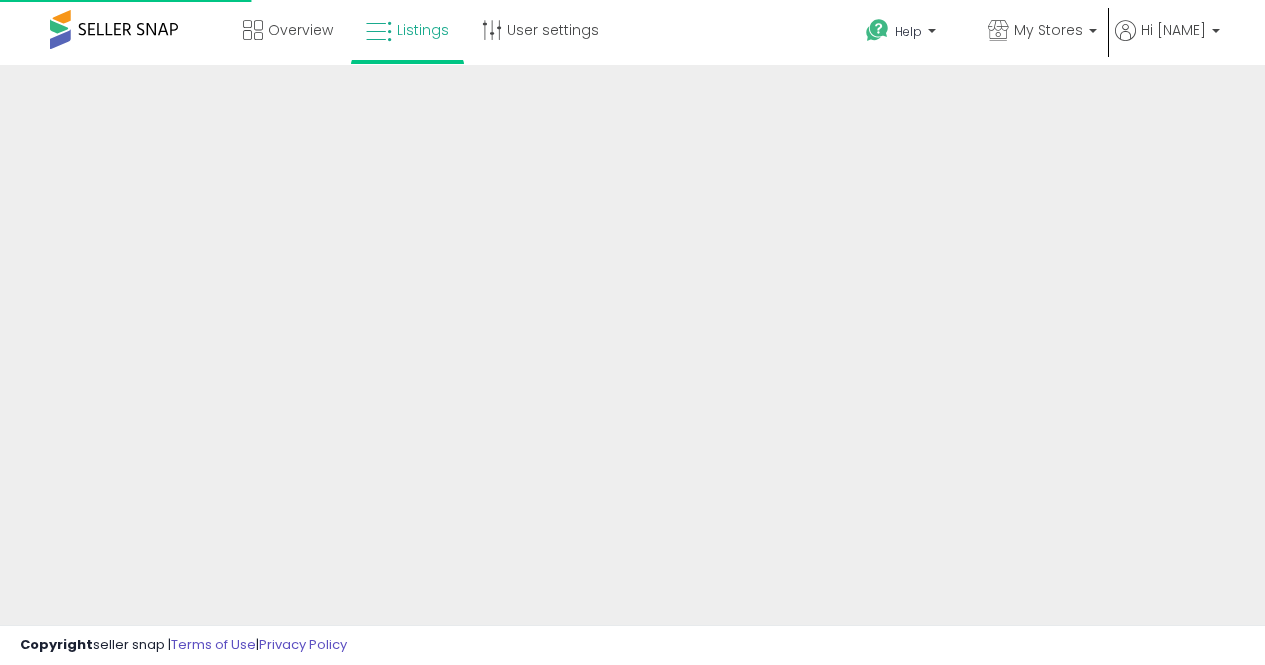 scroll, scrollTop: 0, scrollLeft: 0, axis: both 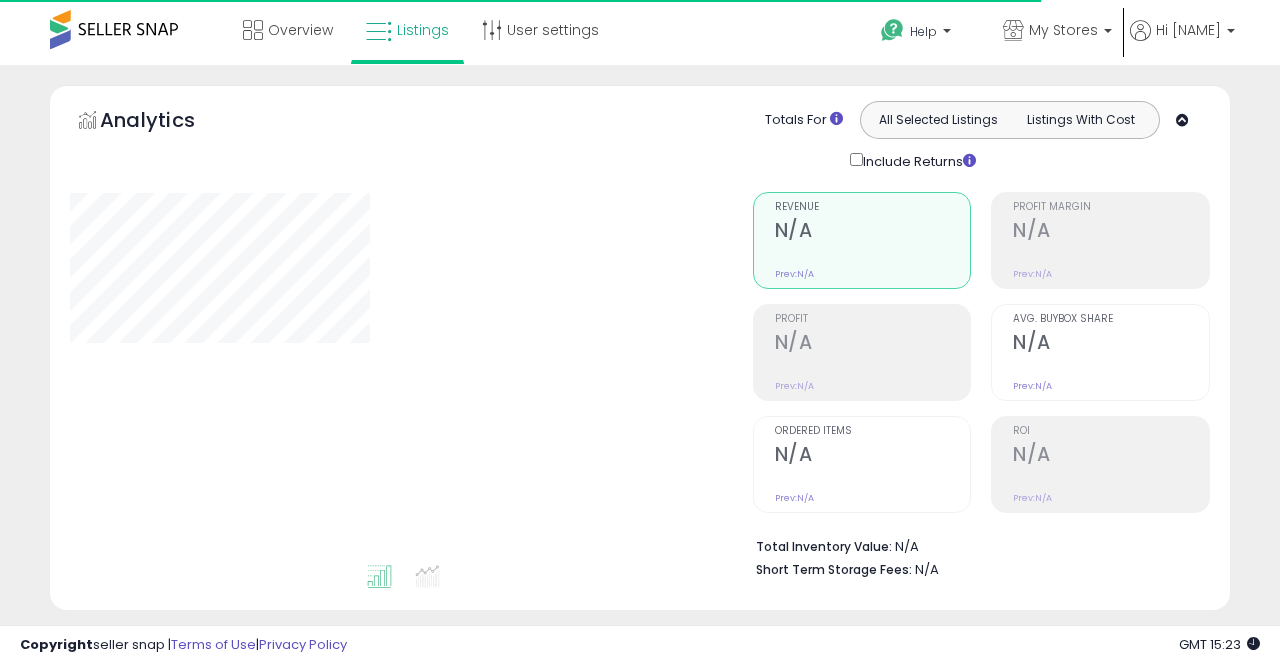 type on "**********" 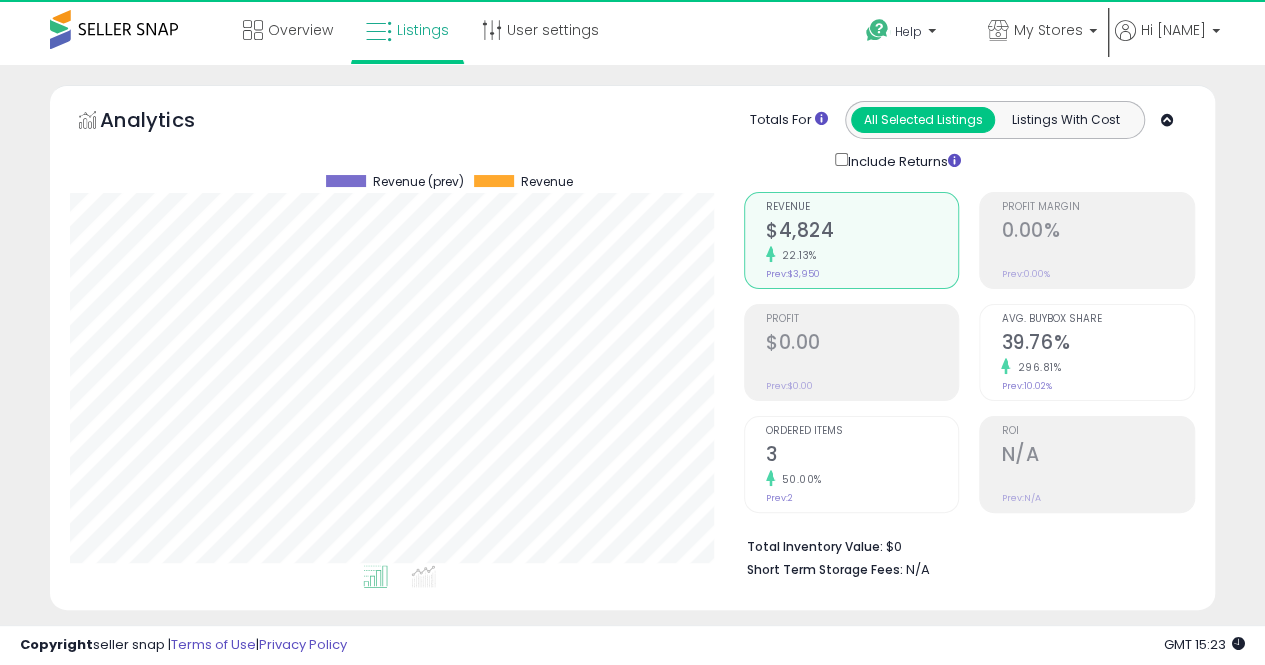 scroll, scrollTop: 999590, scrollLeft: 999326, axis: both 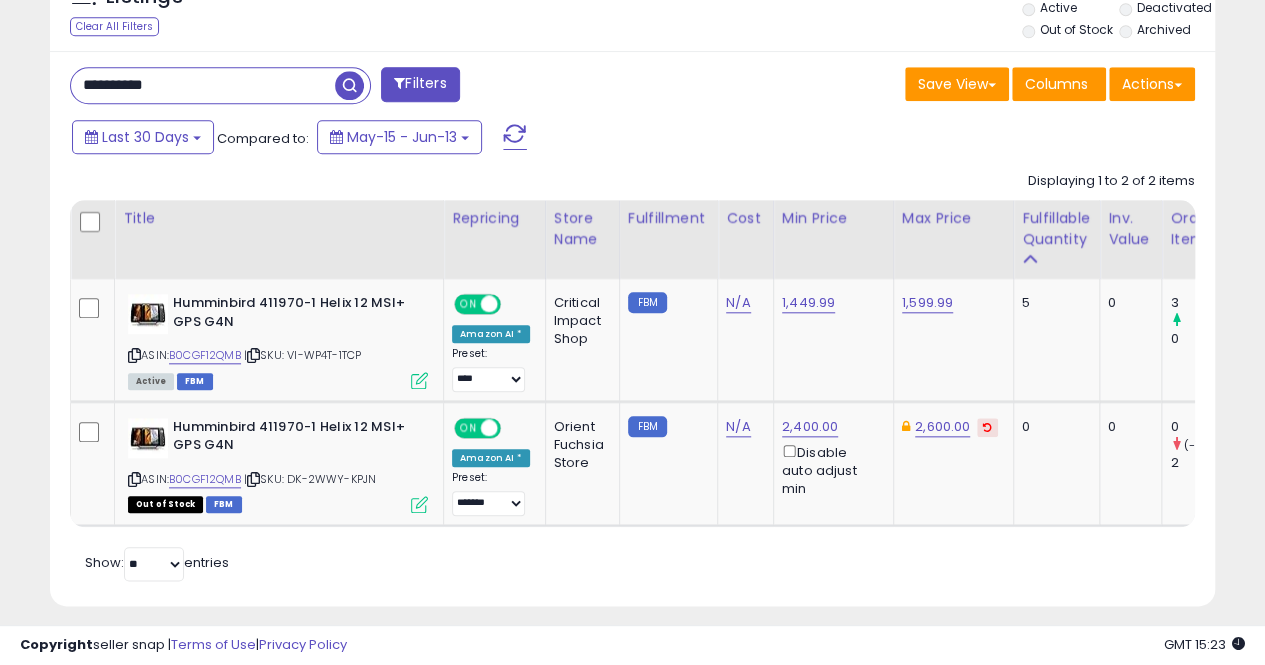 drag, startPoint x: 189, startPoint y: 81, endPoint x: 33, endPoint y: 79, distance: 156.01282 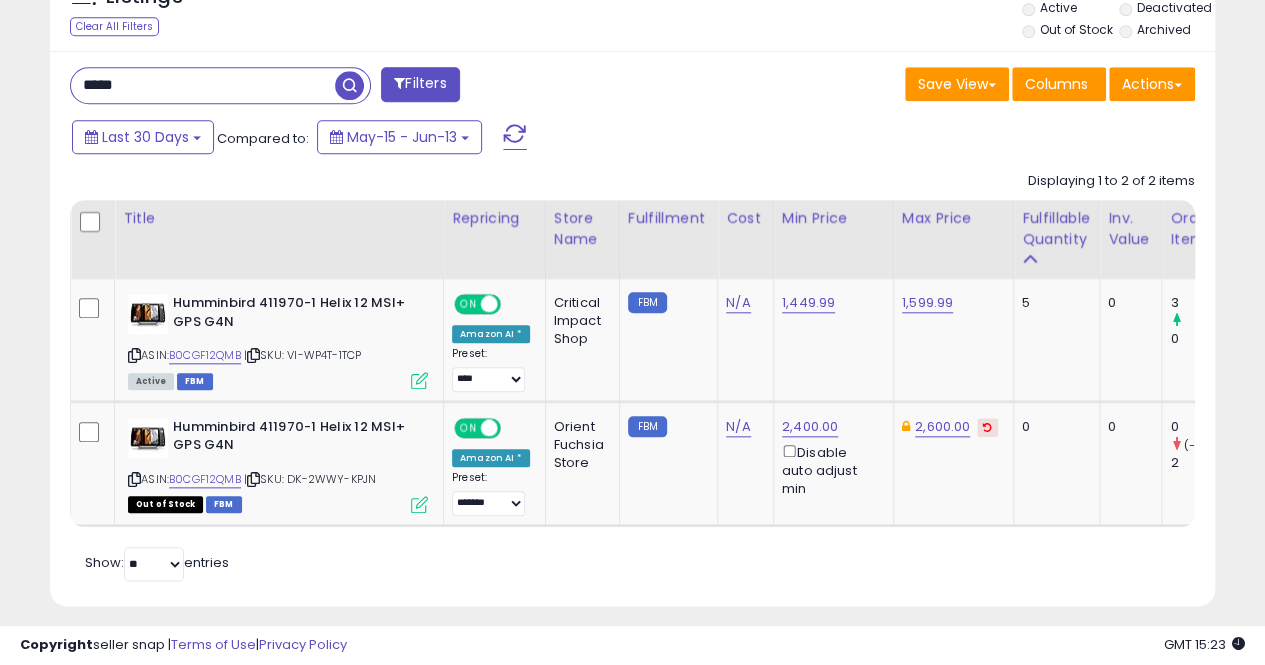 type on "*****" 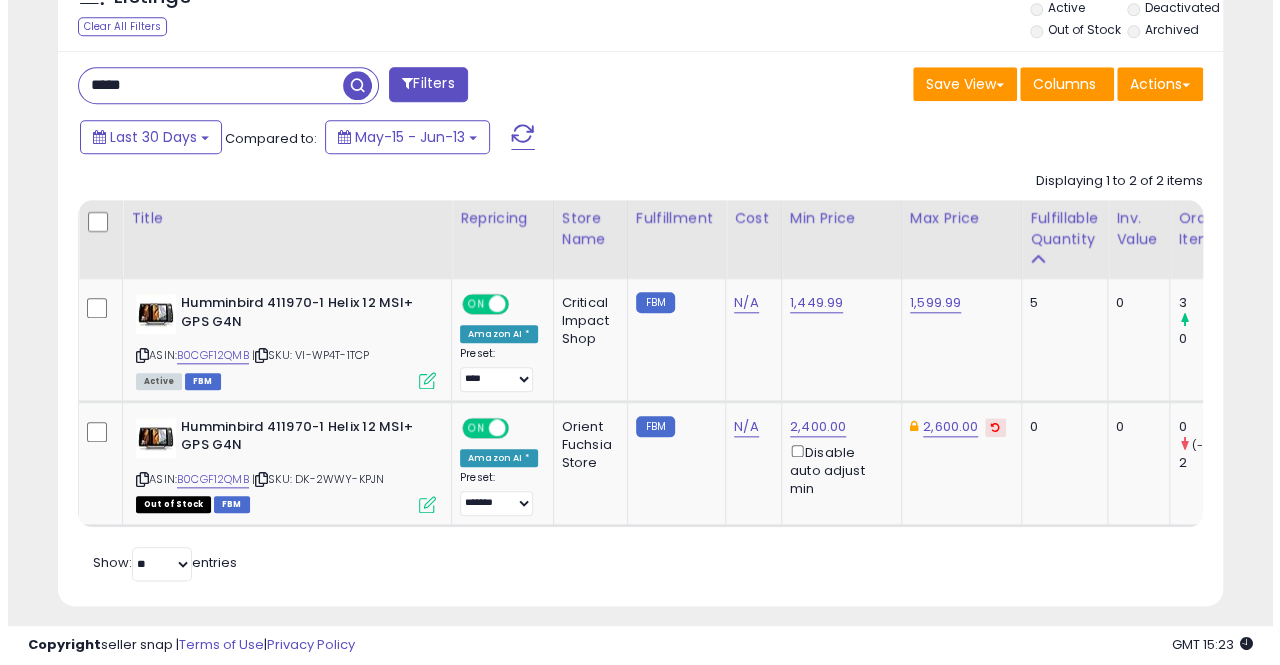 scroll, scrollTop: 653, scrollLeft: 0, axis: vertical 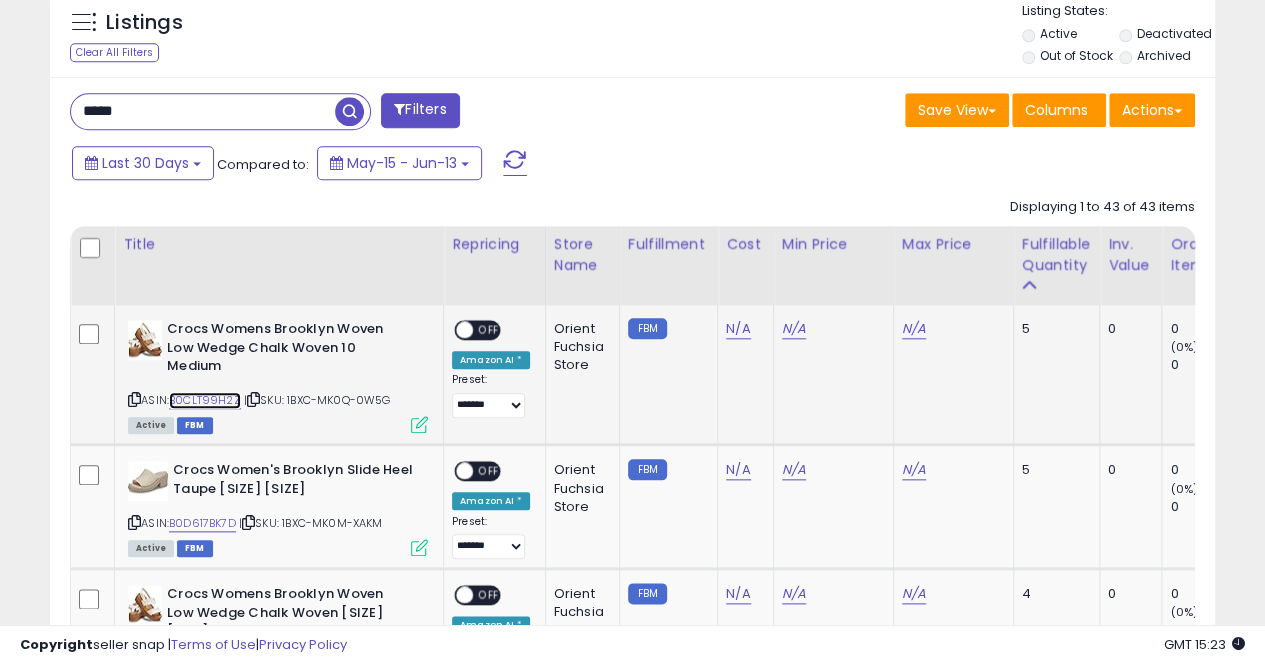 click on "B0CLT99H2Z" at bounding box center [205, 400] 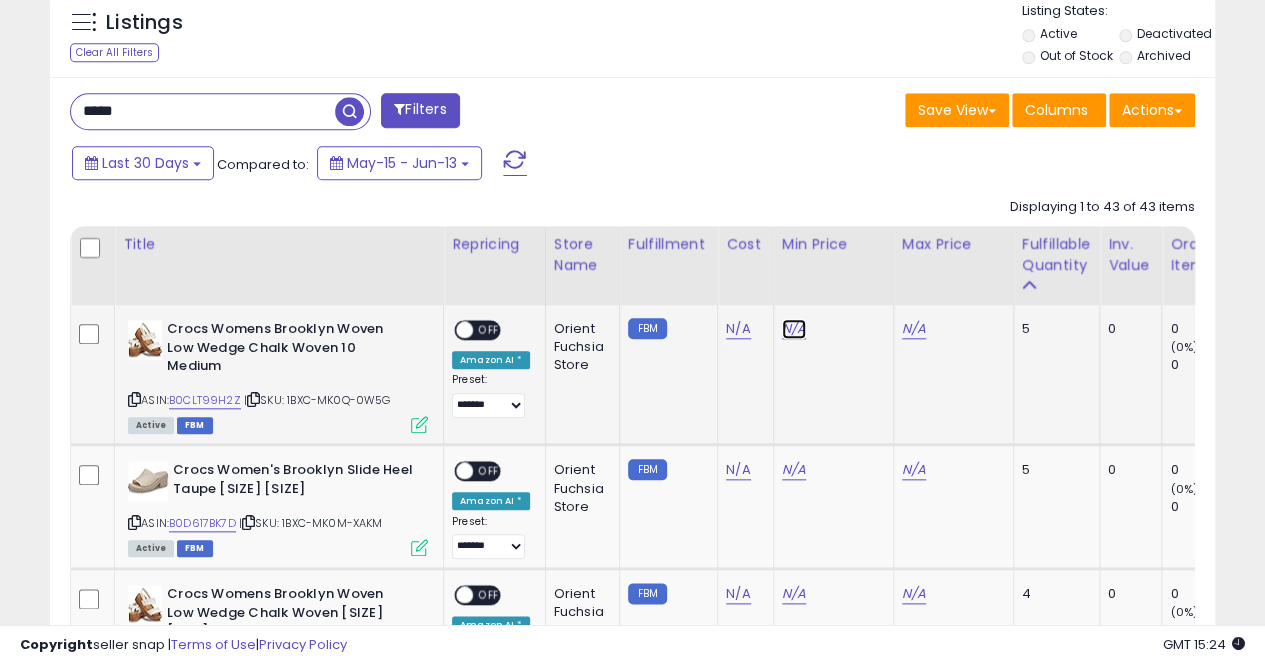 click on "N/A" at bounding box center (794, 329) 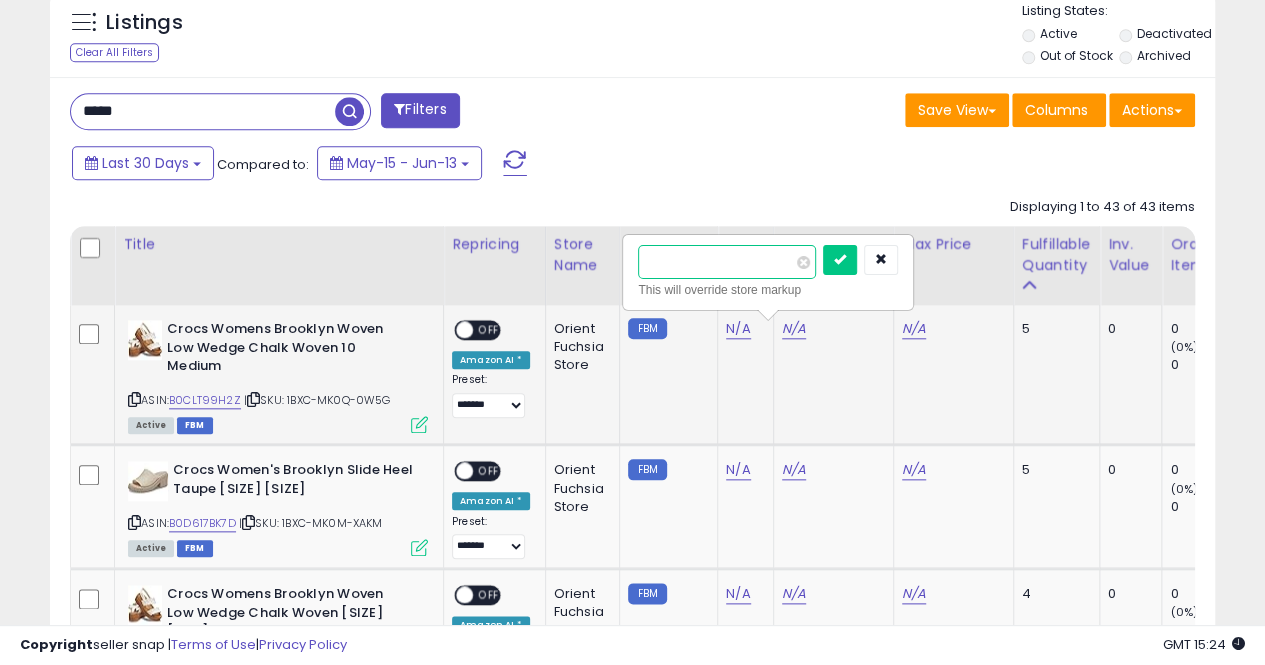 type on "****" 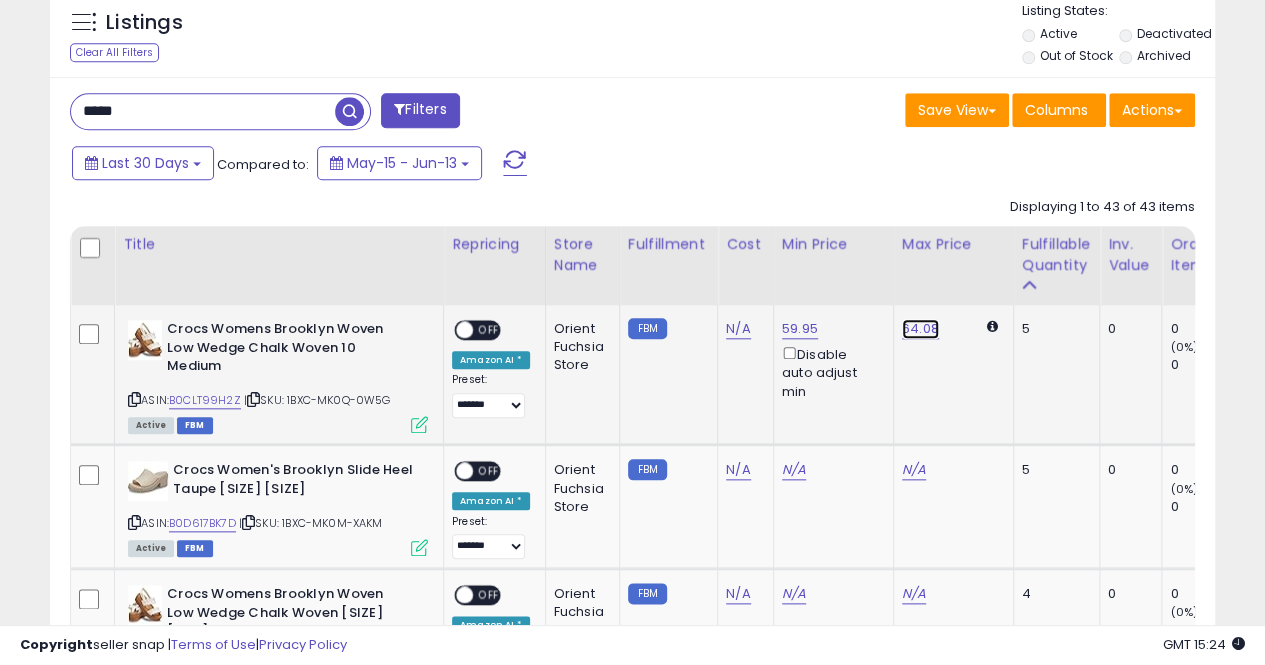 click on "64.08" at bounding box center (920, 329) 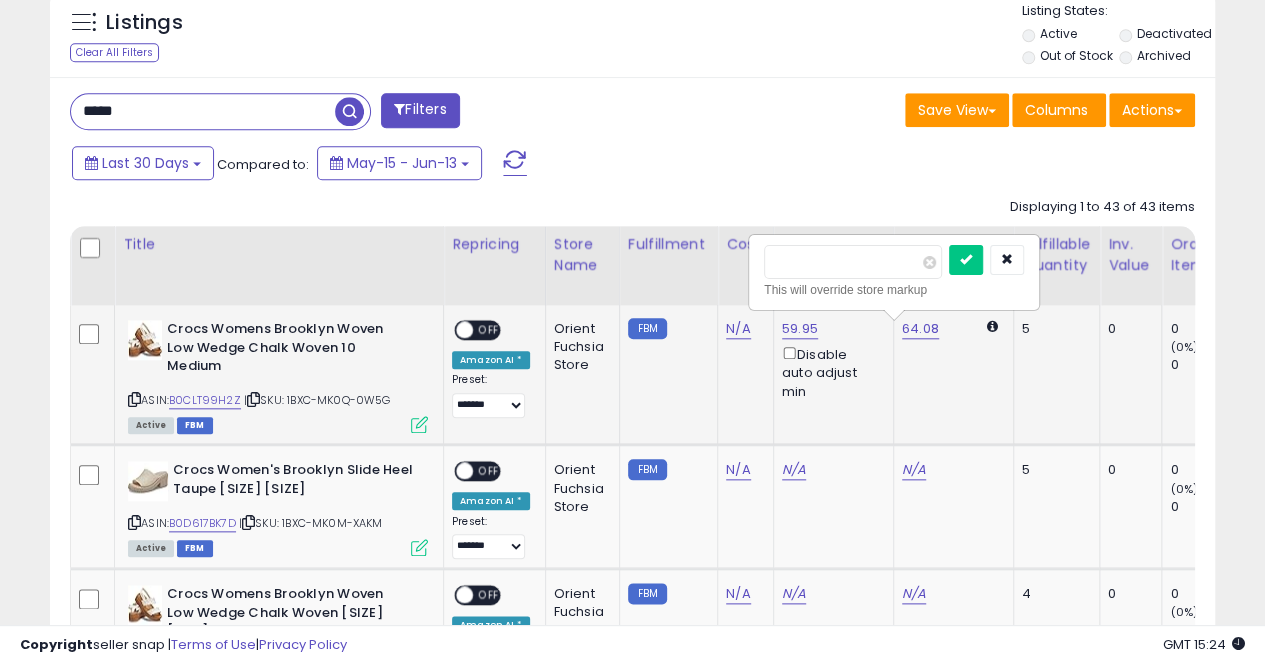 type on "****" 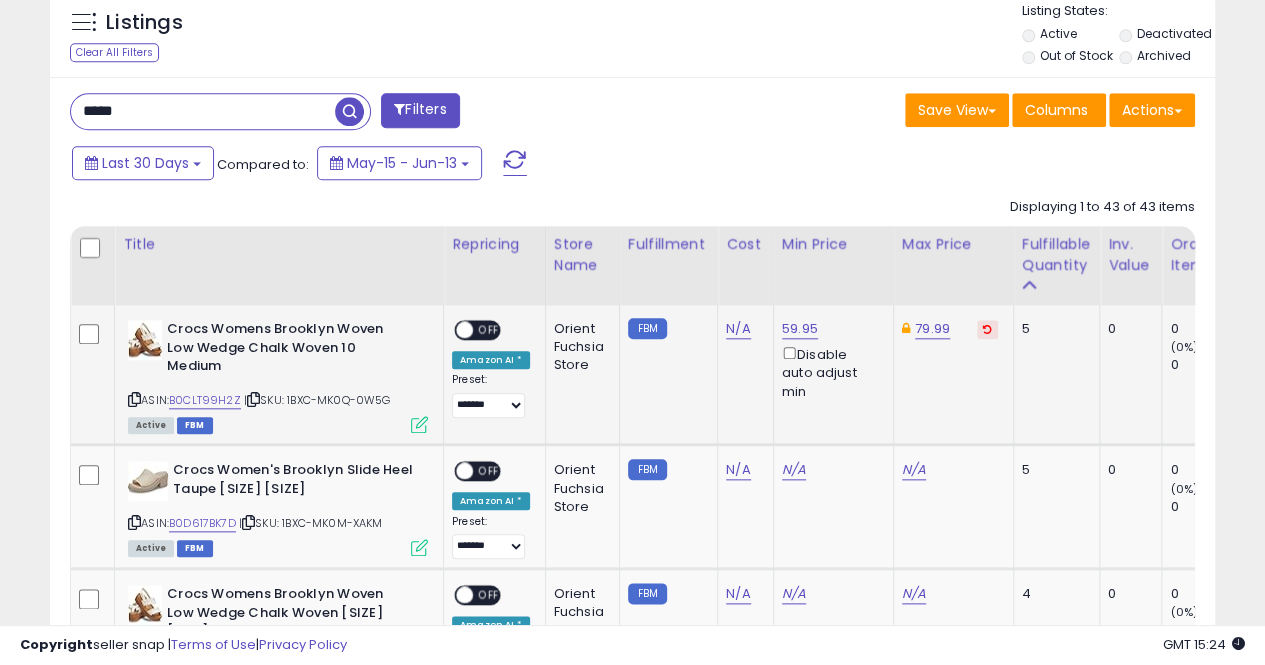 click on "OFF" at bounding box center (489, 330) 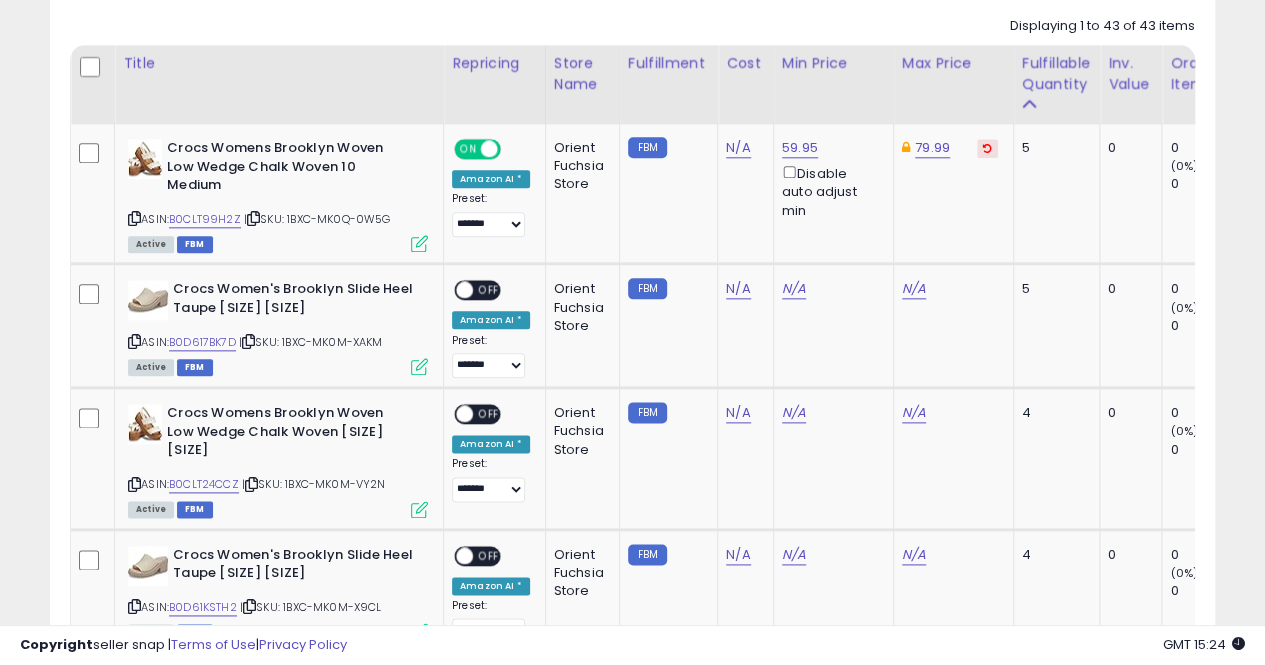 scroll, scrollTop: 1029, scrollLeft: 0, axis: vertical 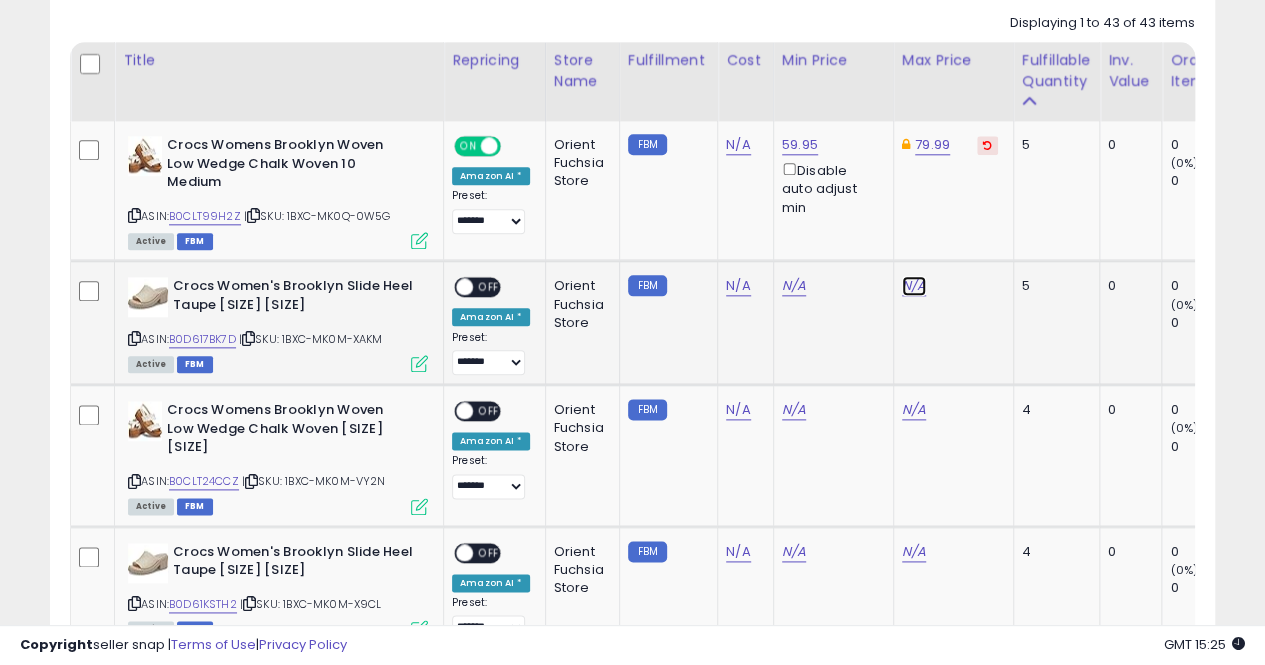 click on "N/A" at bounding box center (914, 286) 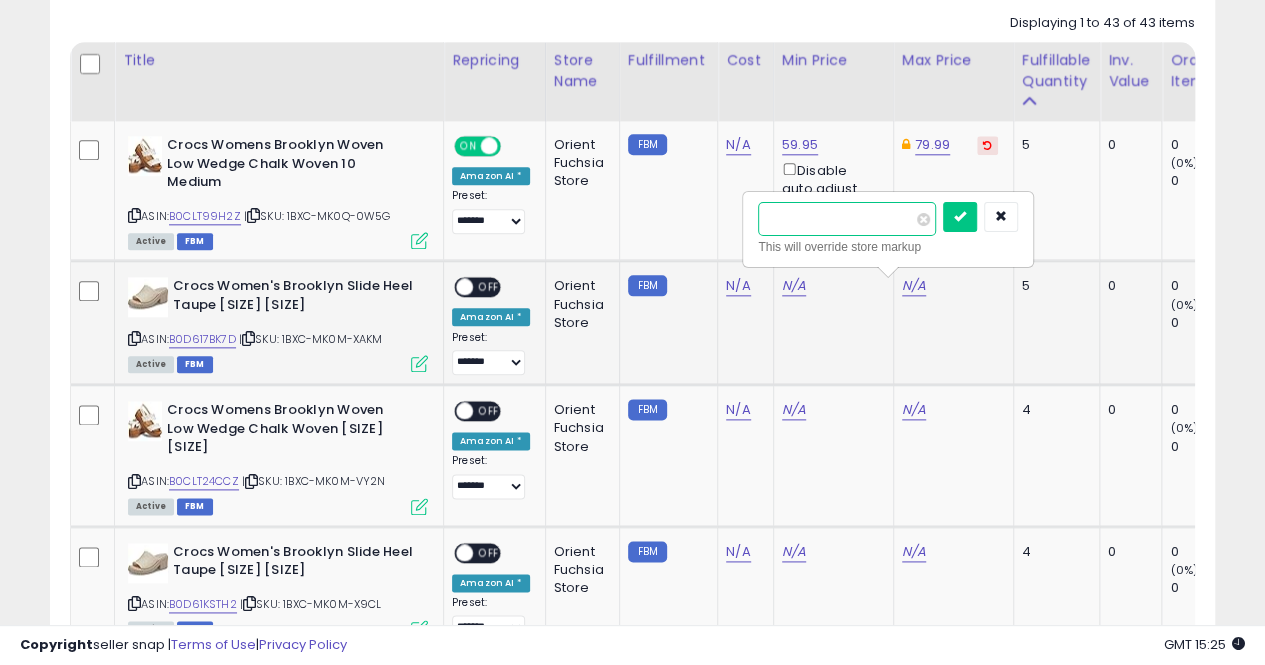 type on "*****" 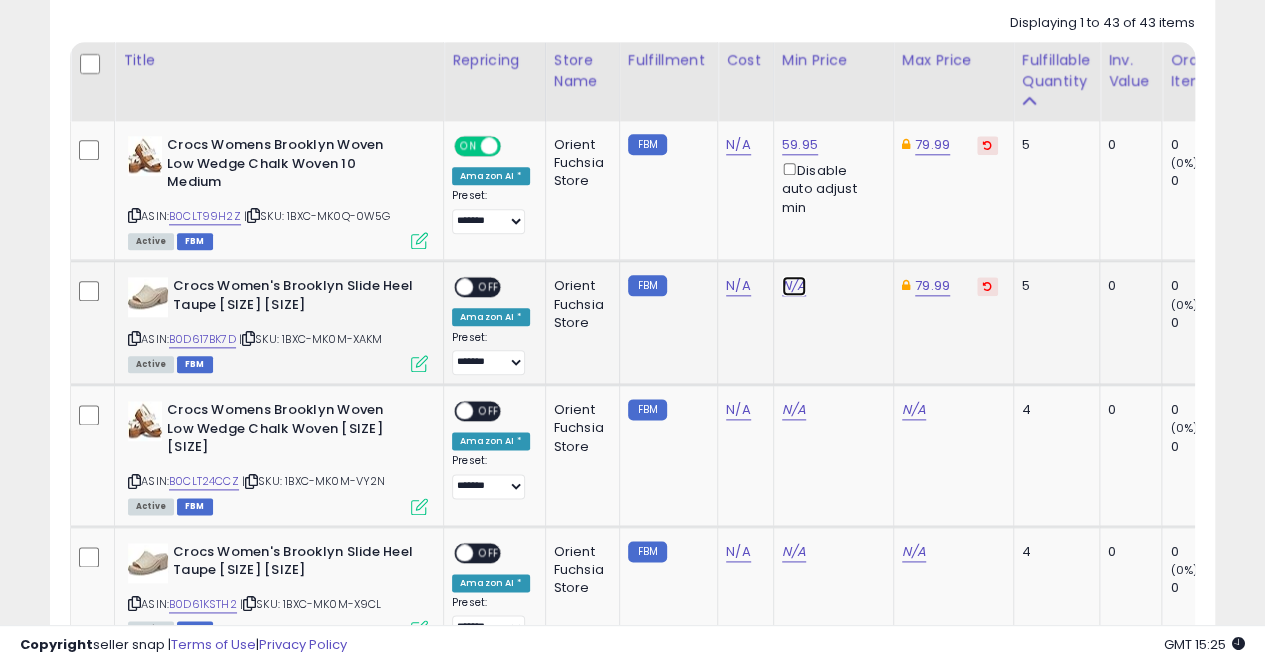click on "N/A" at bounding box center (794, 286) 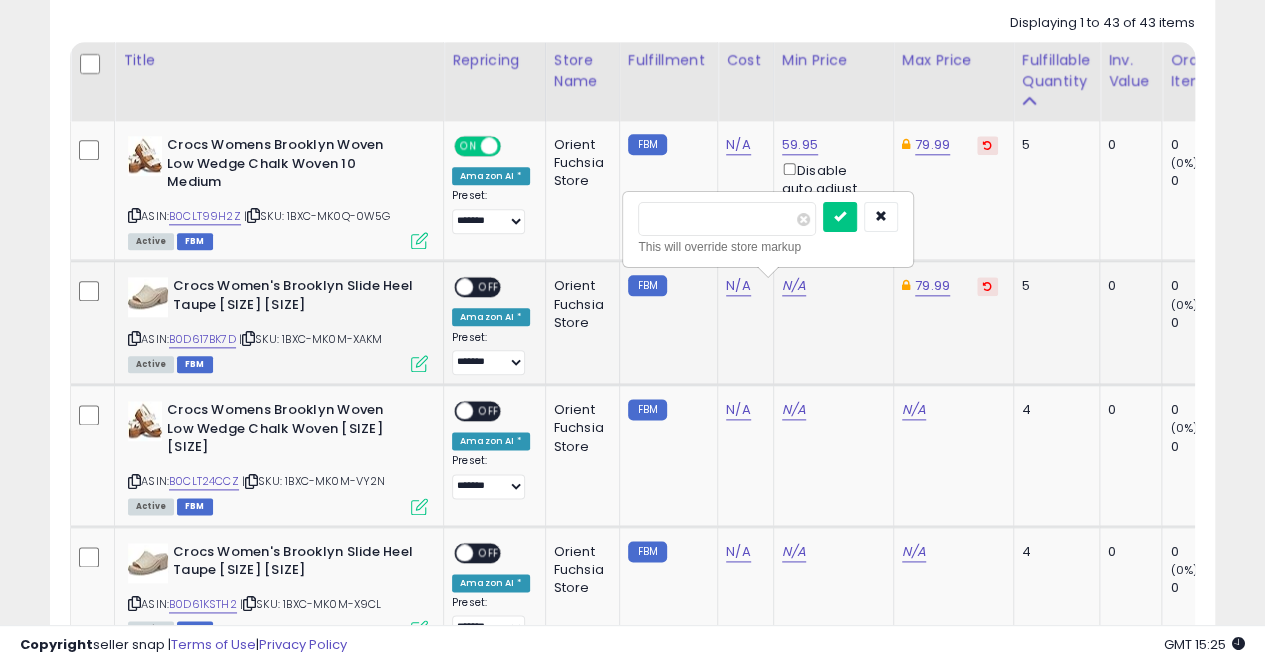 type on "*****" 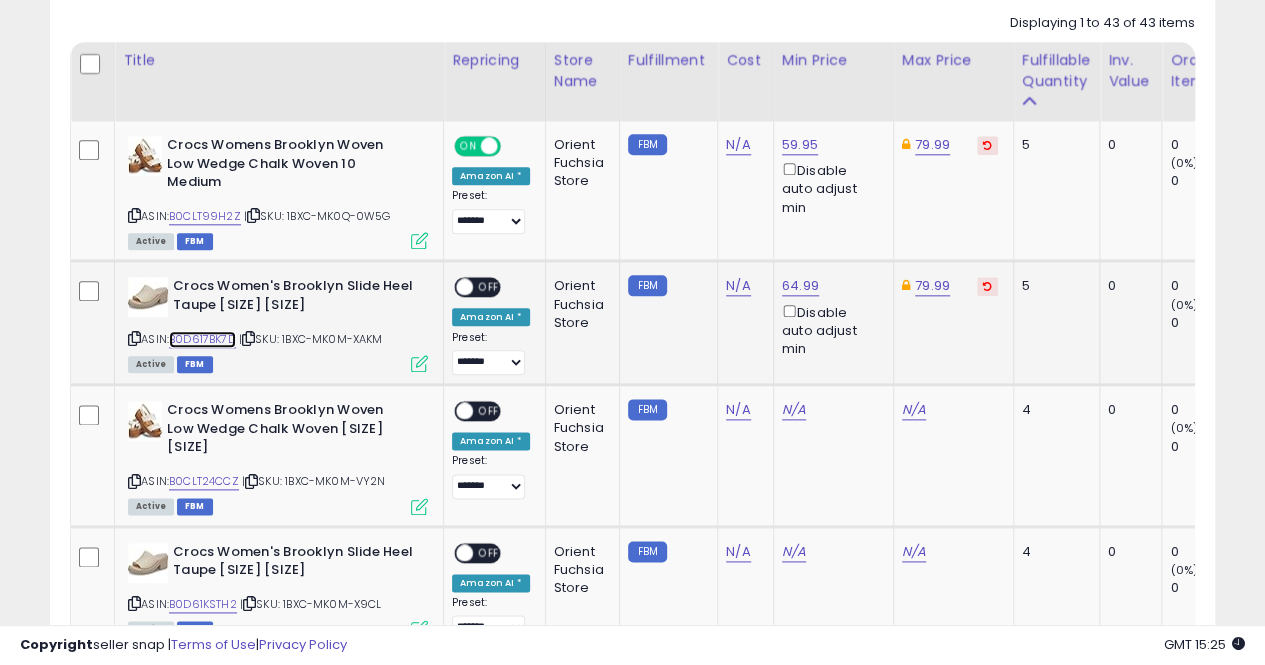 click on "B0D617BK7D" at bounding box center (202, 339) 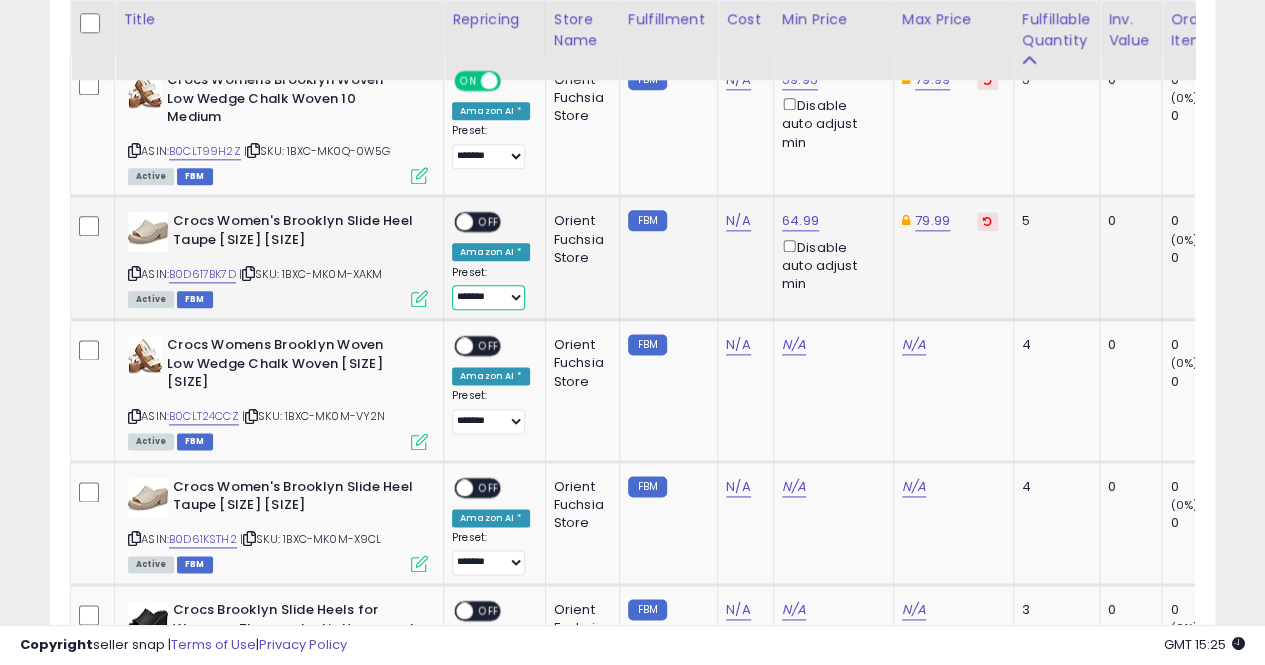 click on "**********" at bounding box center [488, 297] 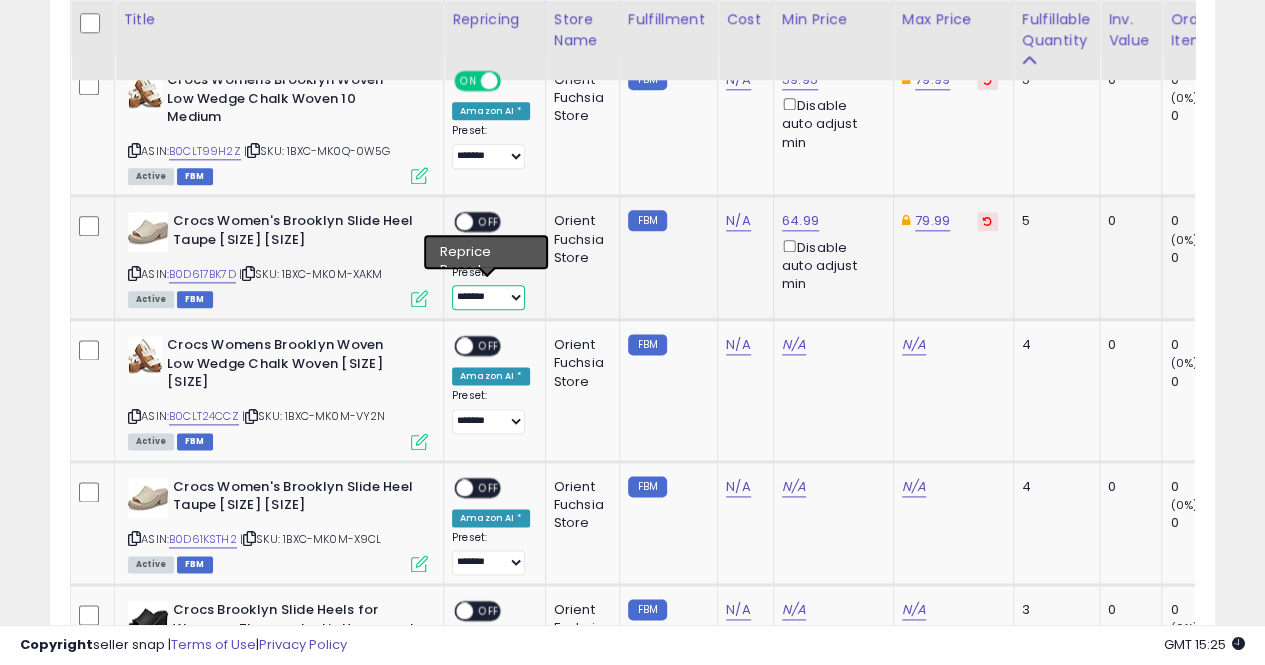 select on "***" 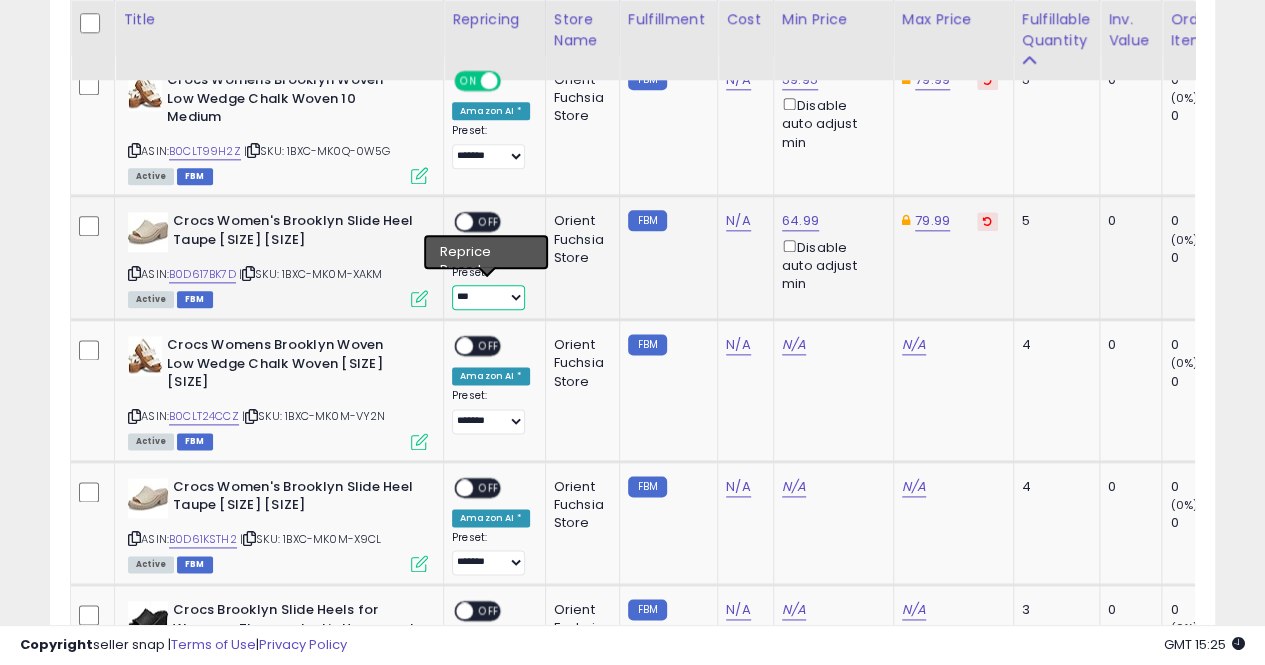 click on "**********" at bounding box center [488, 297] 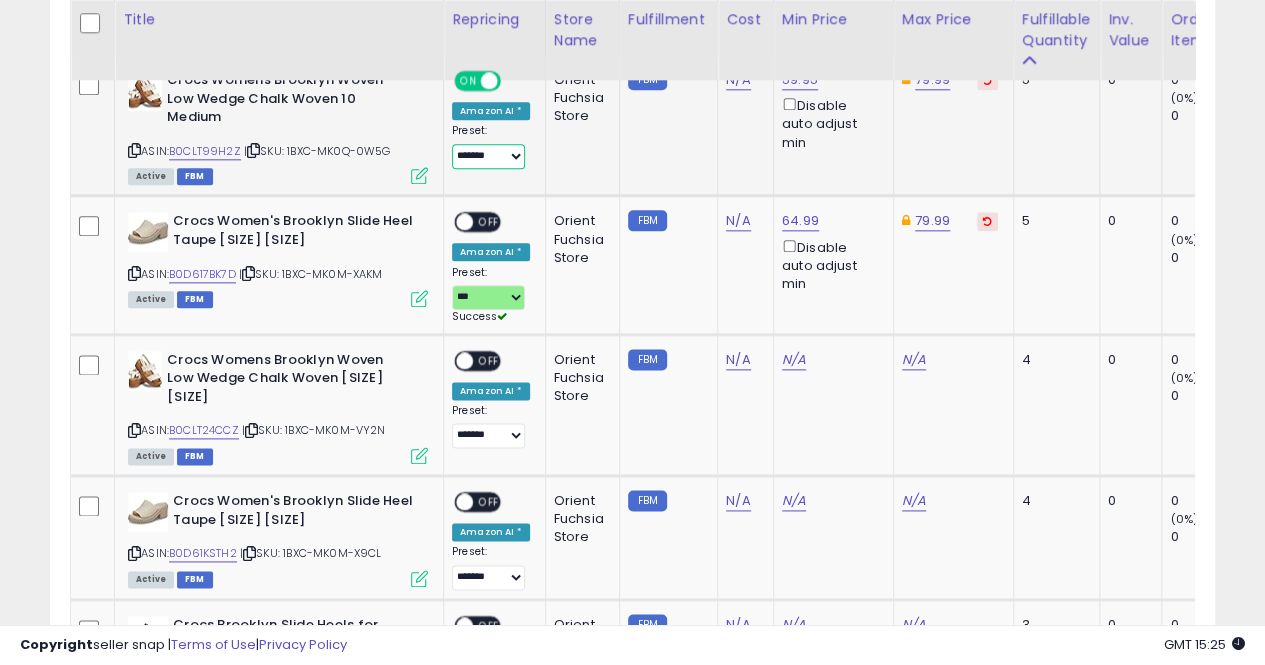click on "**********" at bounding box center [488, 156] 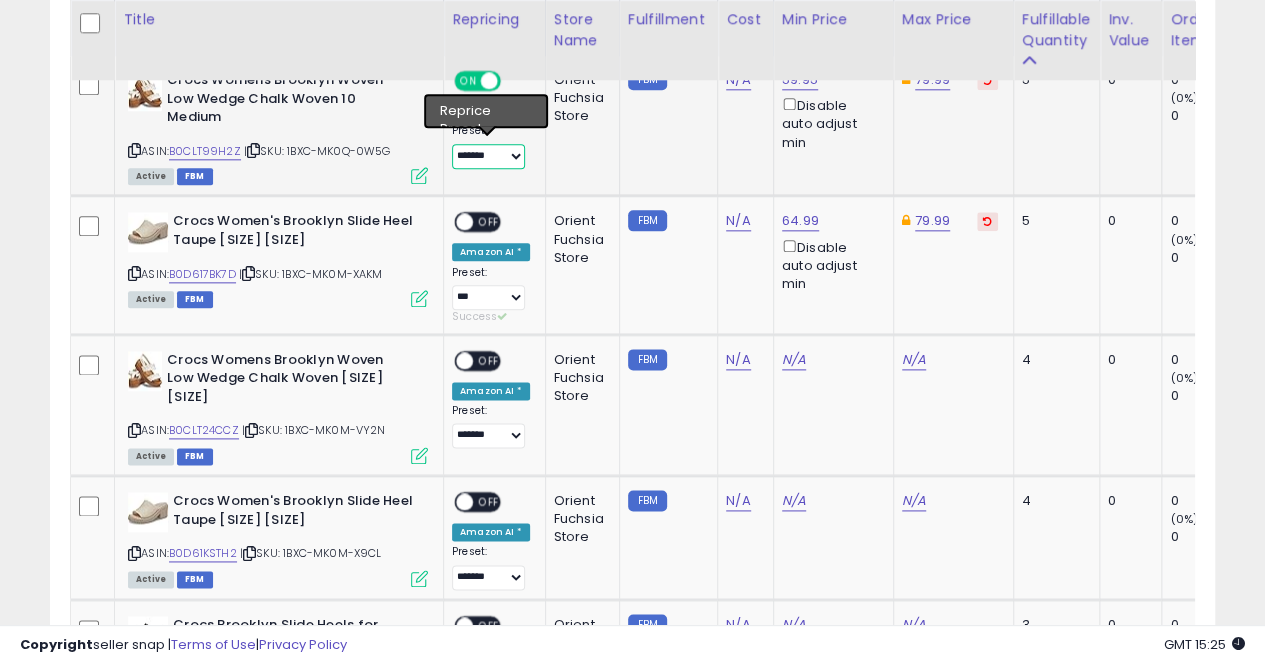 select on "***" 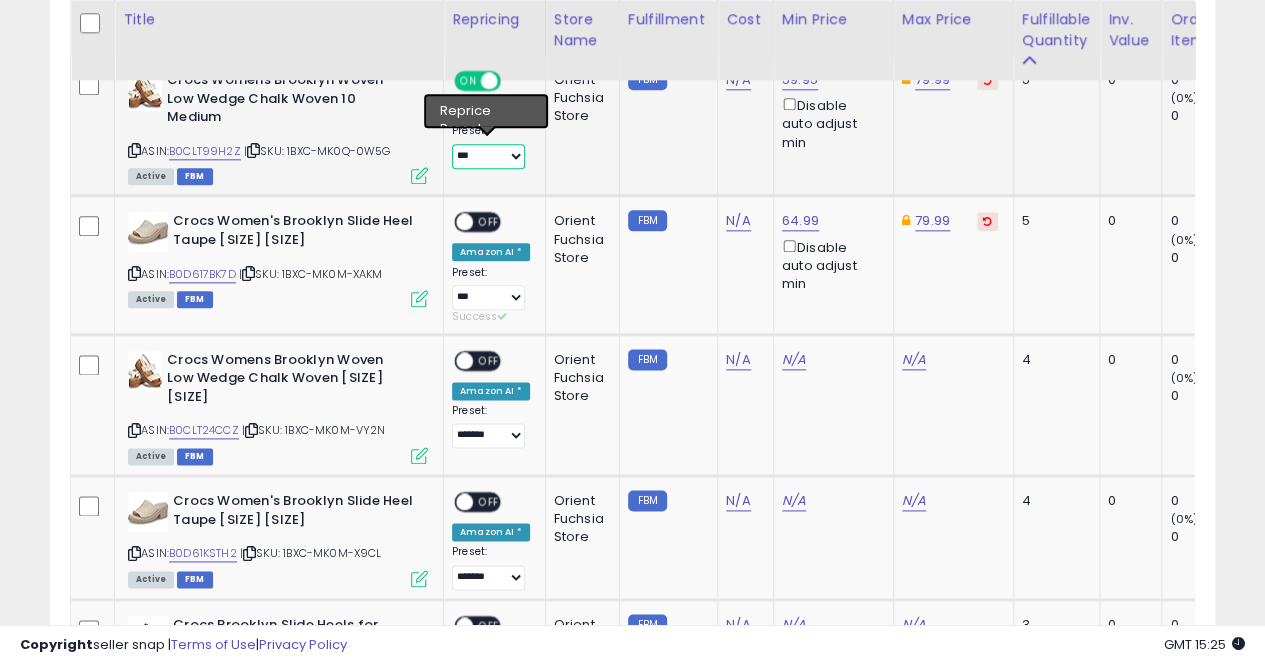 click on "**********" at bounding box center (488, 156) 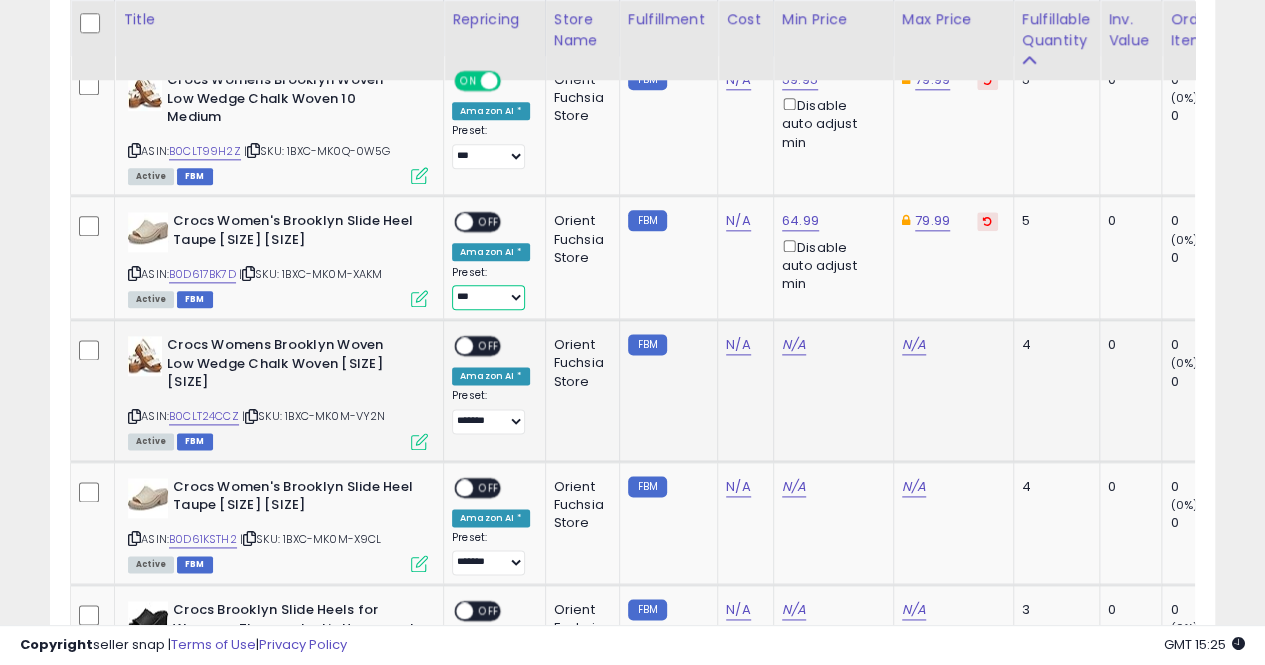 click on "**********" at bounding box center [488, 297] 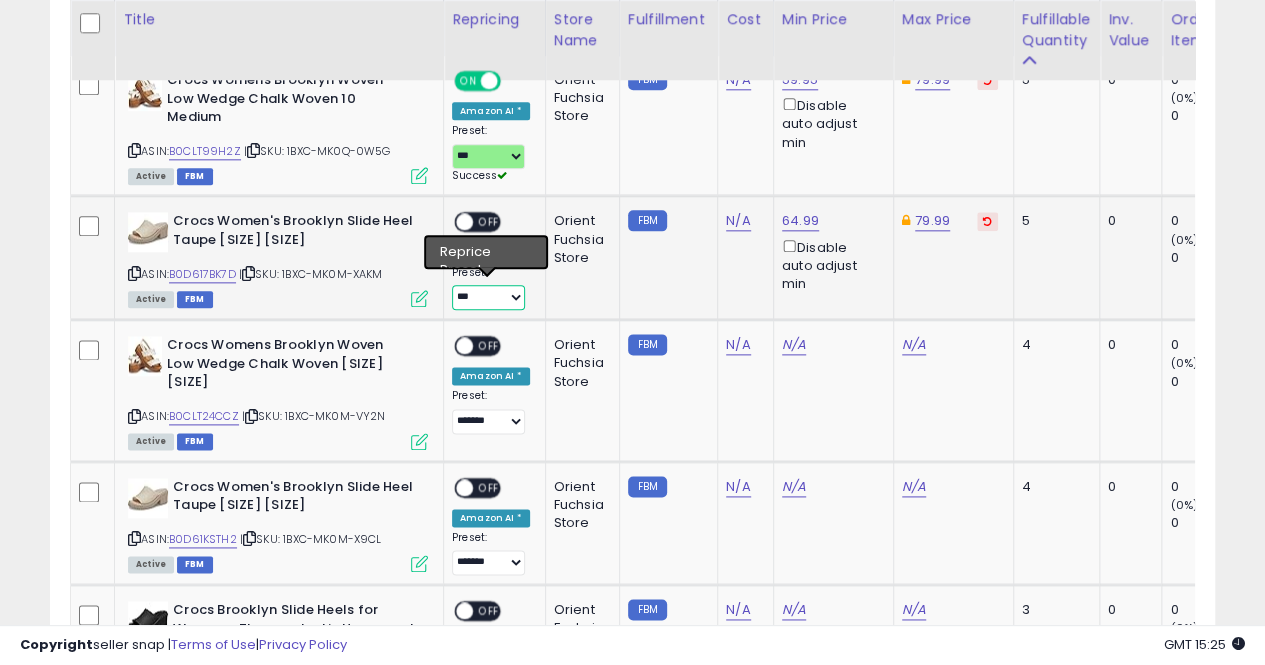 select on "***" 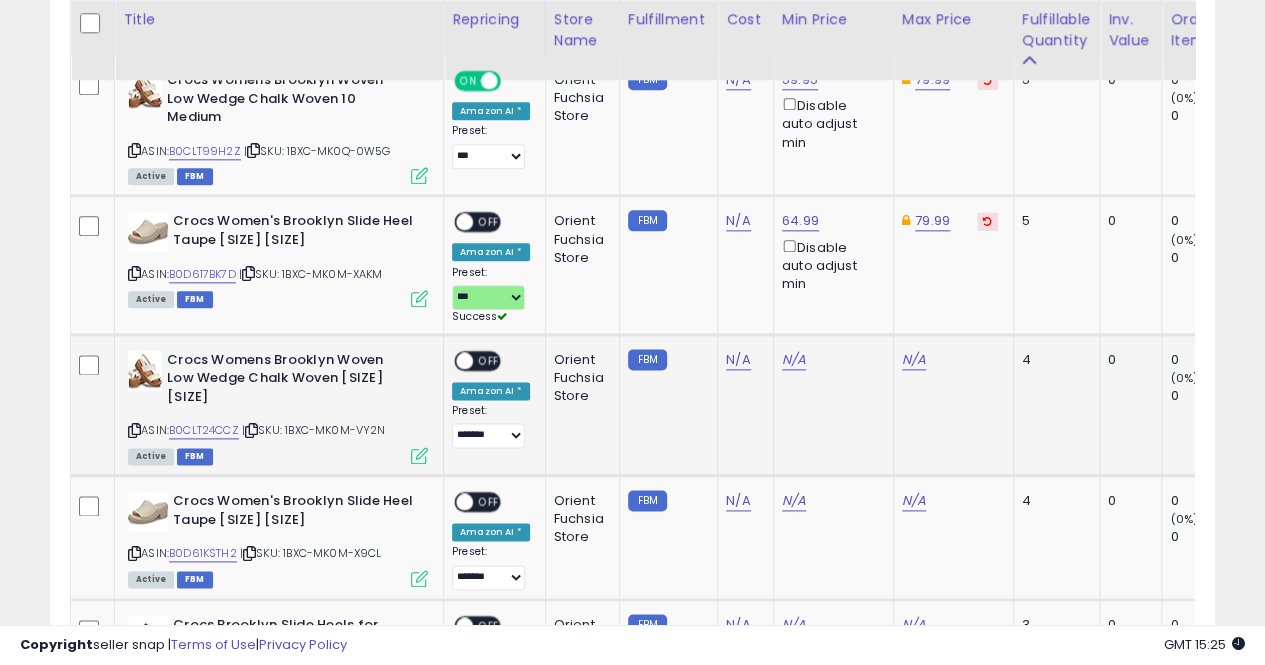click on "OFF" at bounding box center [489, 222] 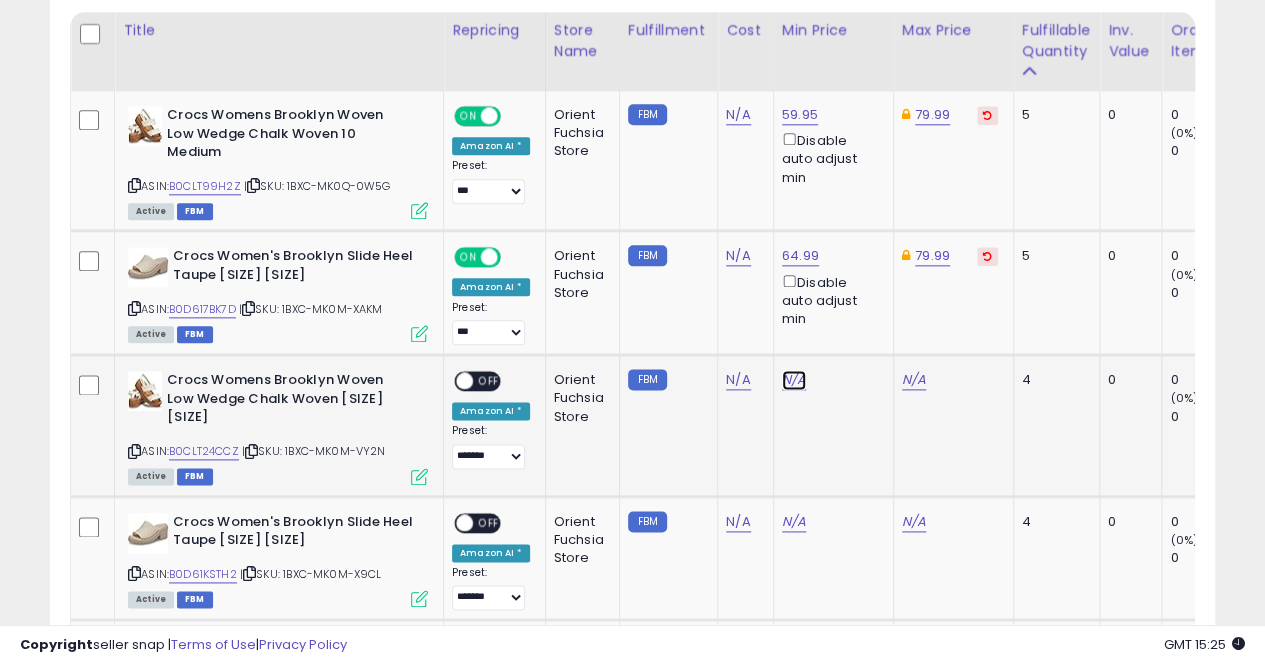 click on "N/A" at bounding box center (794, 380) 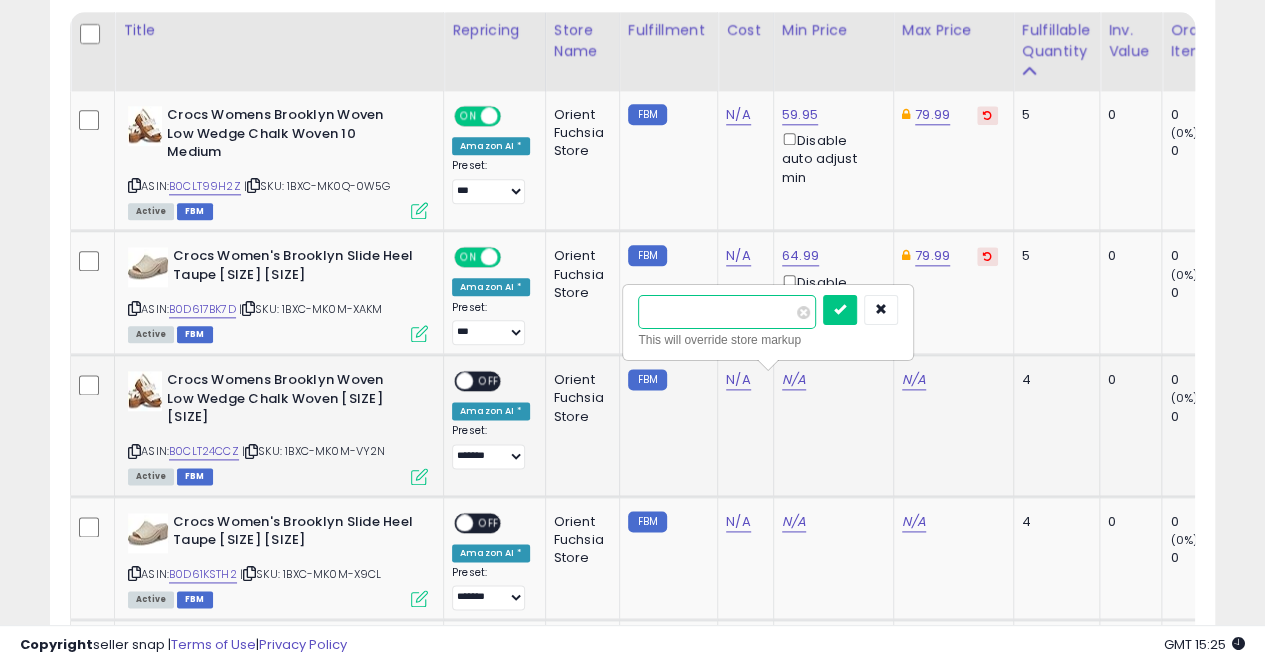 type on "*****" 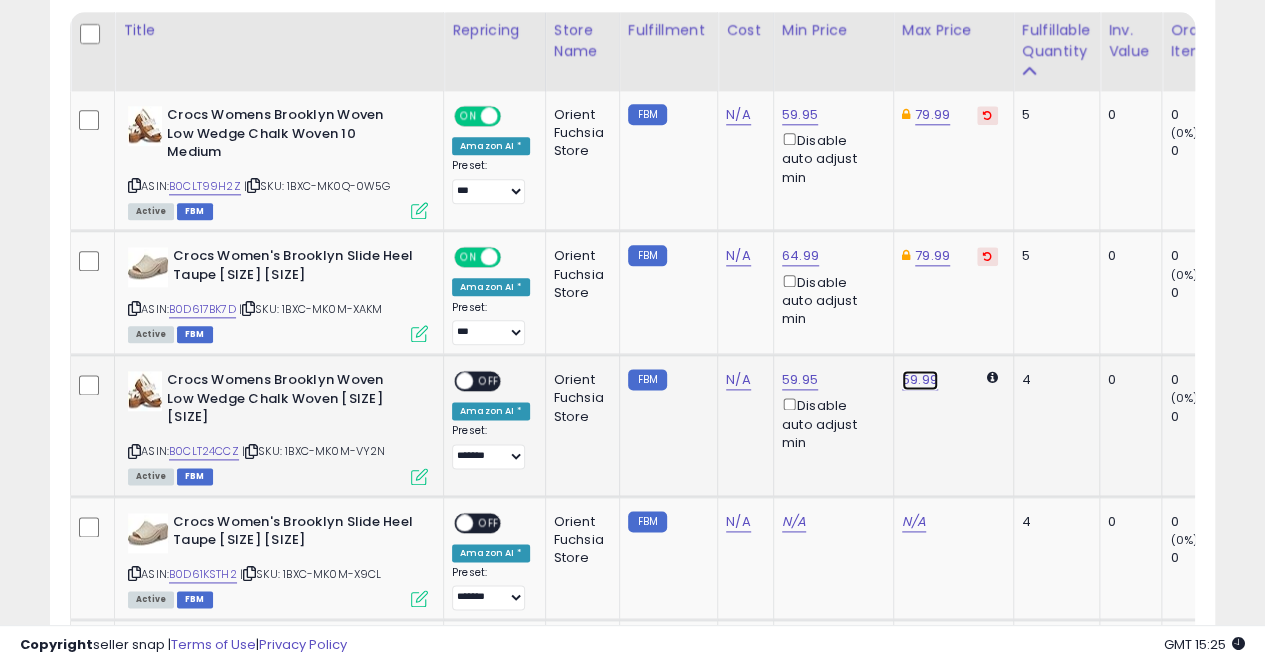click on "59.99" at bounding box center [920, 380] 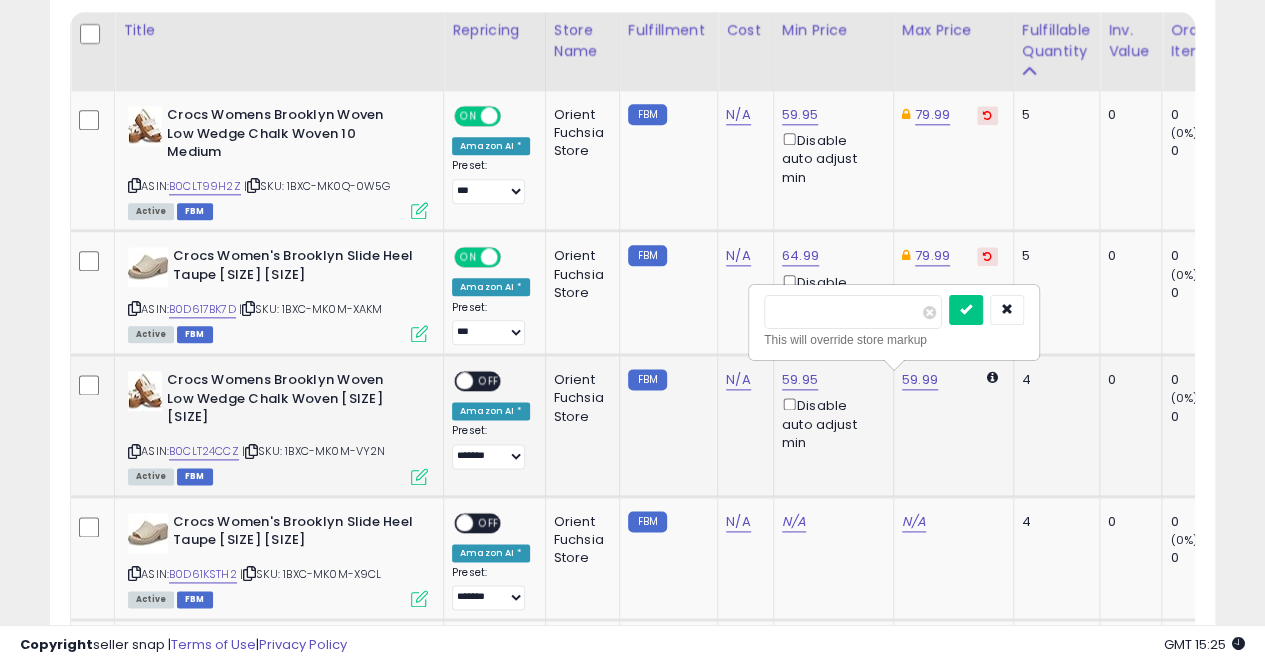 type on "**" 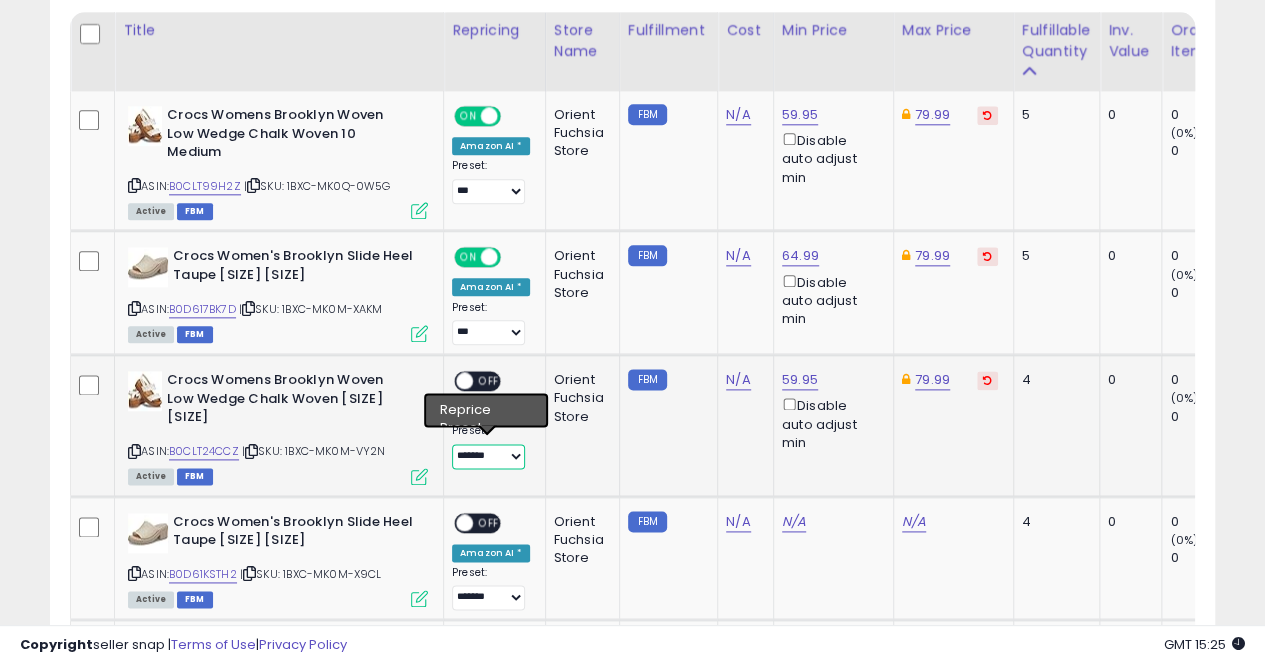 click on "**********" at bounding box center (488, 456) 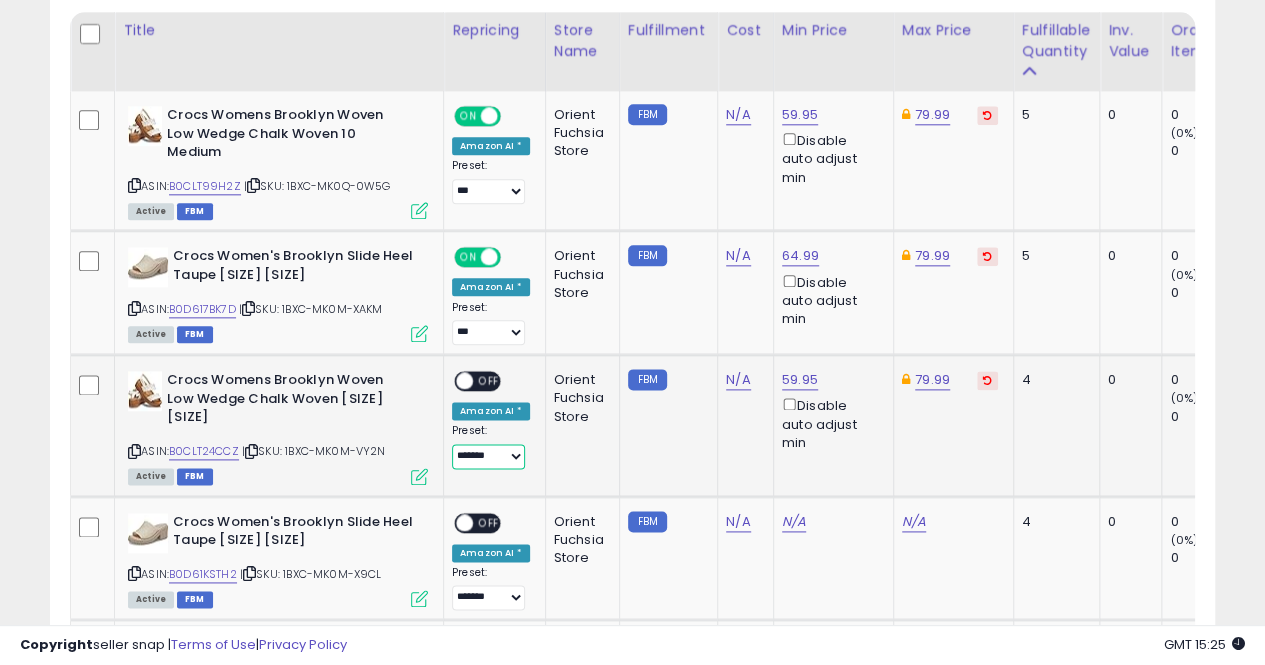 select on "***" 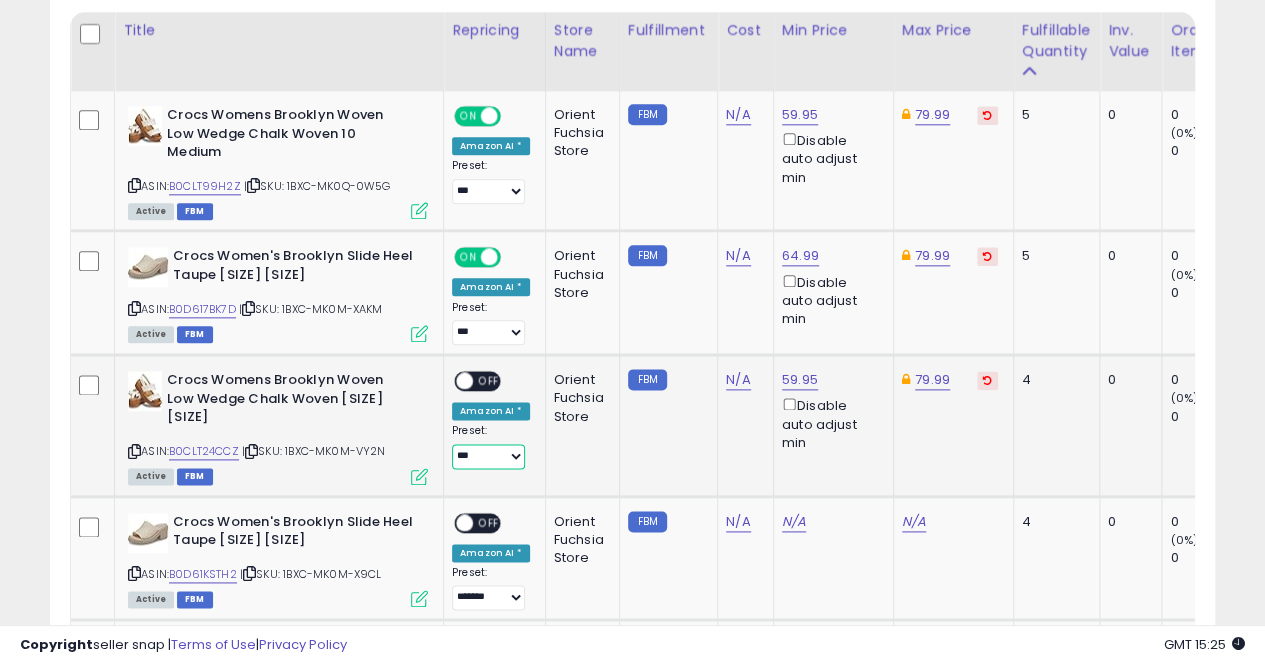 click on "**********" at bounding box center (488, 456) 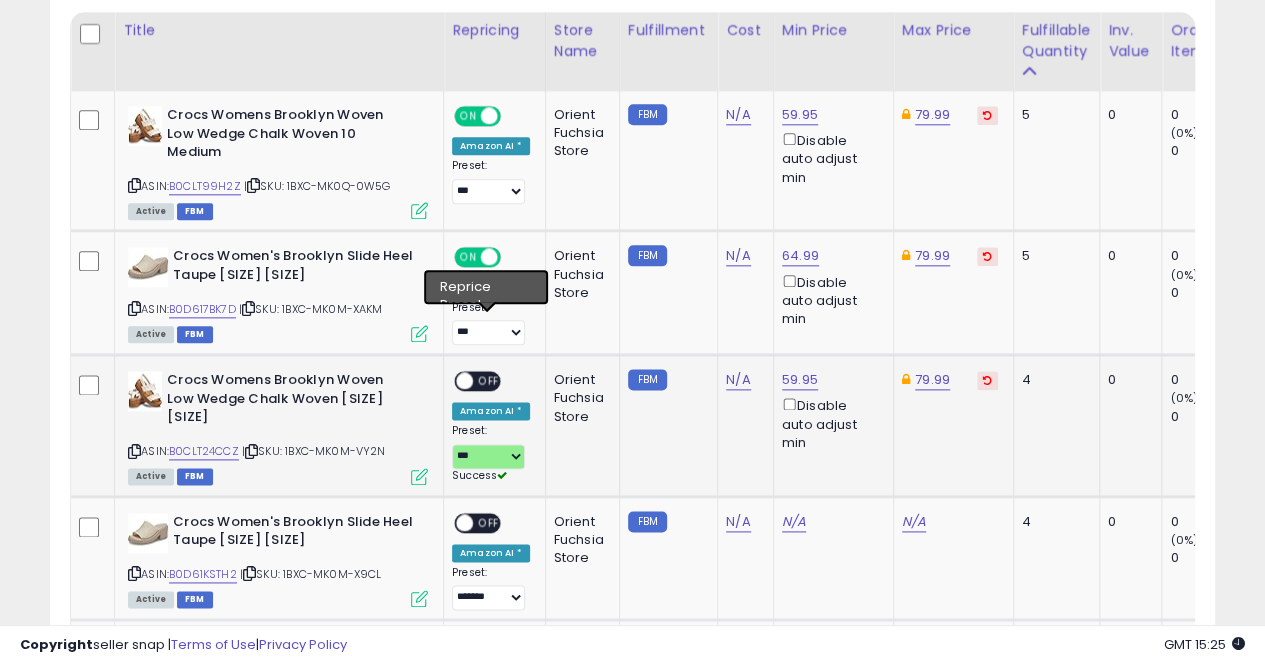 click on "OFF" at bounding box center [489, 381] 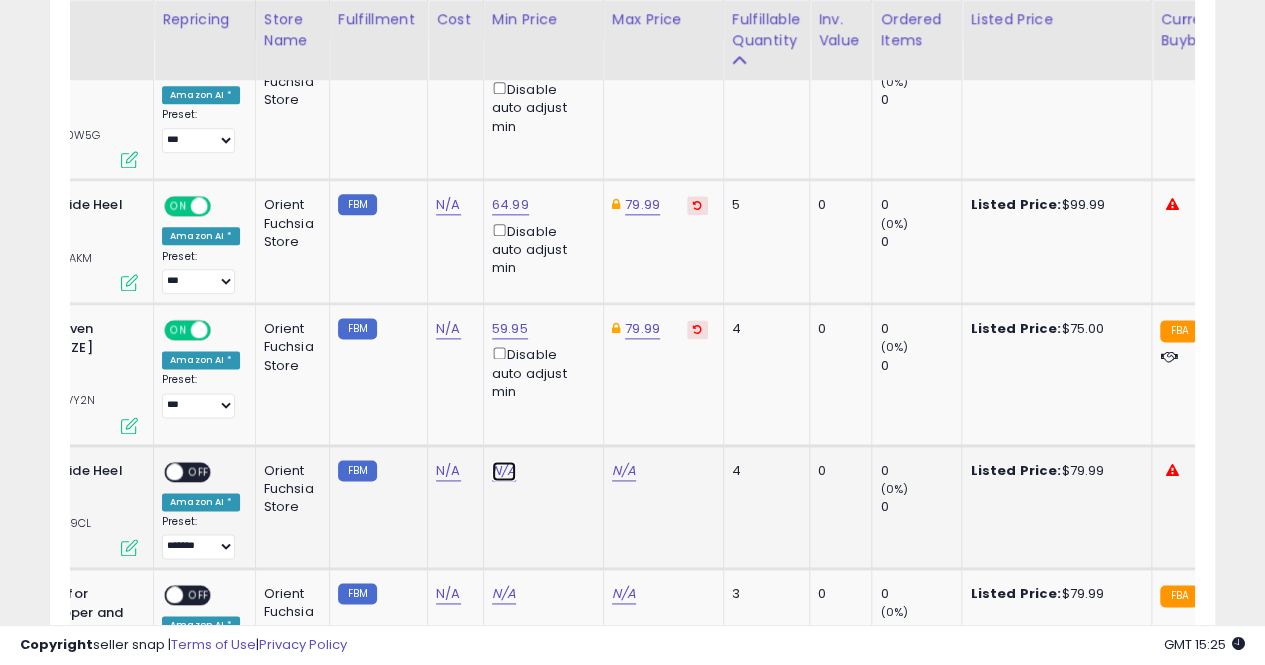 click on "N/A" at bounding box center (504, 471) 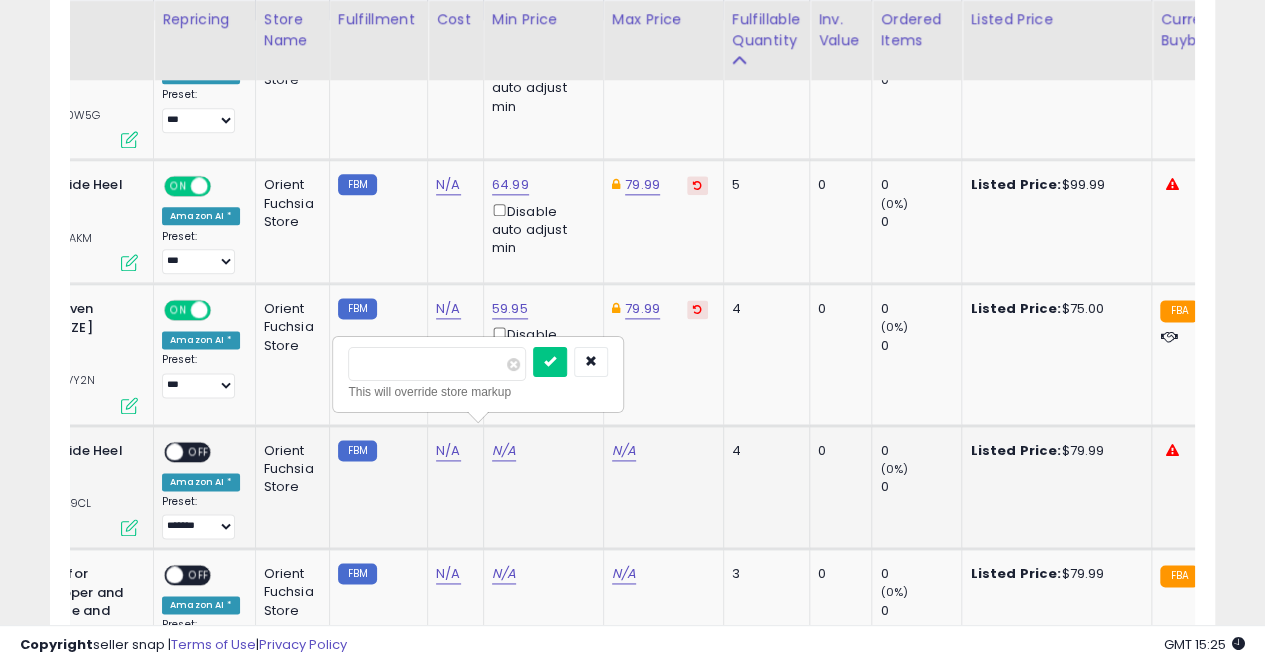 type on "****" 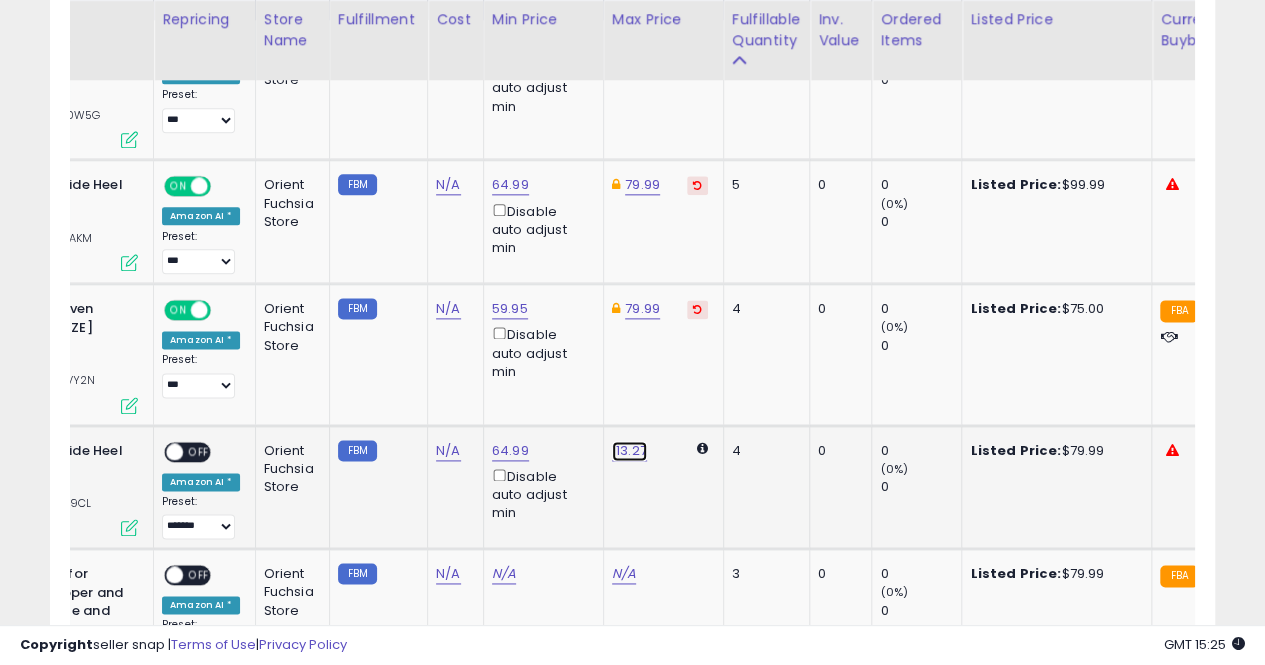 click on "113.27" at bounding box center (629, 451) 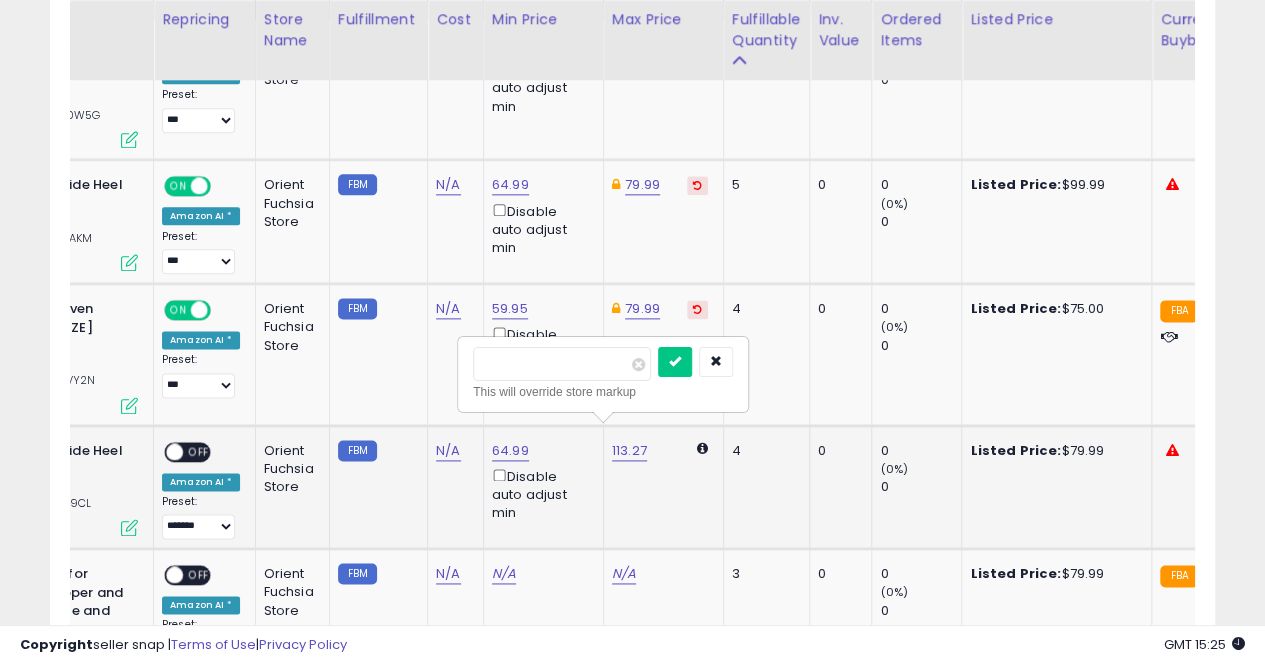 type on "*****" 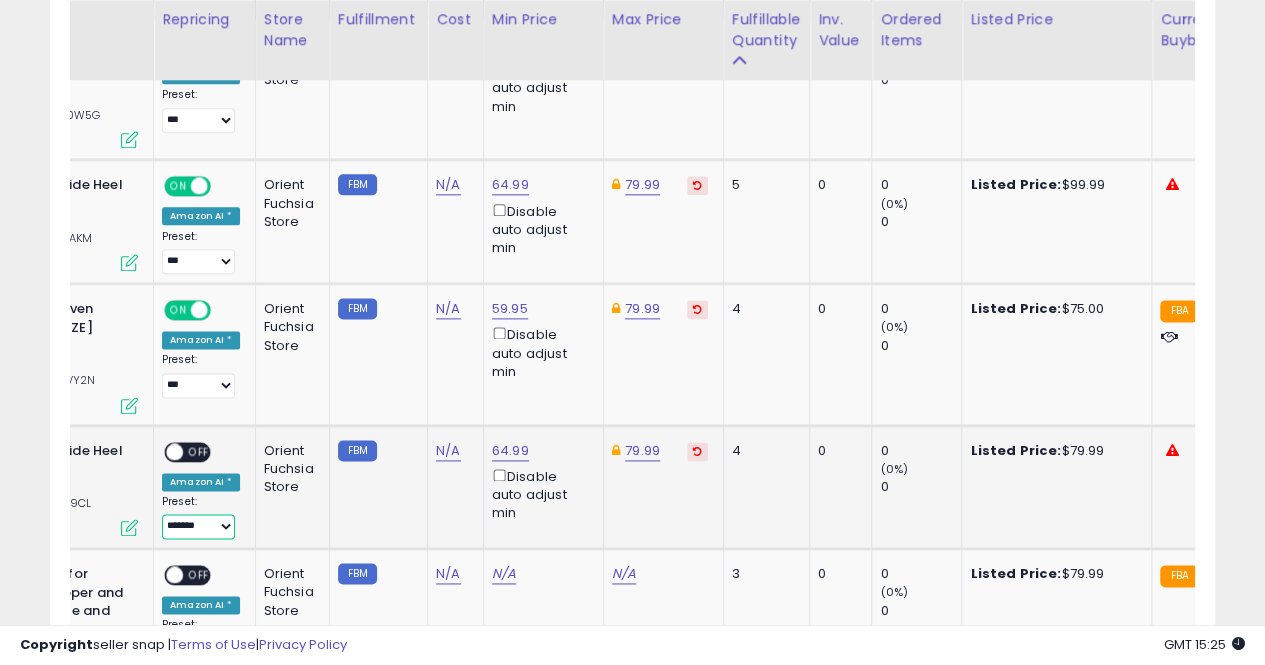 click on "**********" at bounding box center (198, 526) 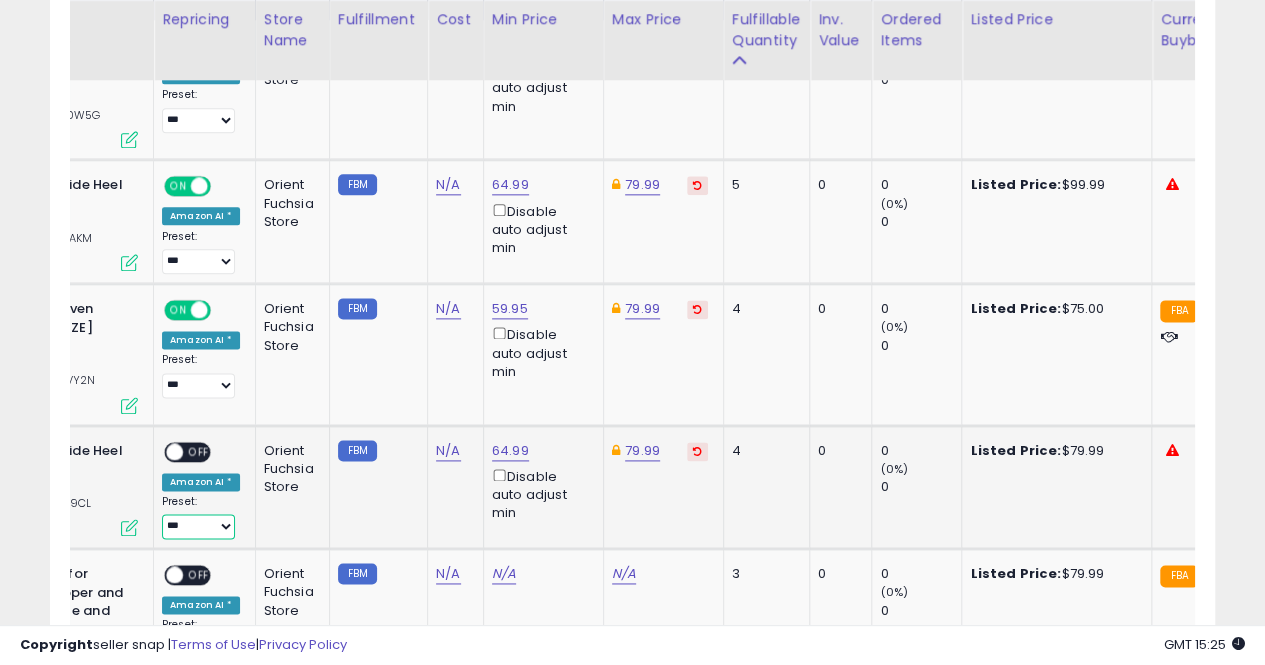 click on "**********" at bounding box center (198, 526) 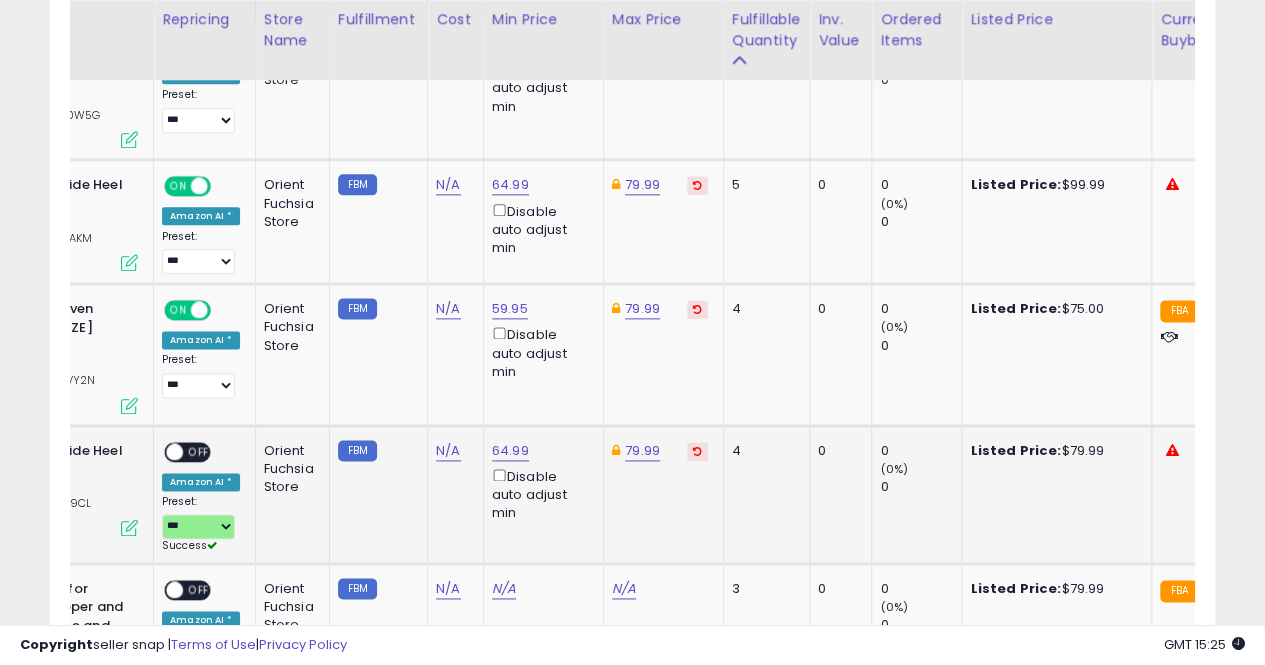 click on "OFF" at bounding box center [199, 451] 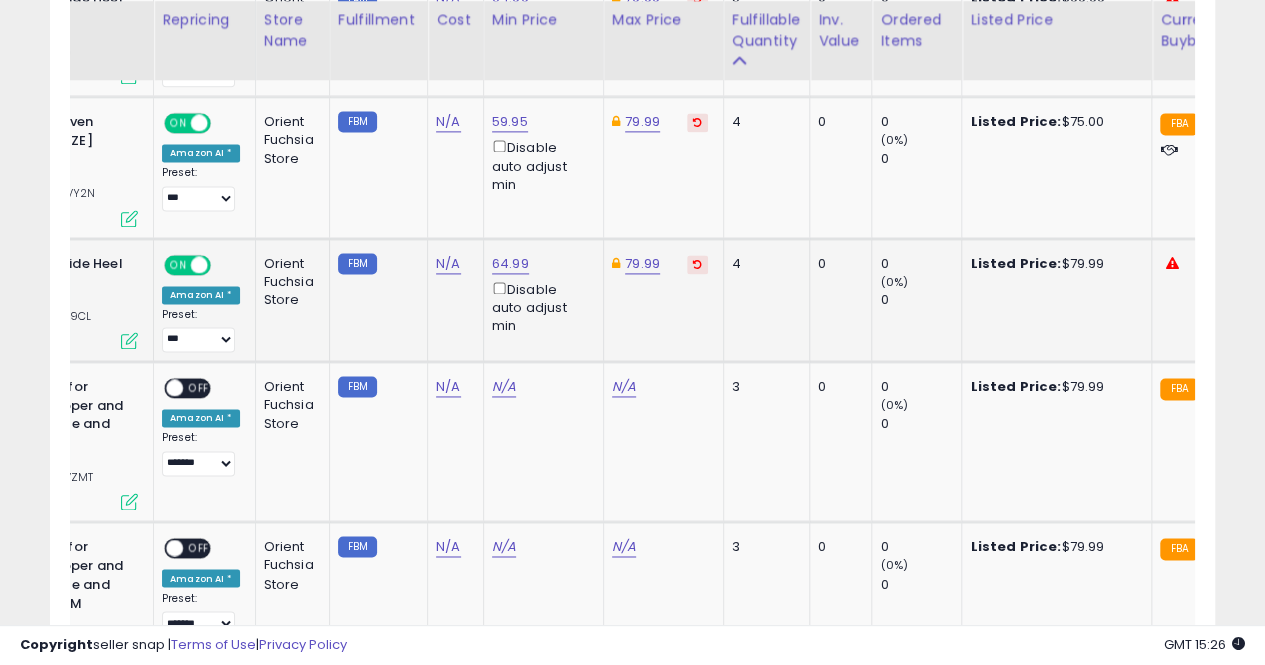 scroll, scrollTop: 0, scrollLeft: 560, axis: horizontal 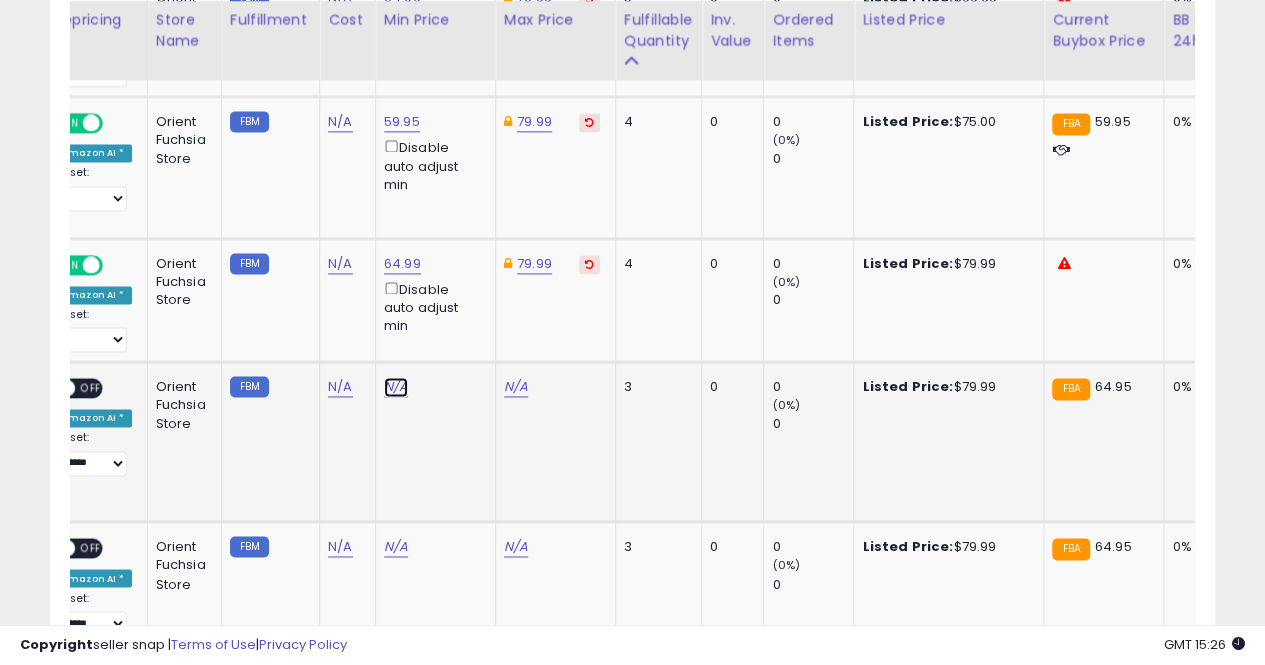 click on "N/A" at bounding box center (396, 387) 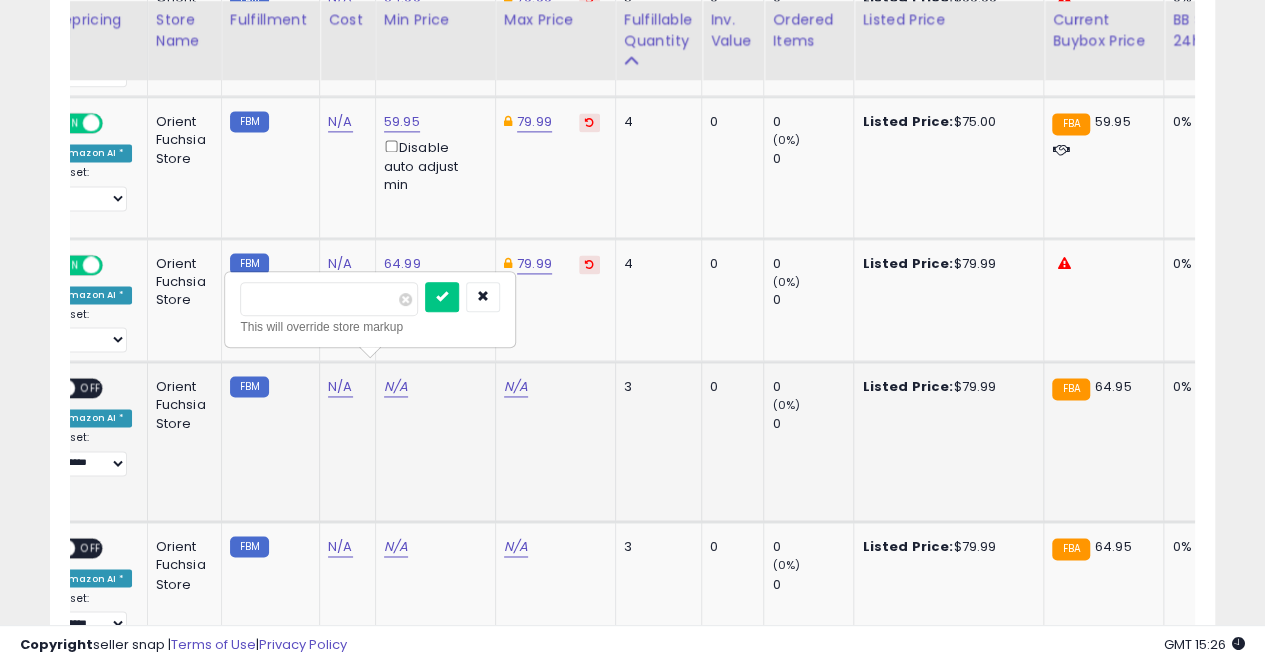 type on "*****" 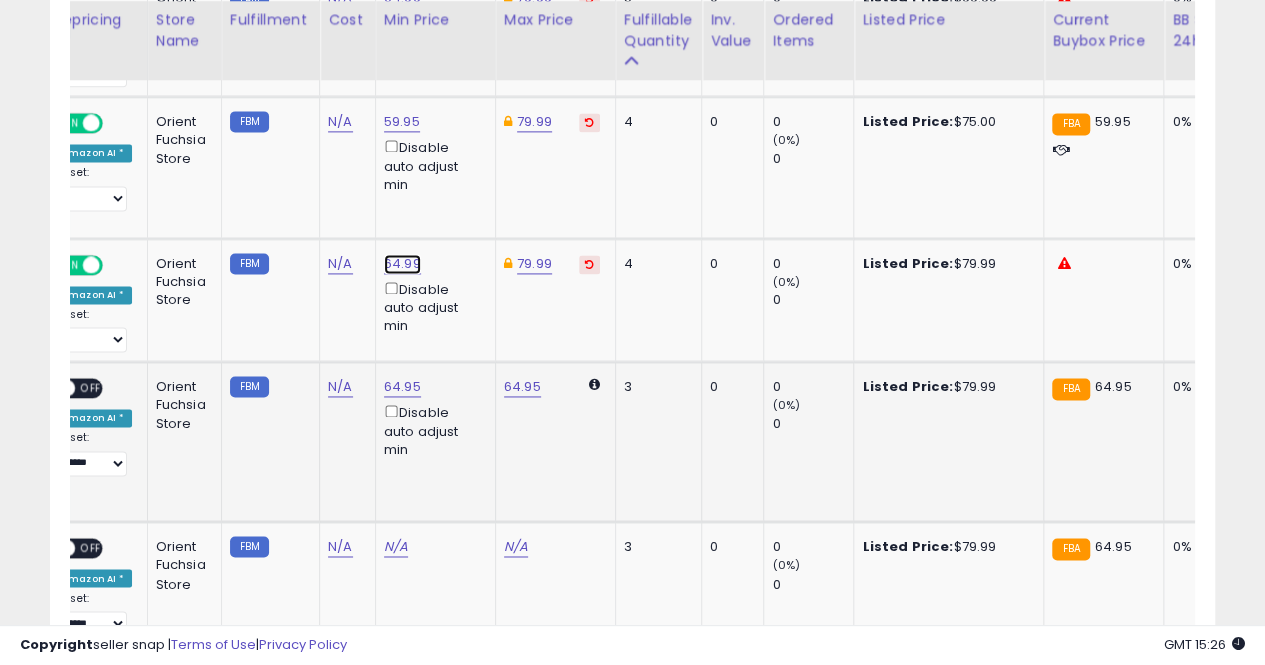 click on "64.99" at bounding box center [402, -143] 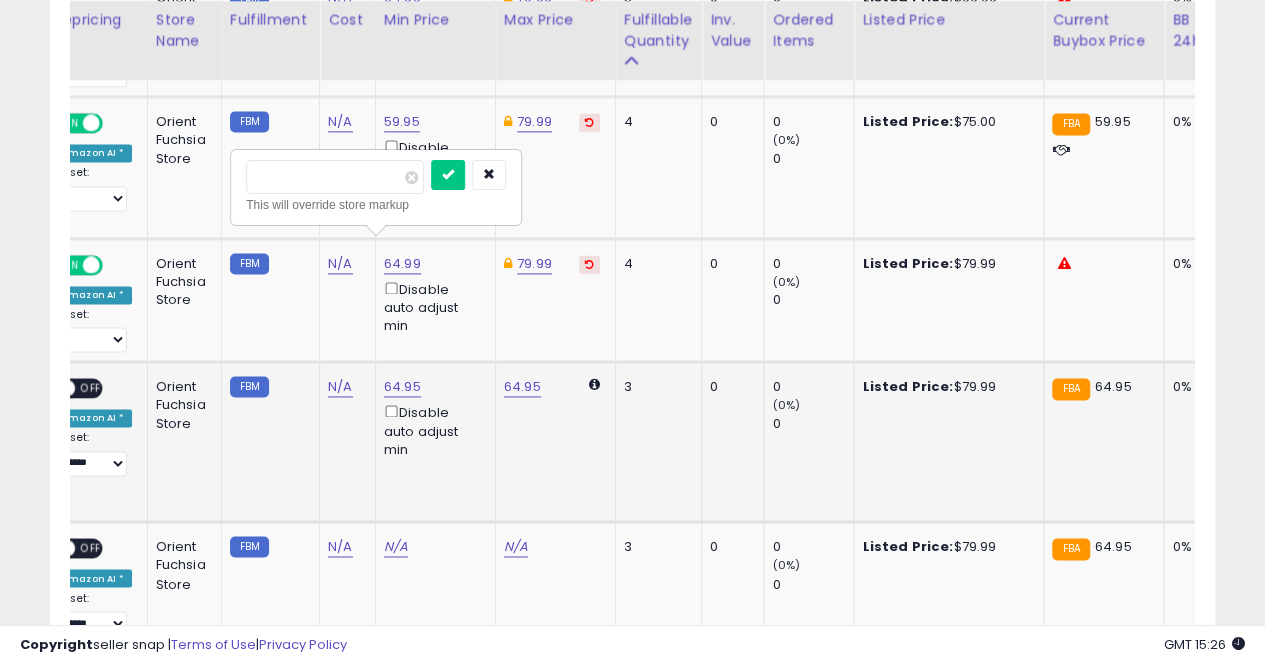 type on "****" 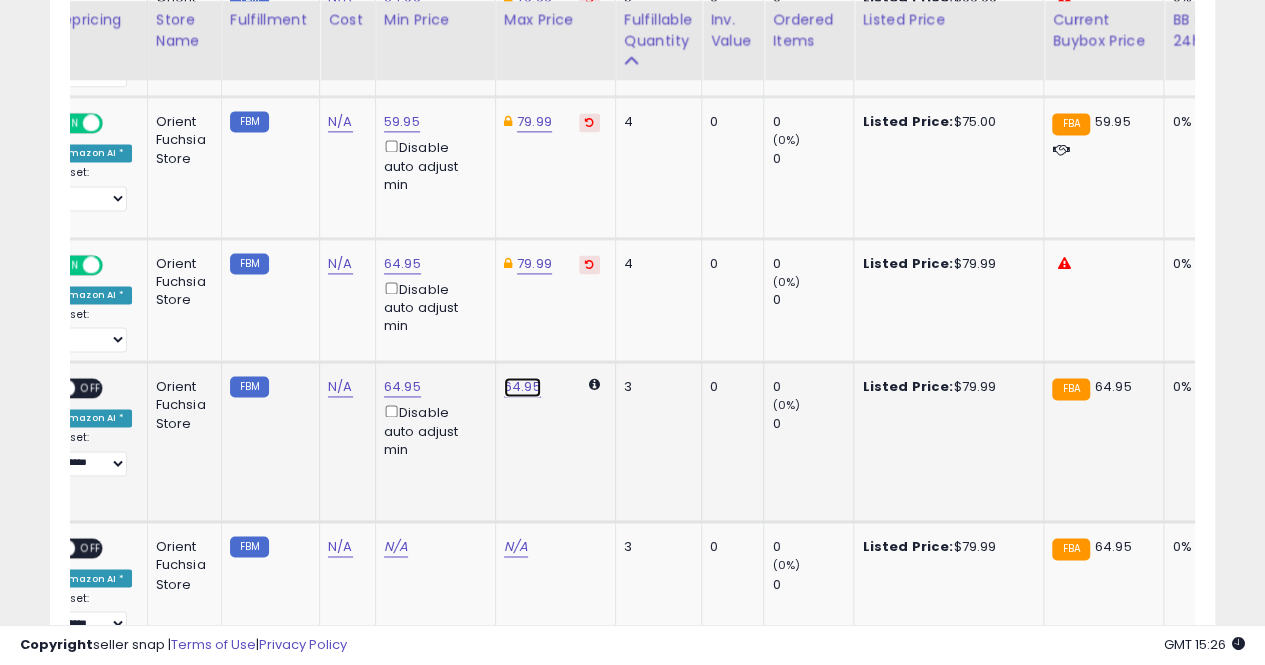 click on "64.95" at bounding box center [522, 387] 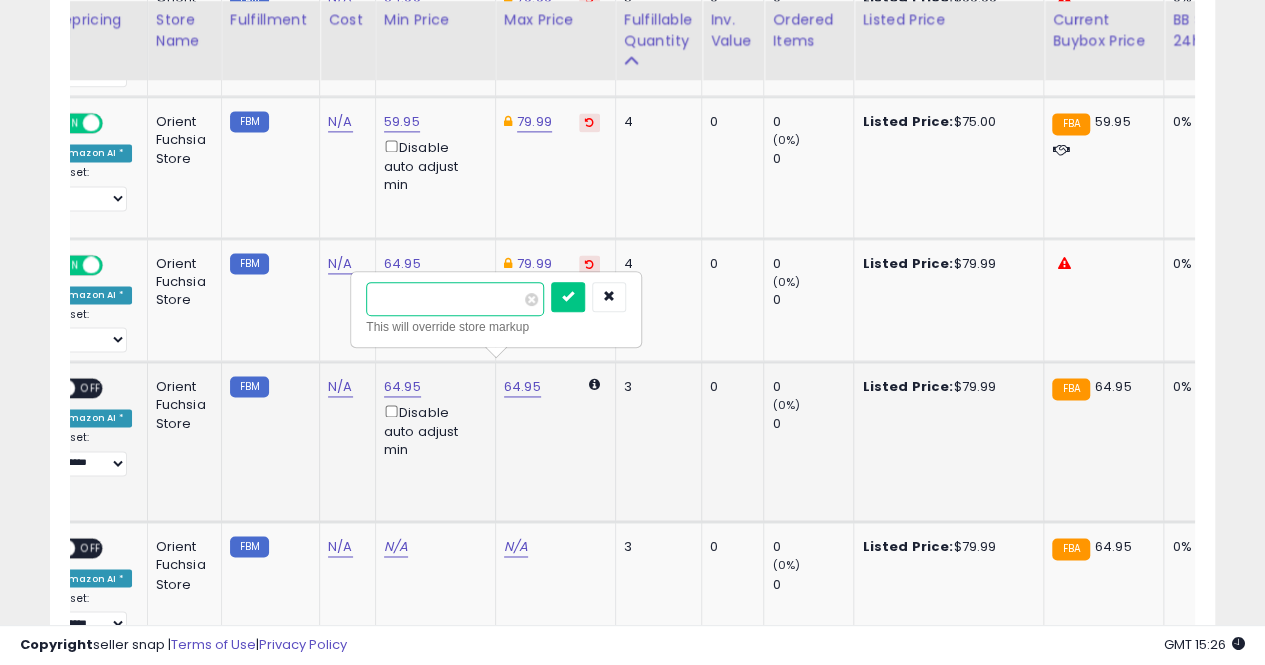 type on "*****" 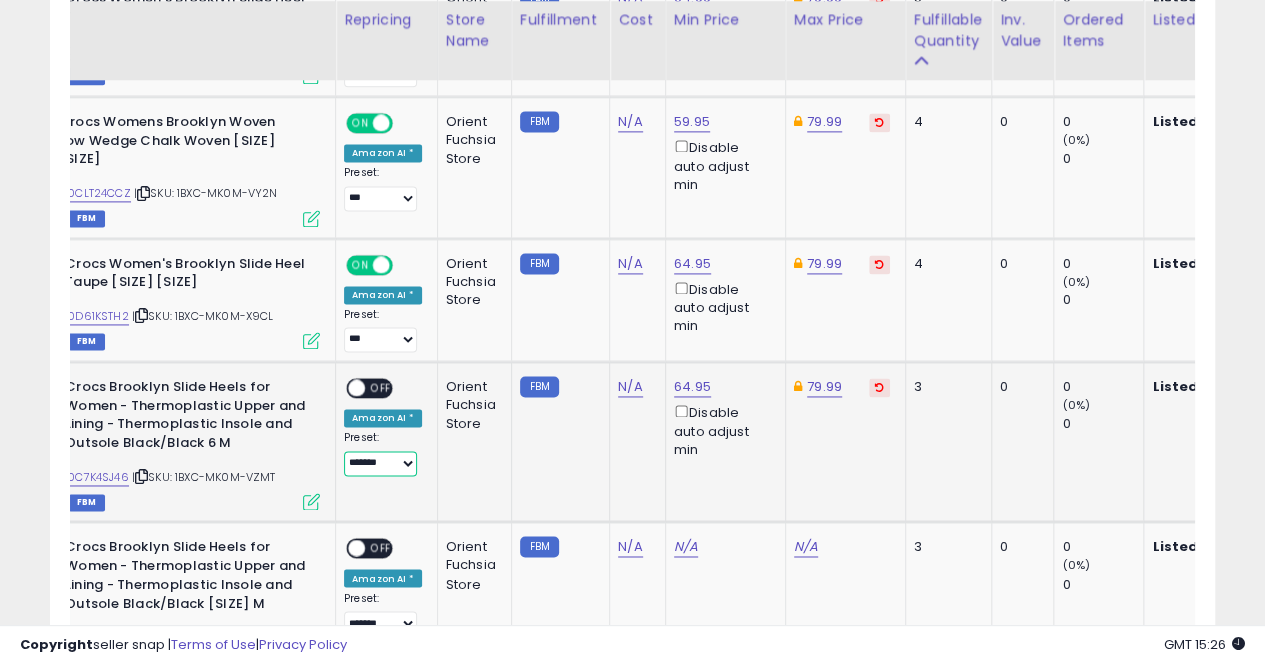 click on "**********" at bounding box center [380, 463] 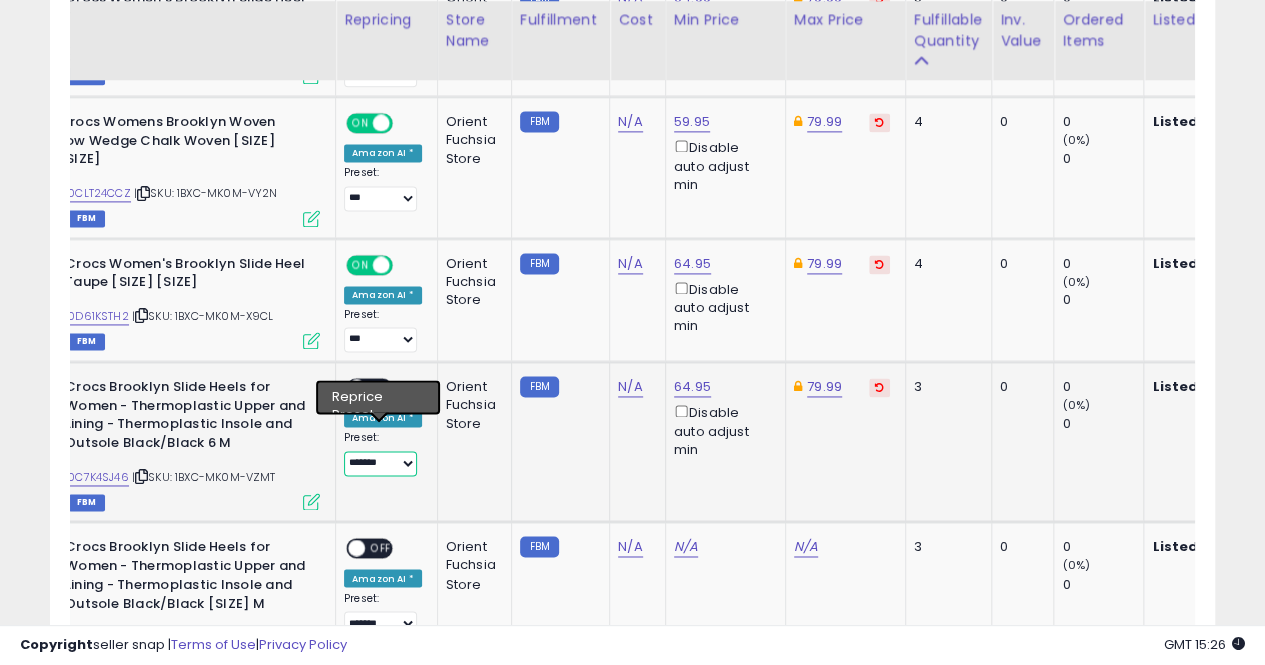 select on "***" 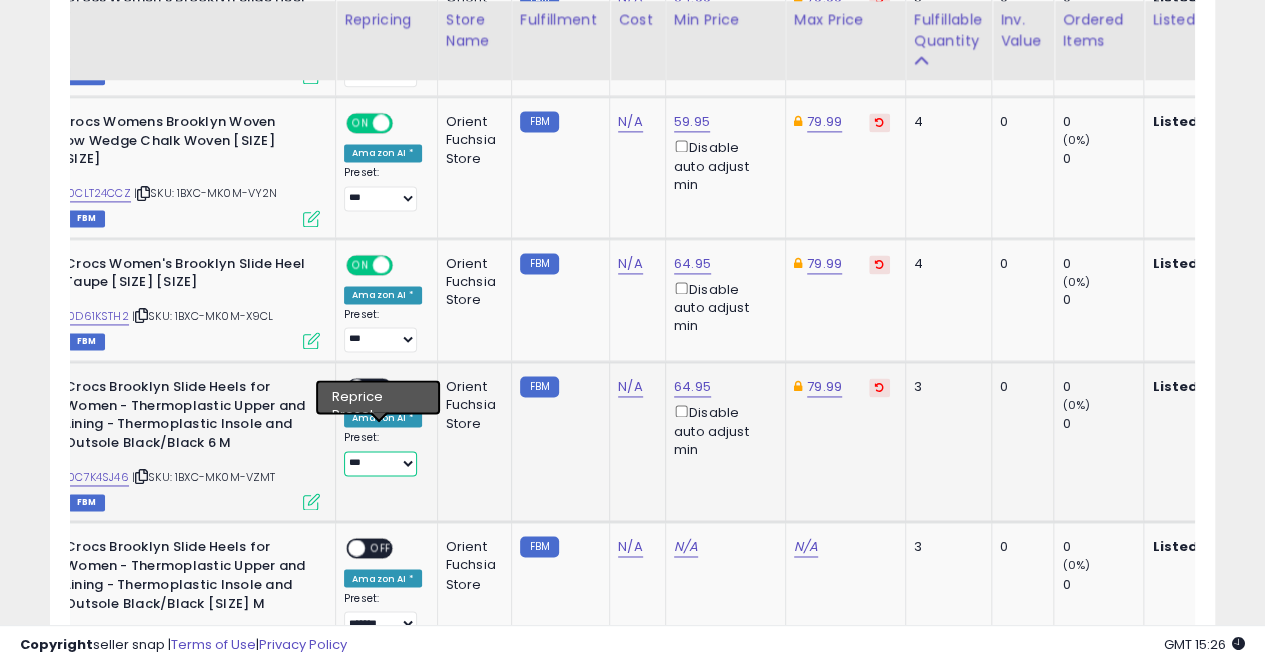 click on "**********" at bounding box center [380, 463] 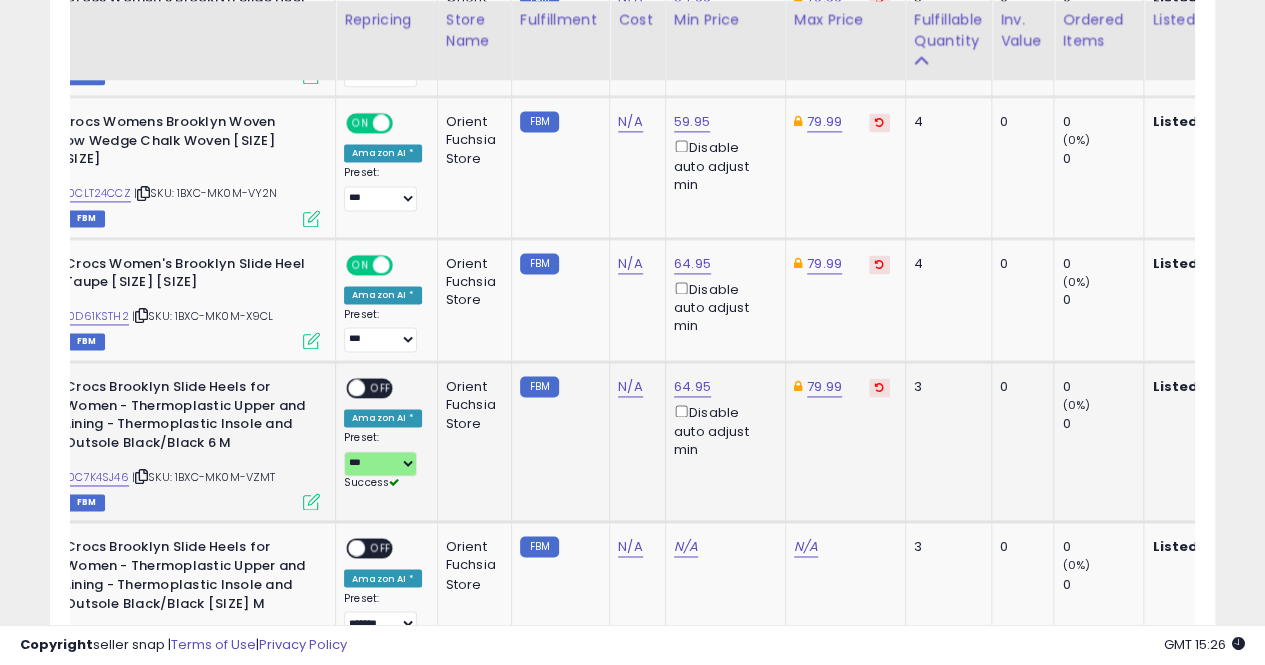 click on "OFF" at bounding box center [381, 388] 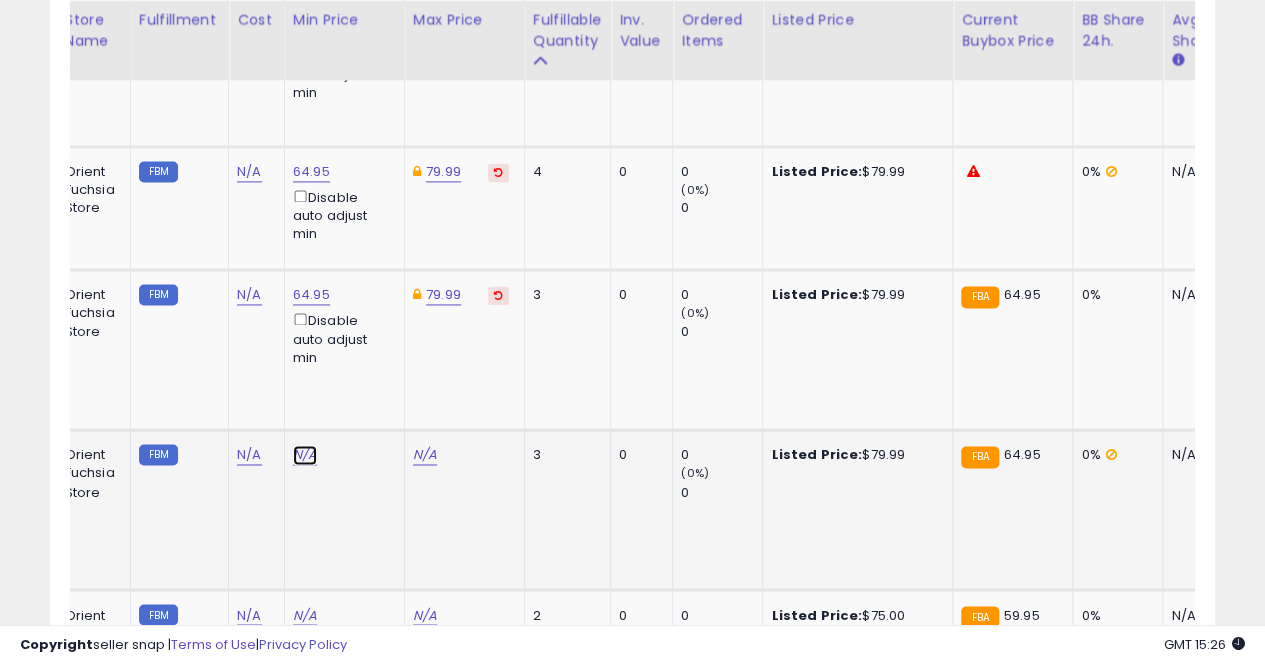 click on "N/A" at bounding box center [305, 455] 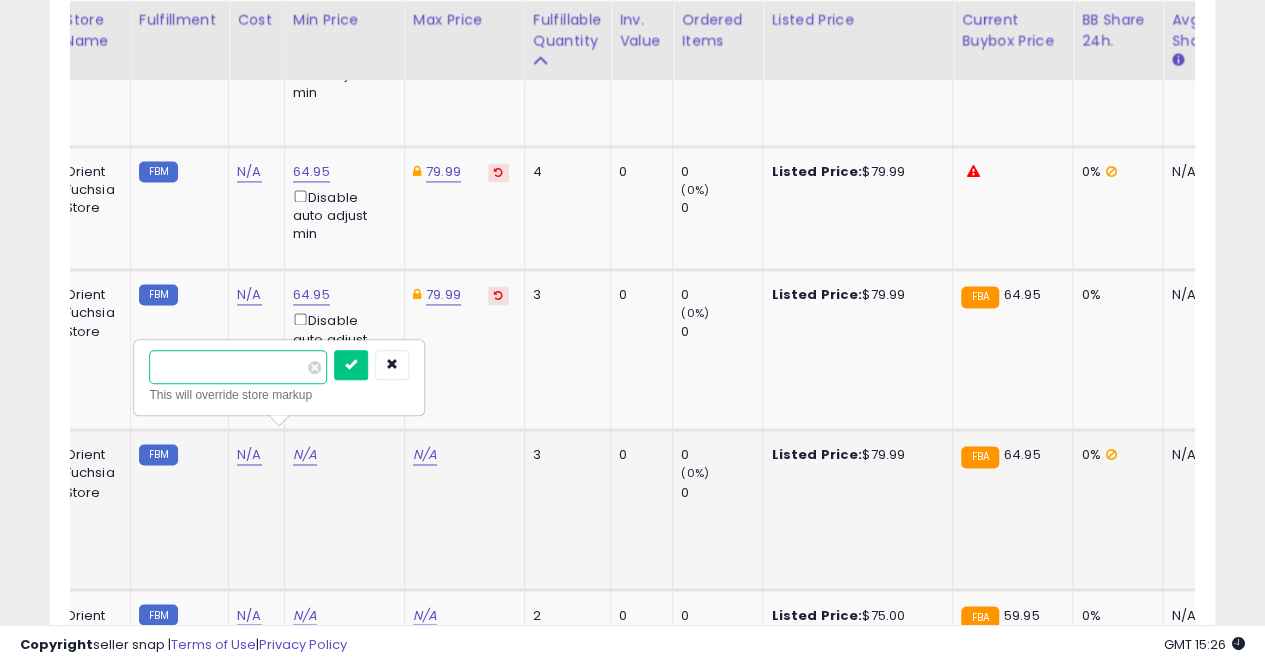 type on "****" 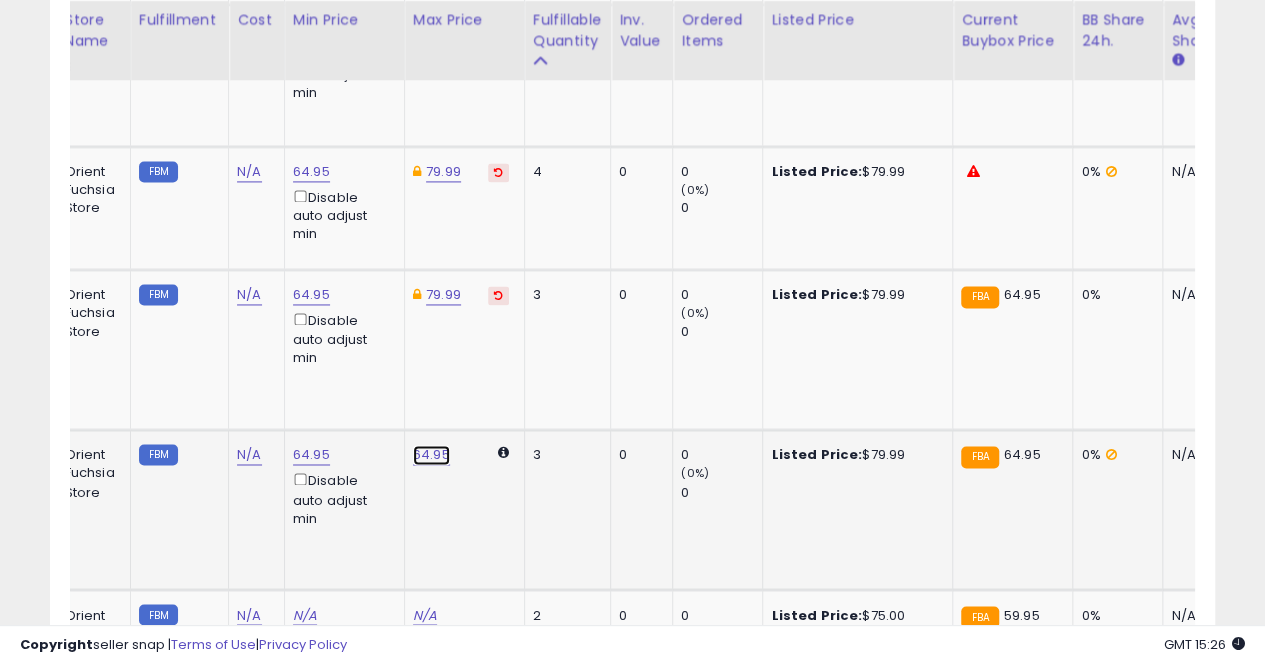 click on "64.95" at bounding box center [431, 455] 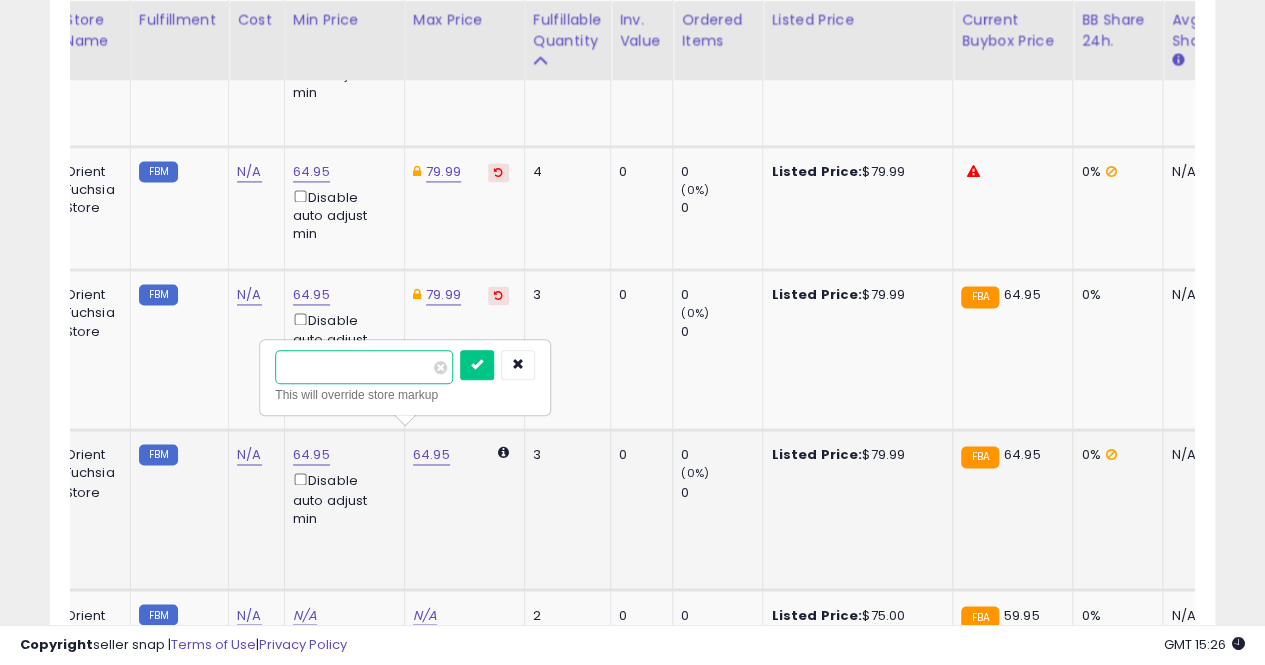 type on "*****" 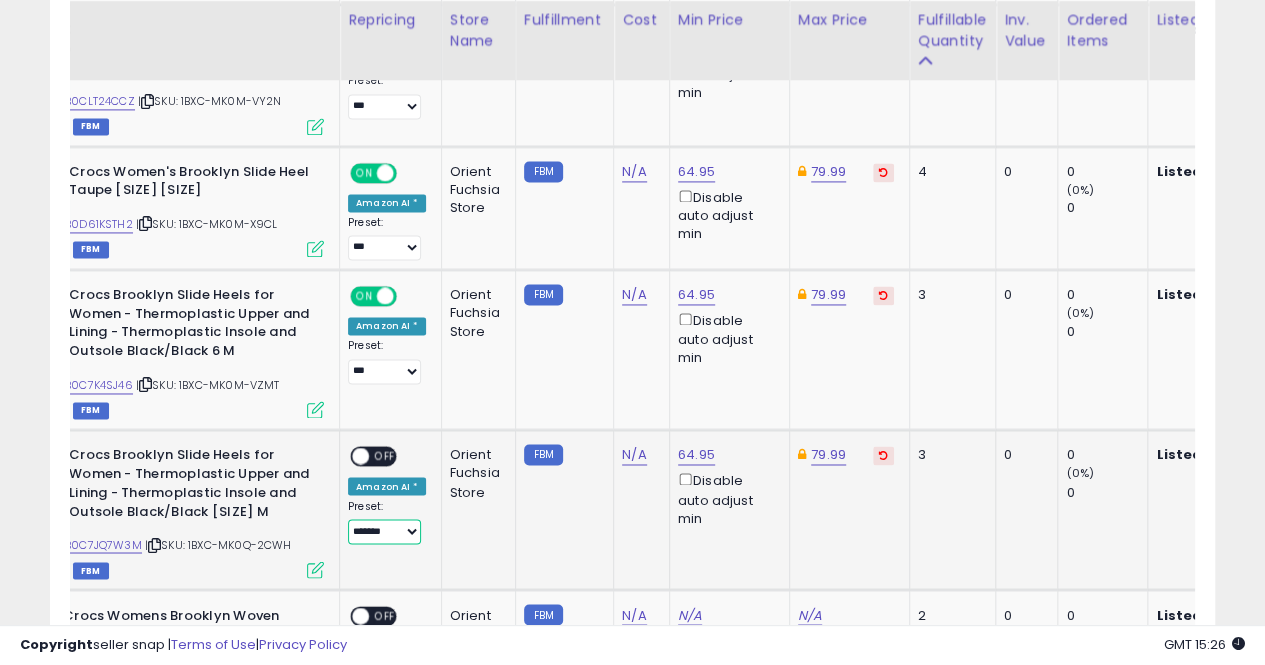 click on "**********" at bounding box center [384, 531] 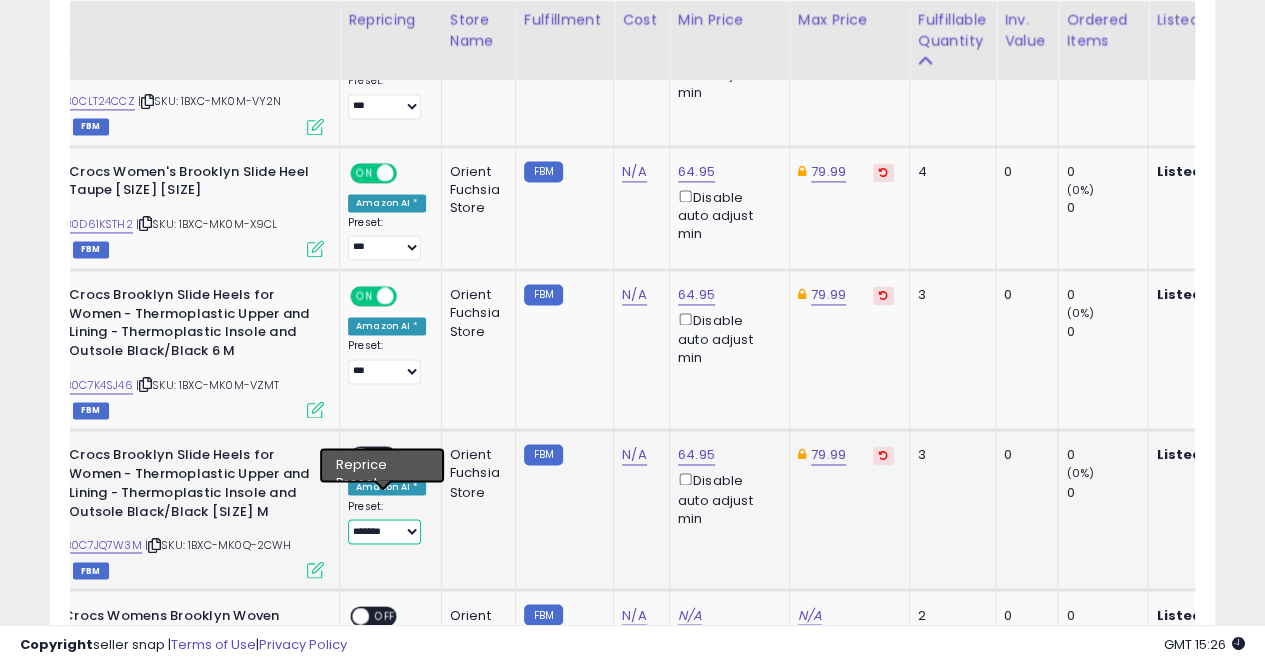 select on "***" 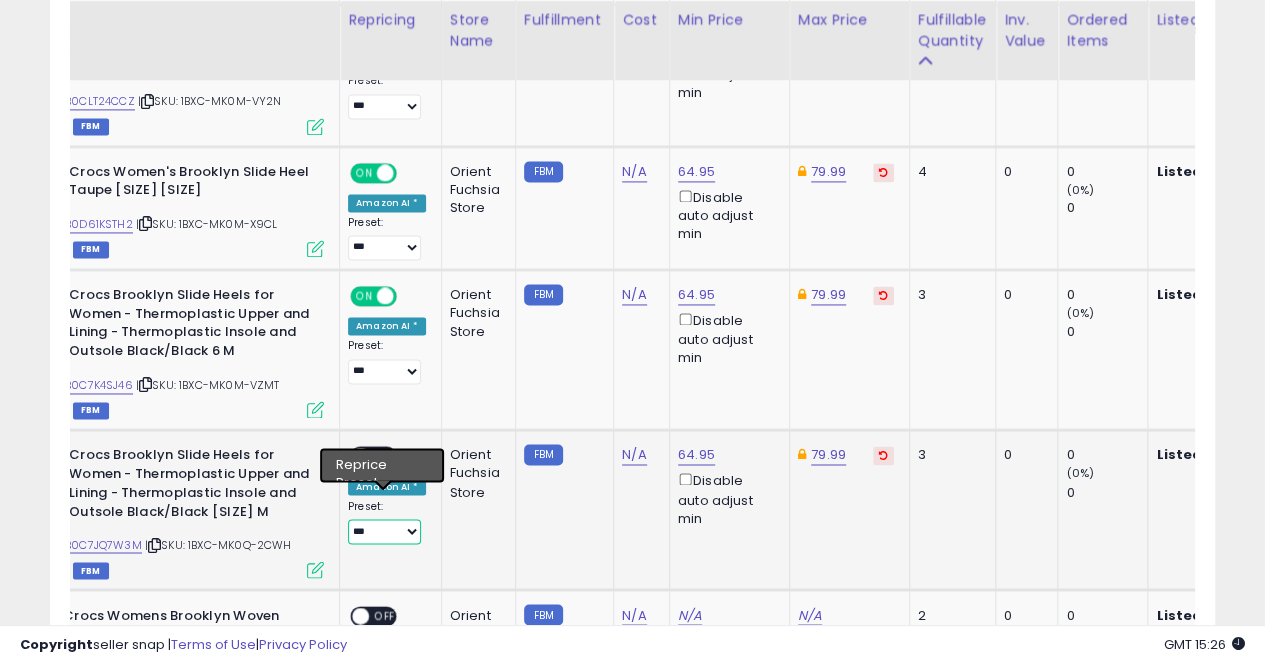 click on "**********" at bounding box center [384, 531] 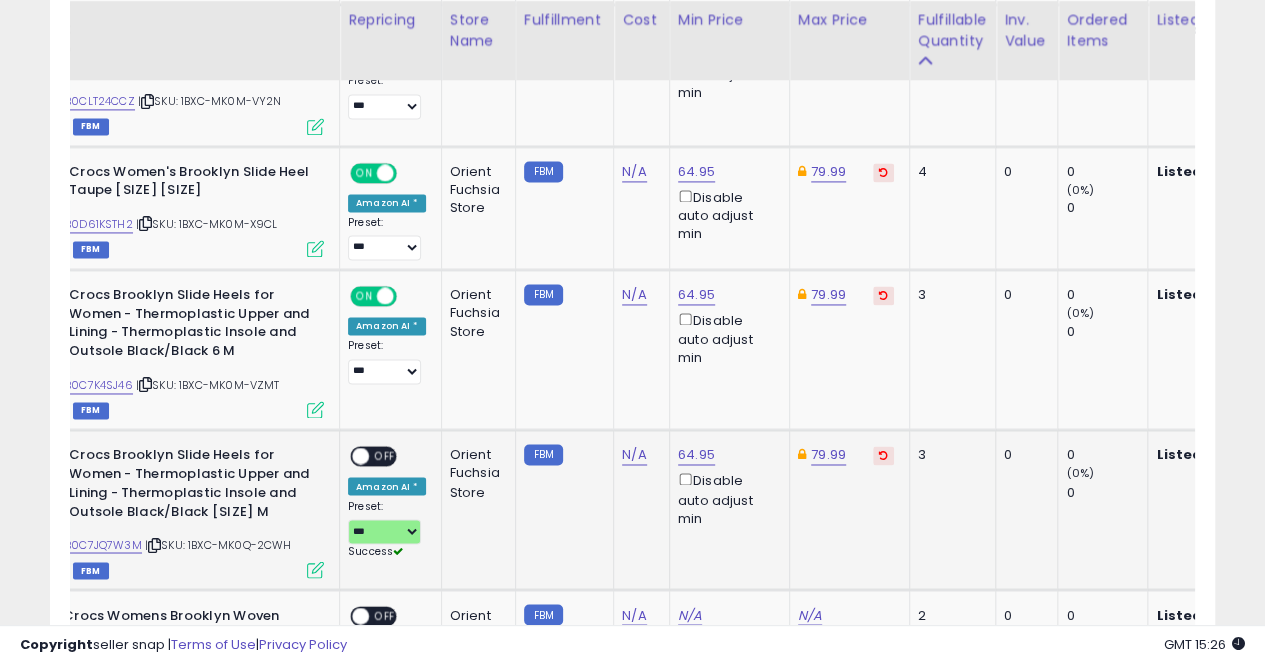 click on "OFF" at bounding box center (385, 456) 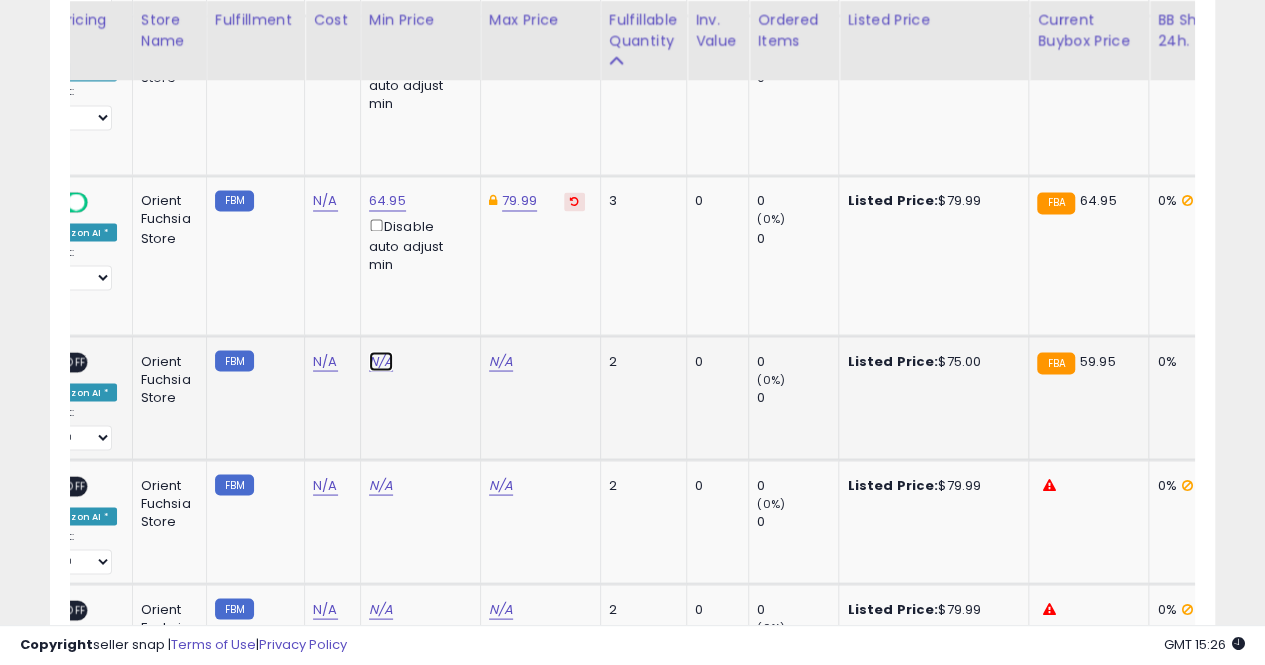 click on "N/A" at bounding box center [381, 361] 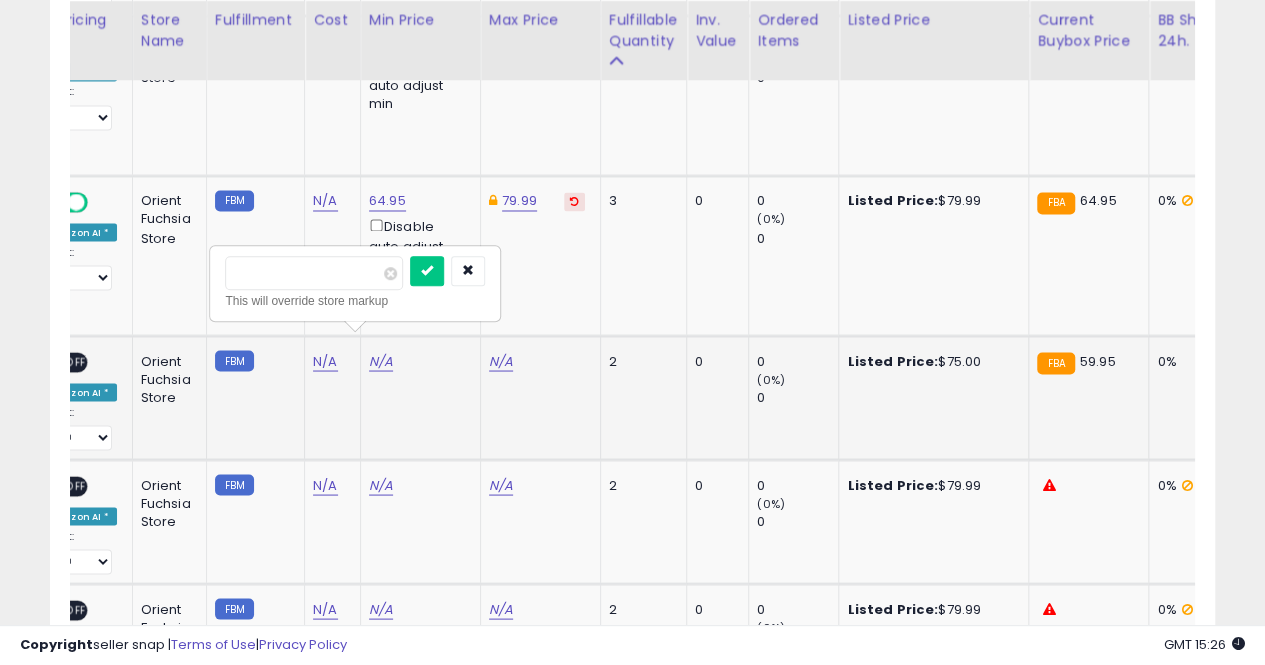 type on "****" 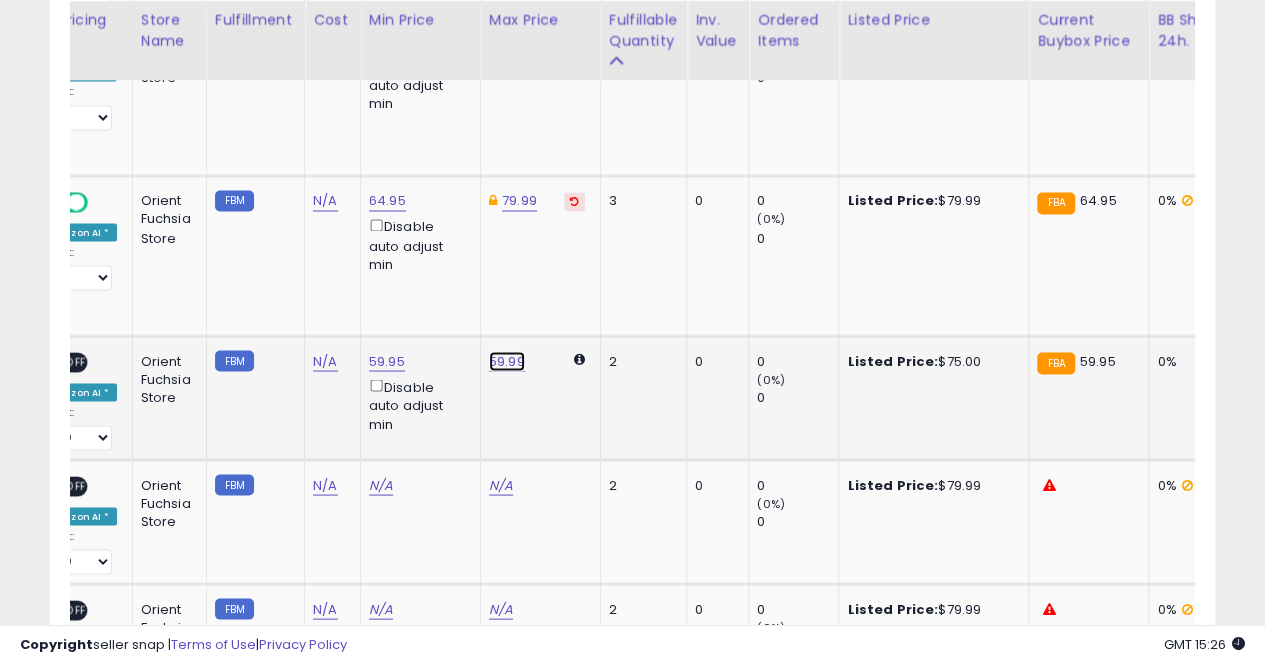 click on "59.99" at bounding box center (507, 361) 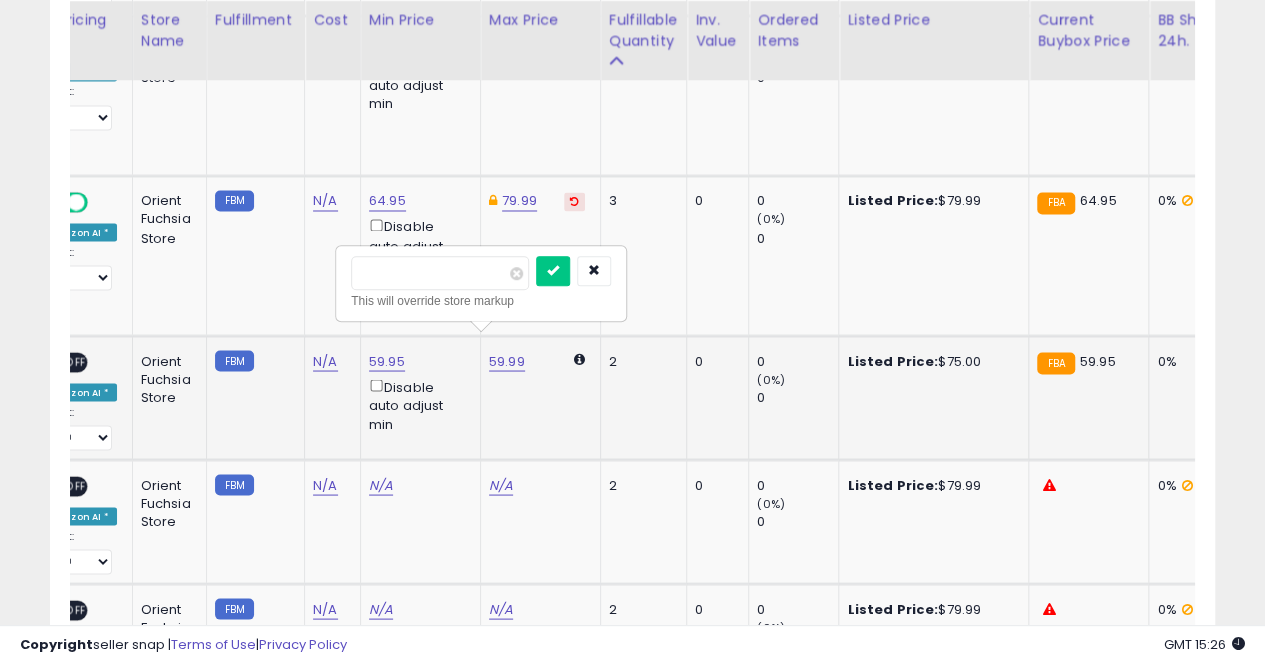 type on "**" 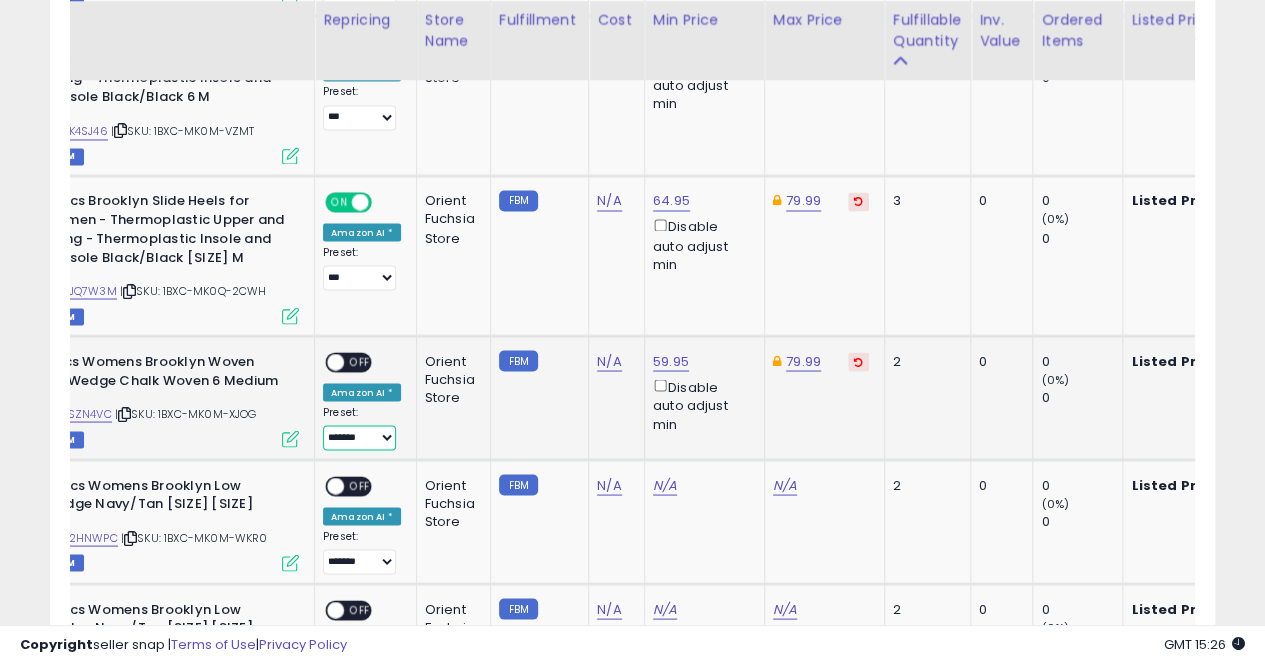 click on "**********" at bounding box center [359, 437] 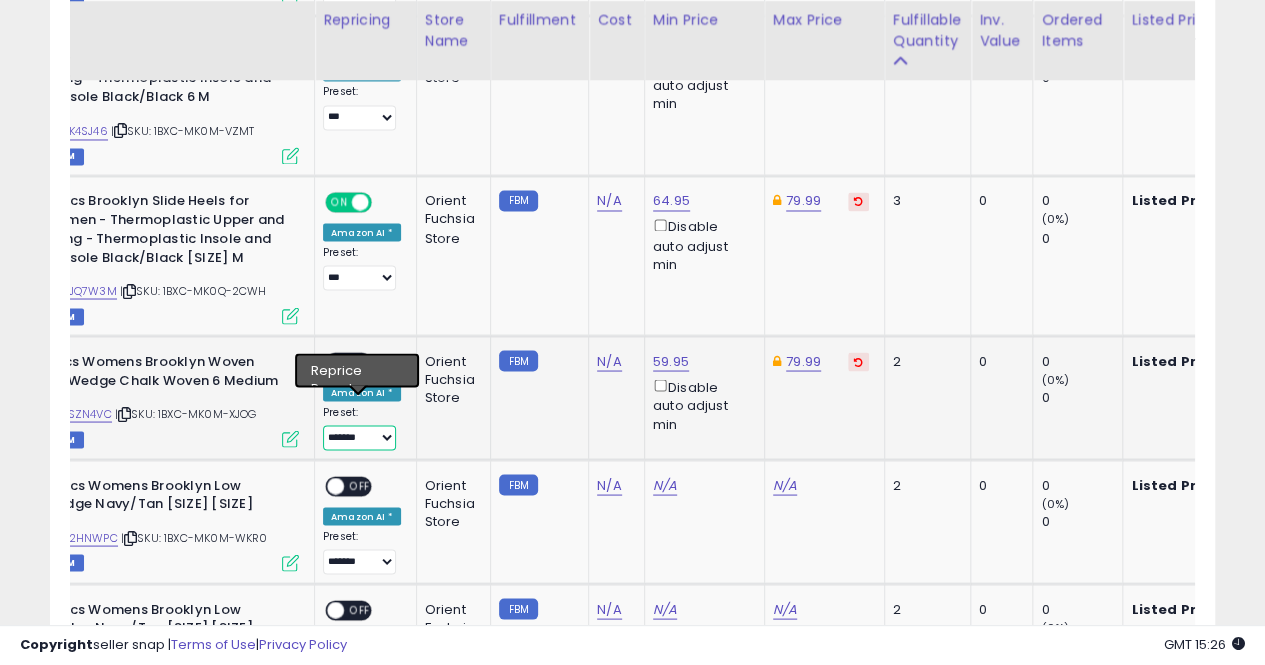 select on "***" 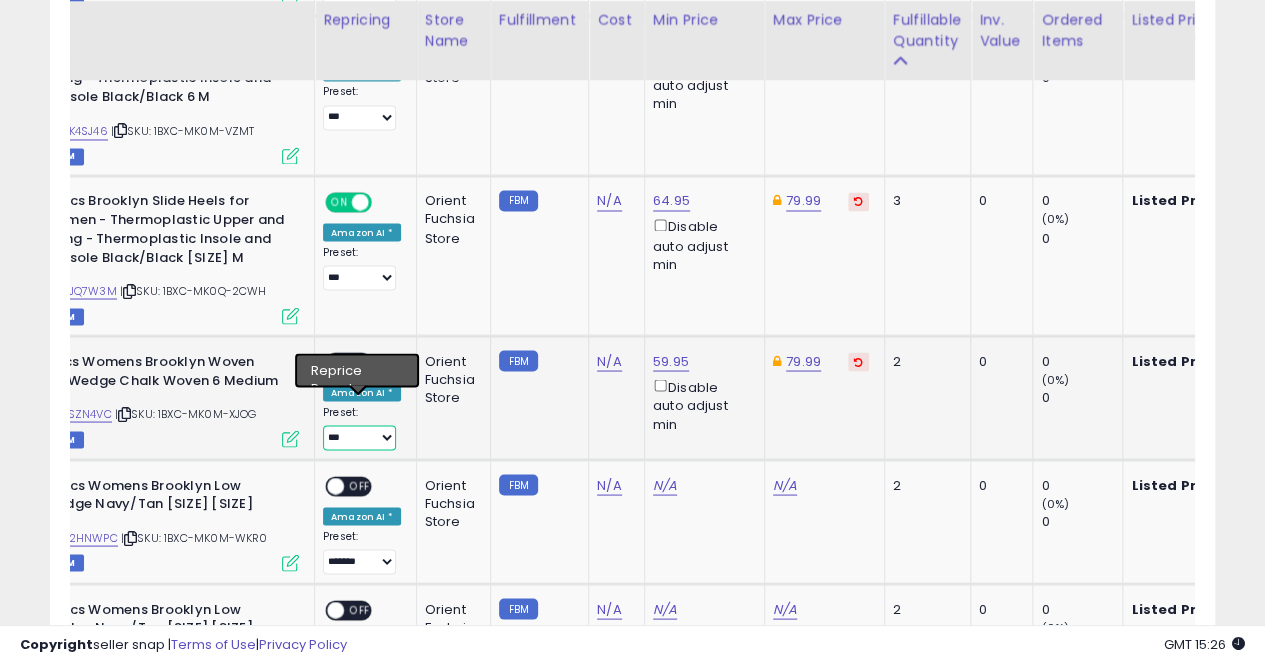 click on "**********" at bounding box center (359, 437) 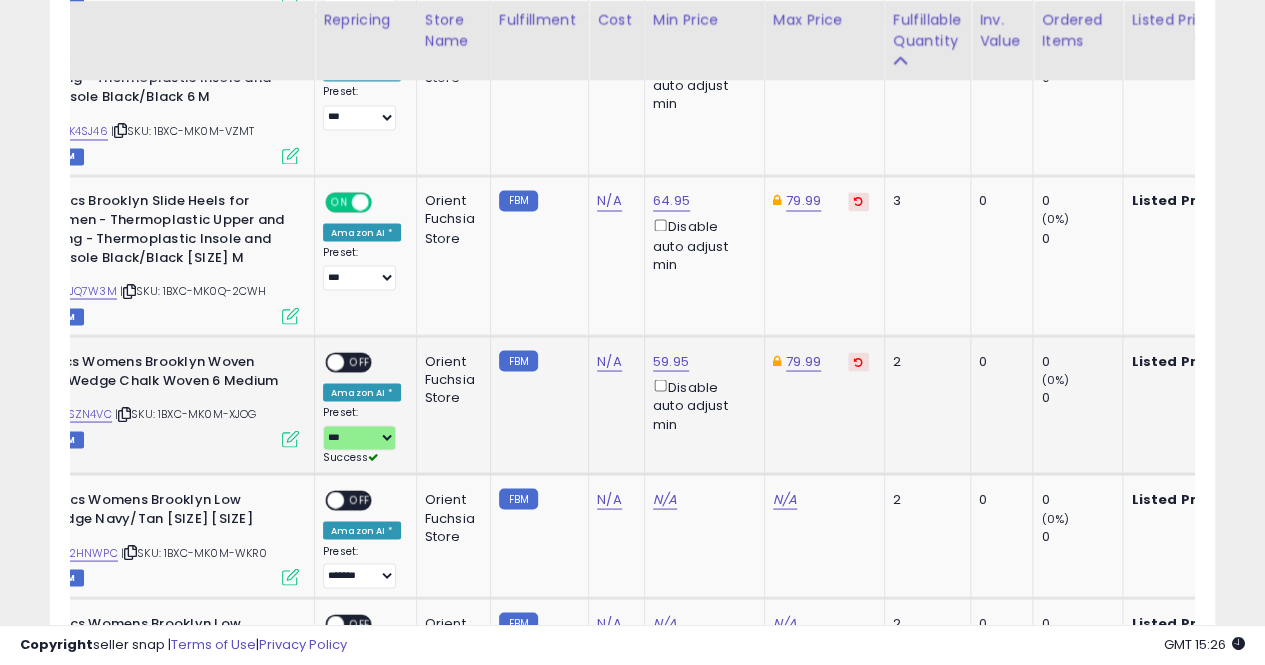 click on "OFF" at bounding box center (360, 362) 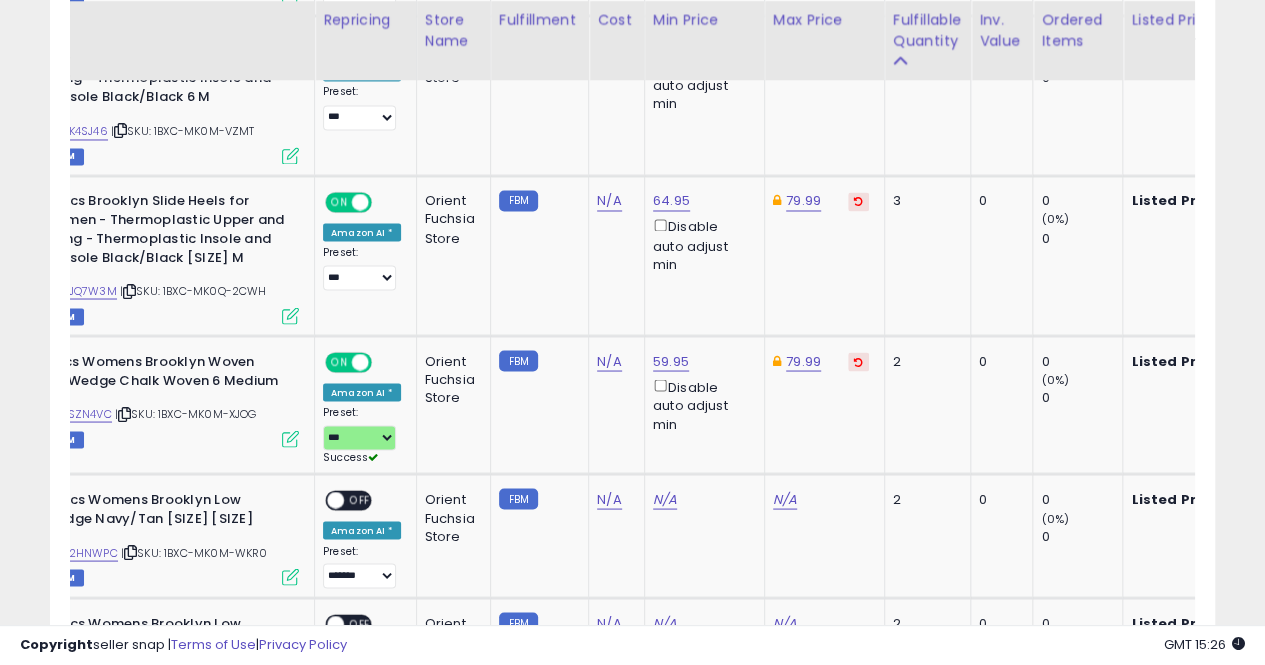 click on "59.95  Disable auto adjust min" at bounding box center (701, 392) 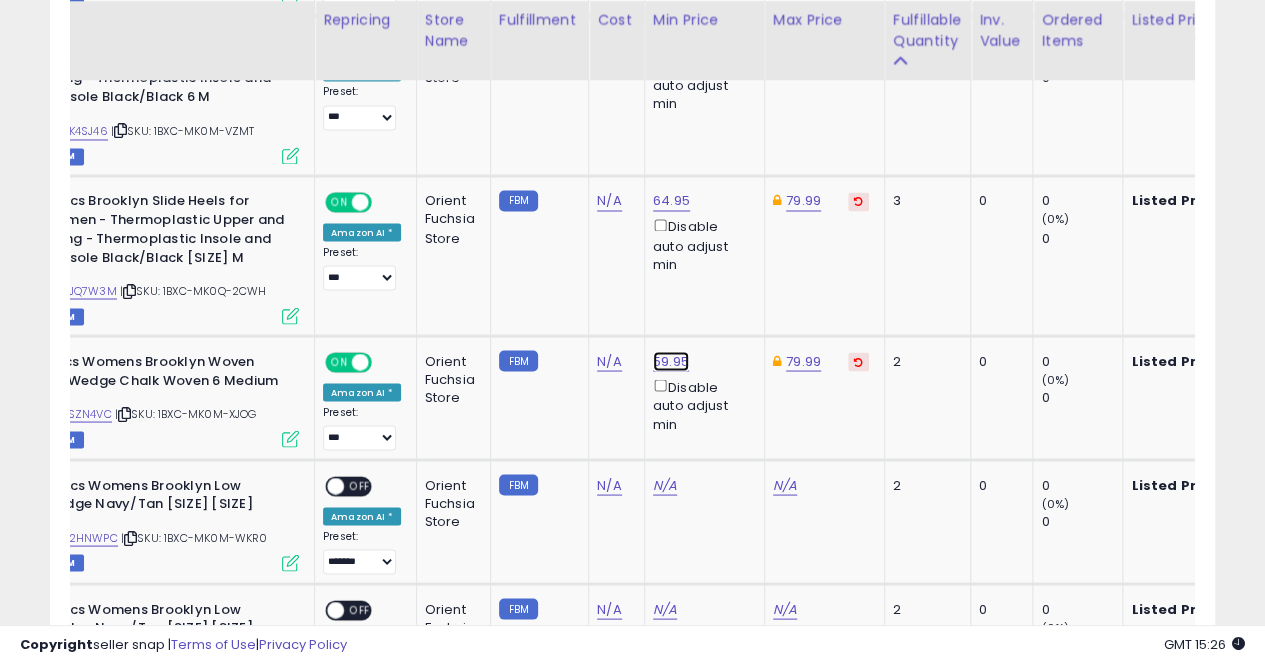 click on "59.95" at bounding box center [671, -489] 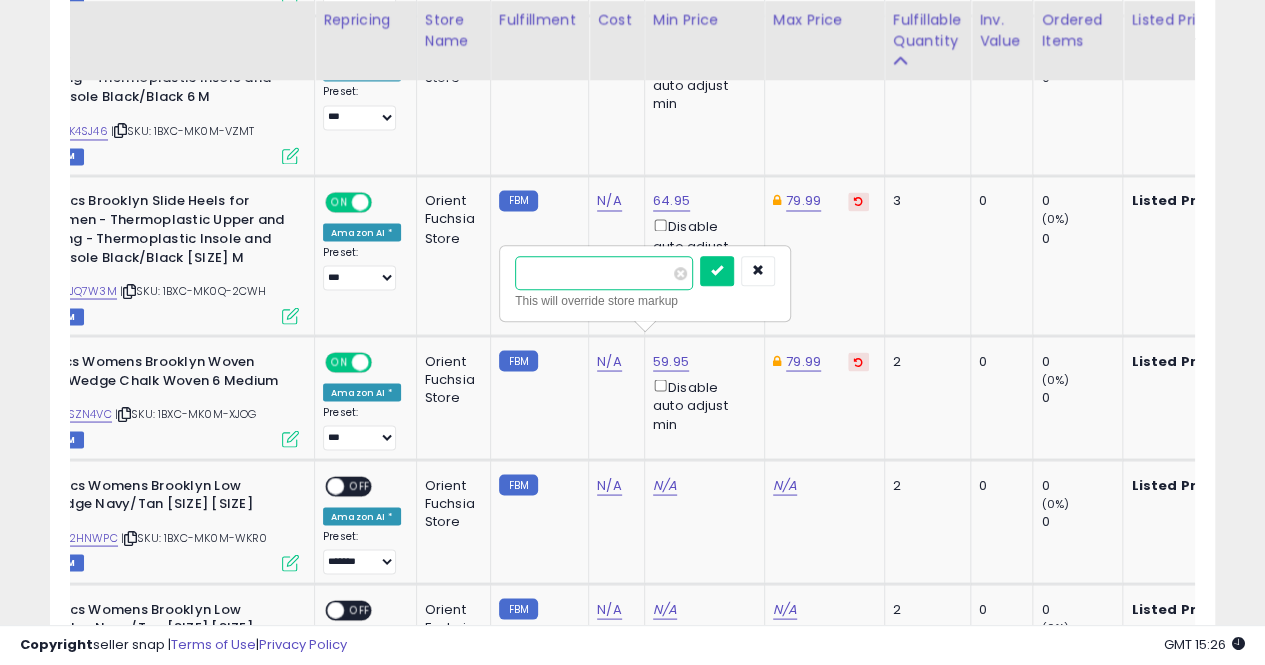 type on "****" 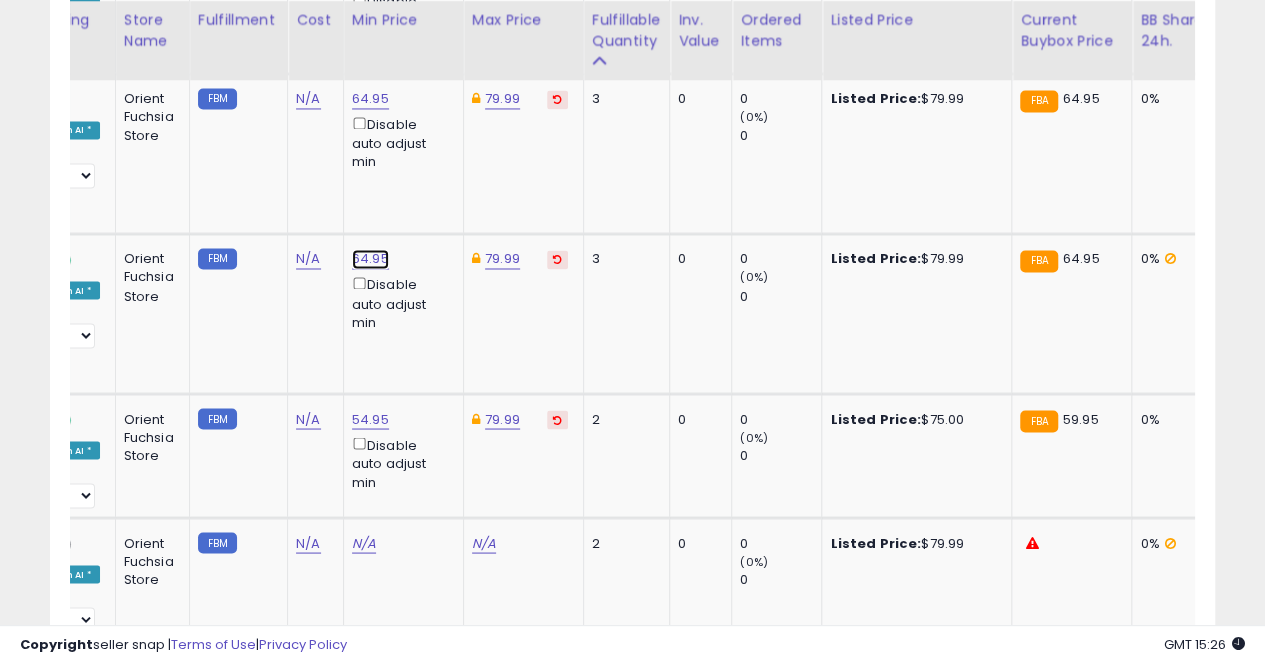click on "64.95" at bounding box center (370, -431) 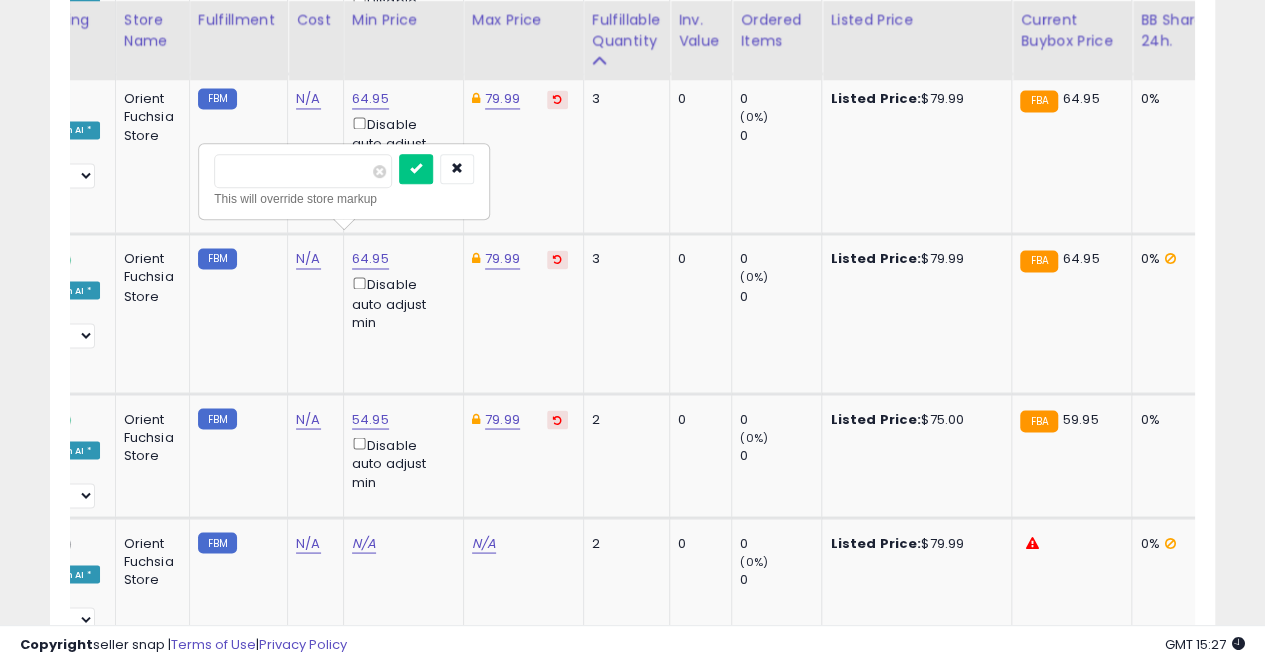 type on "**" 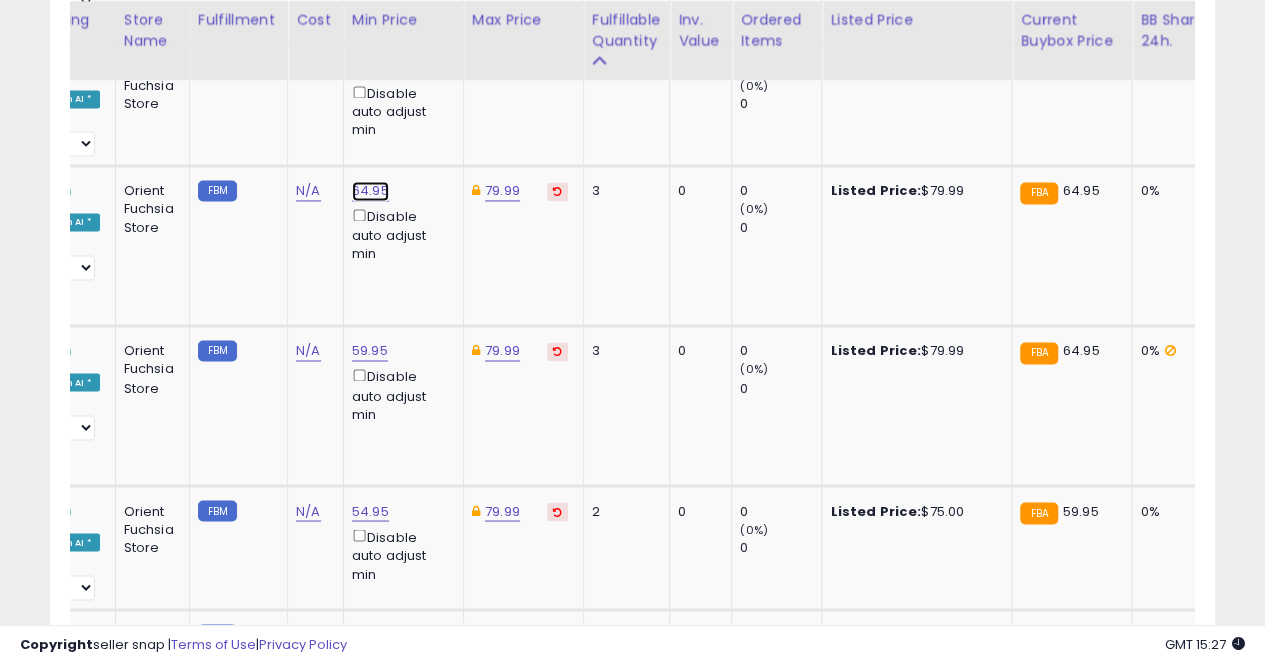click on "64.95" at bounding box center (370, -339) 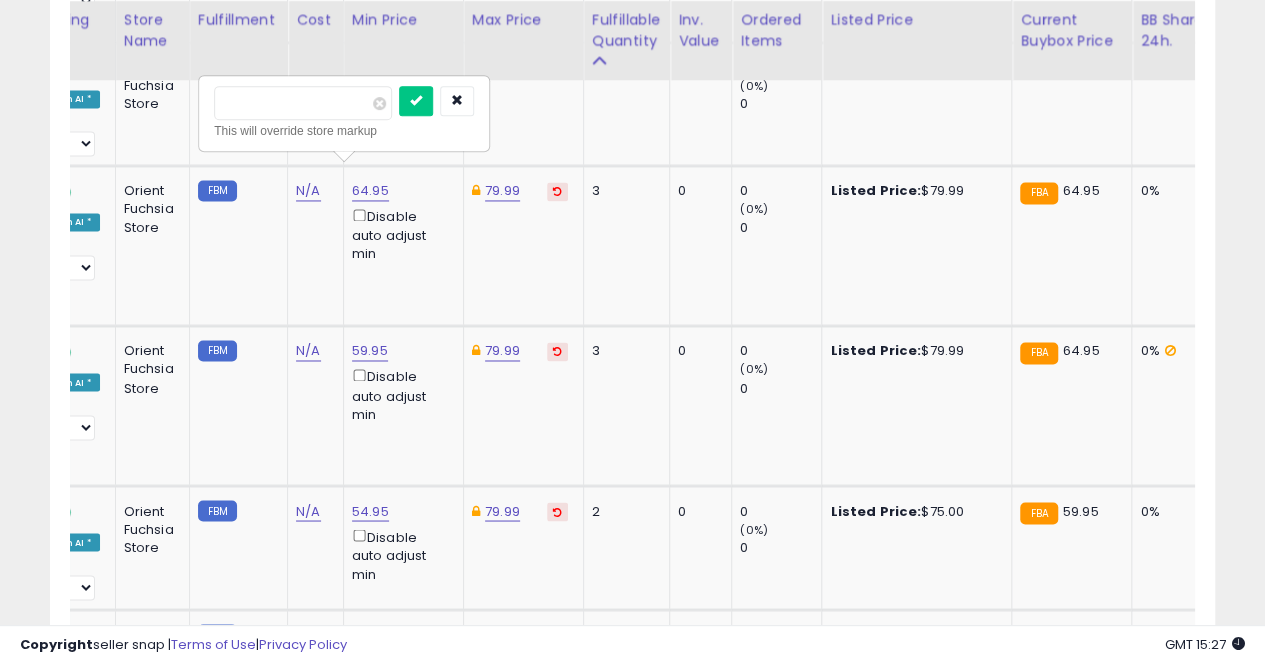 type on "**" 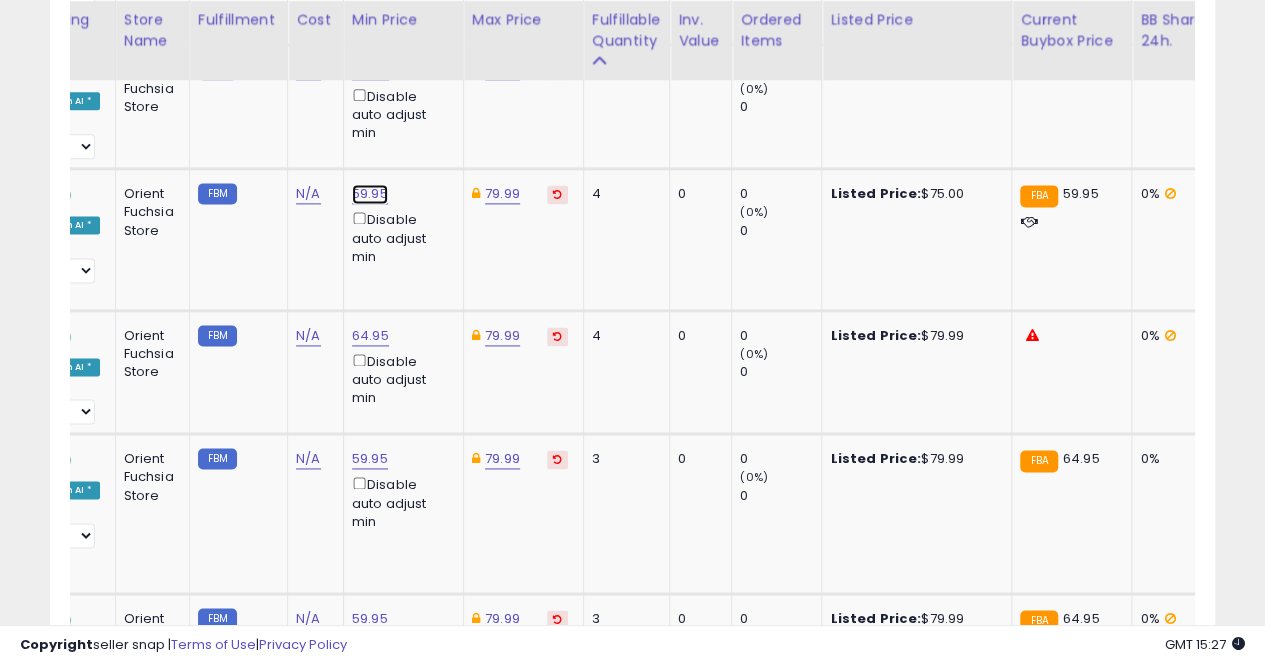 click on "59.95" at bounding box center (370, -71) 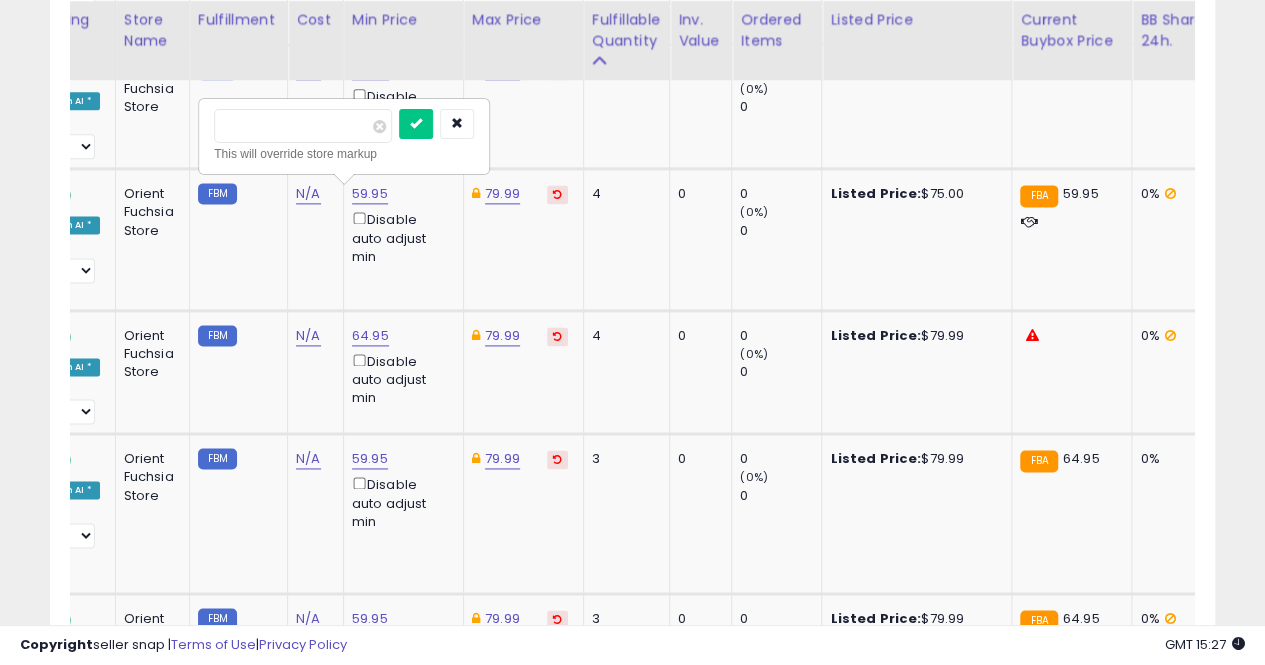 type on "**" 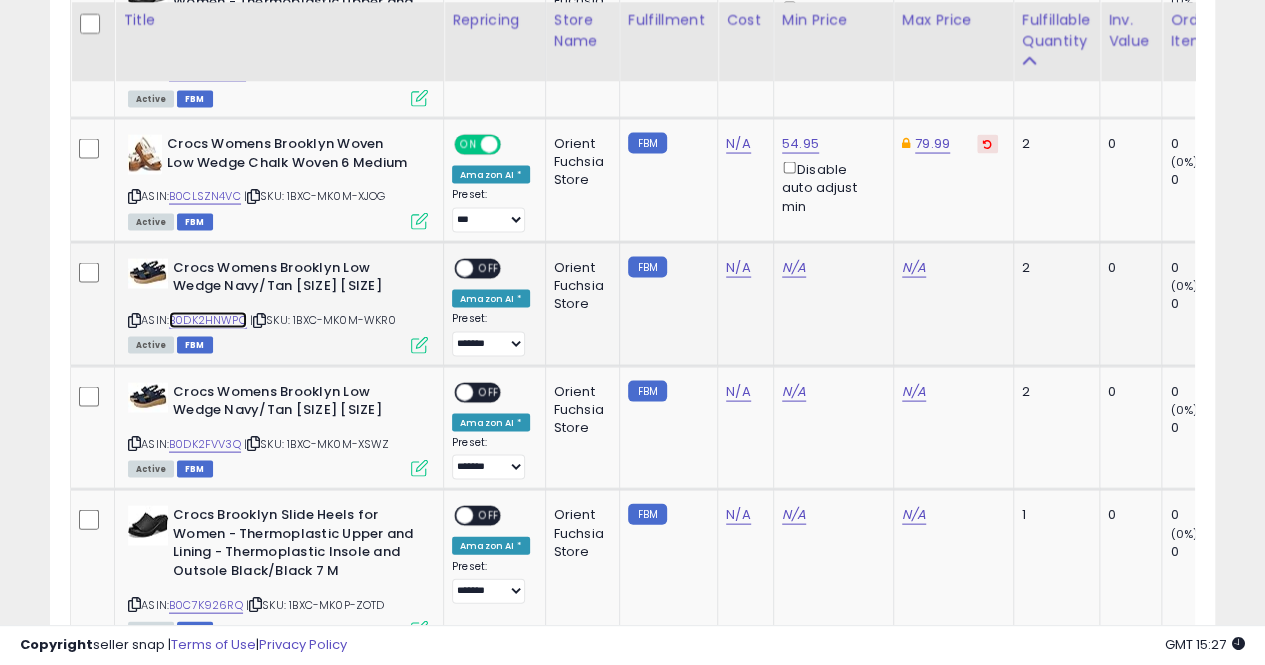 click on "B0DK2HNWPC" at bounding box center (208, 319) 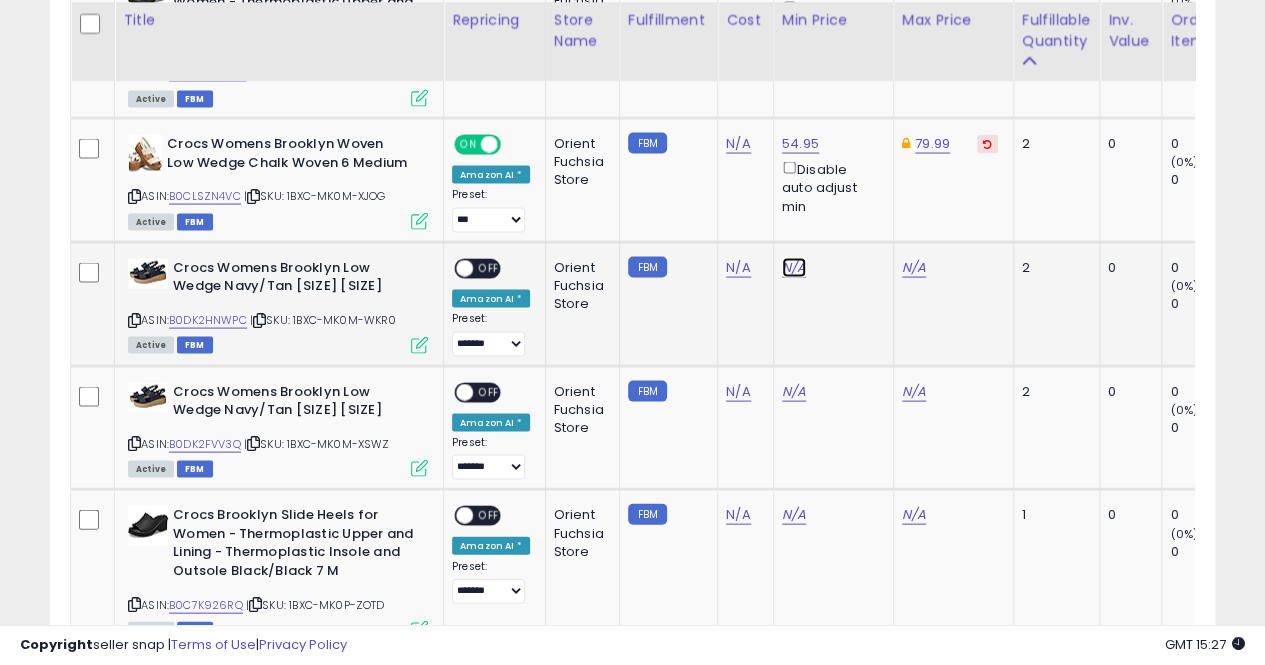 click on "N/A" at bounding box center (794, 267) 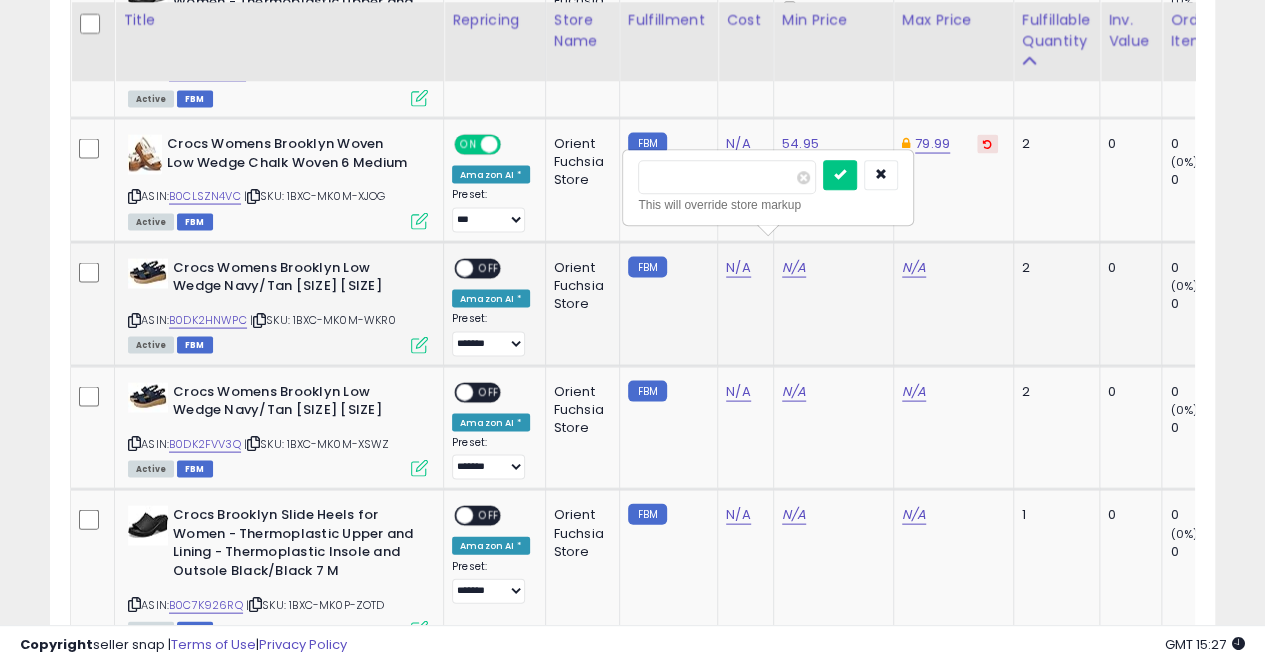 type on "*****" 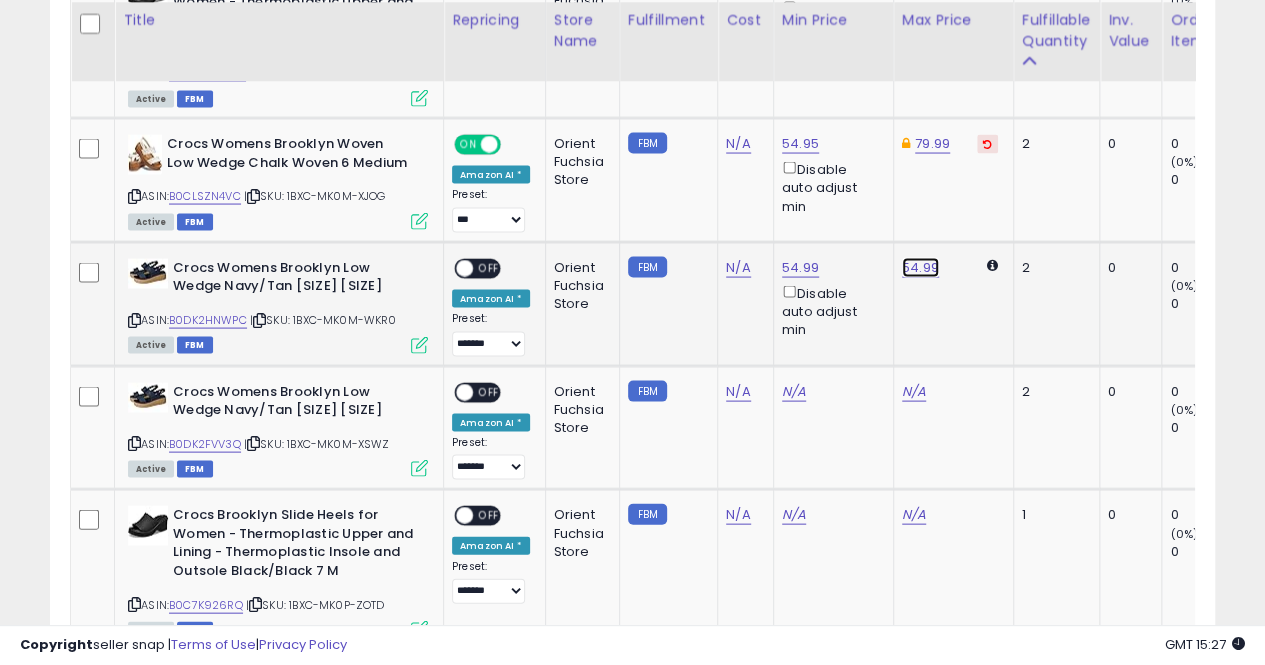 click on "54.99" at bounding box center (920, 267) 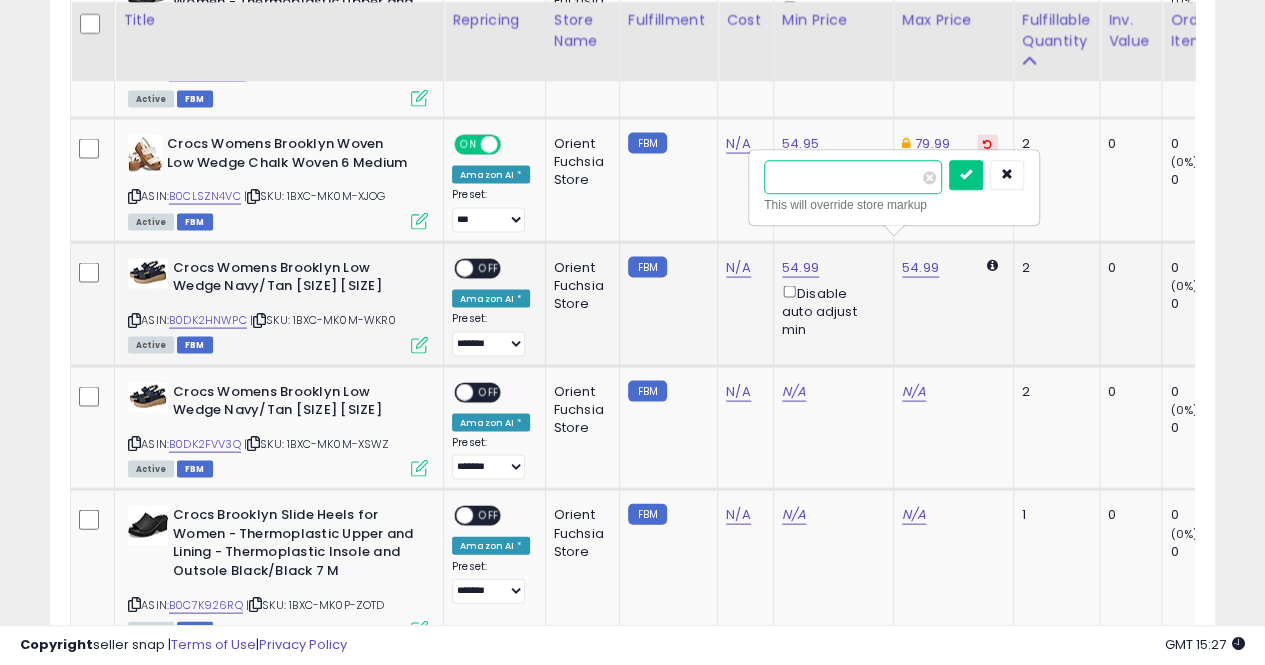 type on "****" 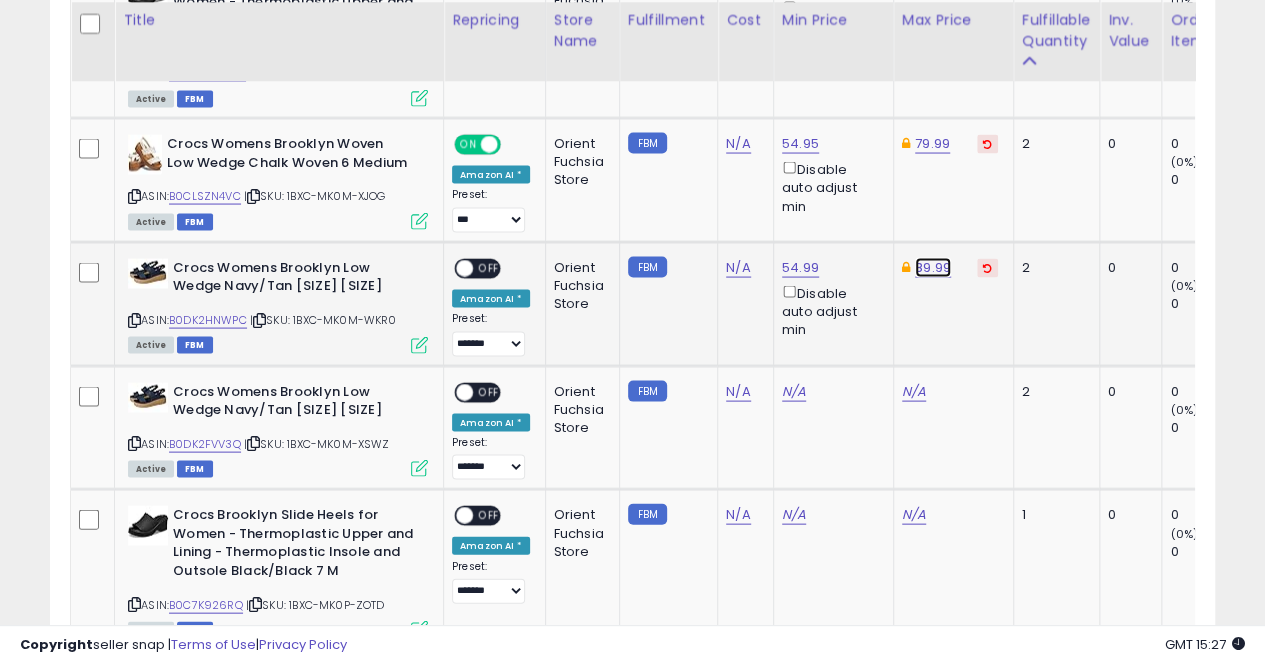 click on "89.99" at bounding box center [932, -707] 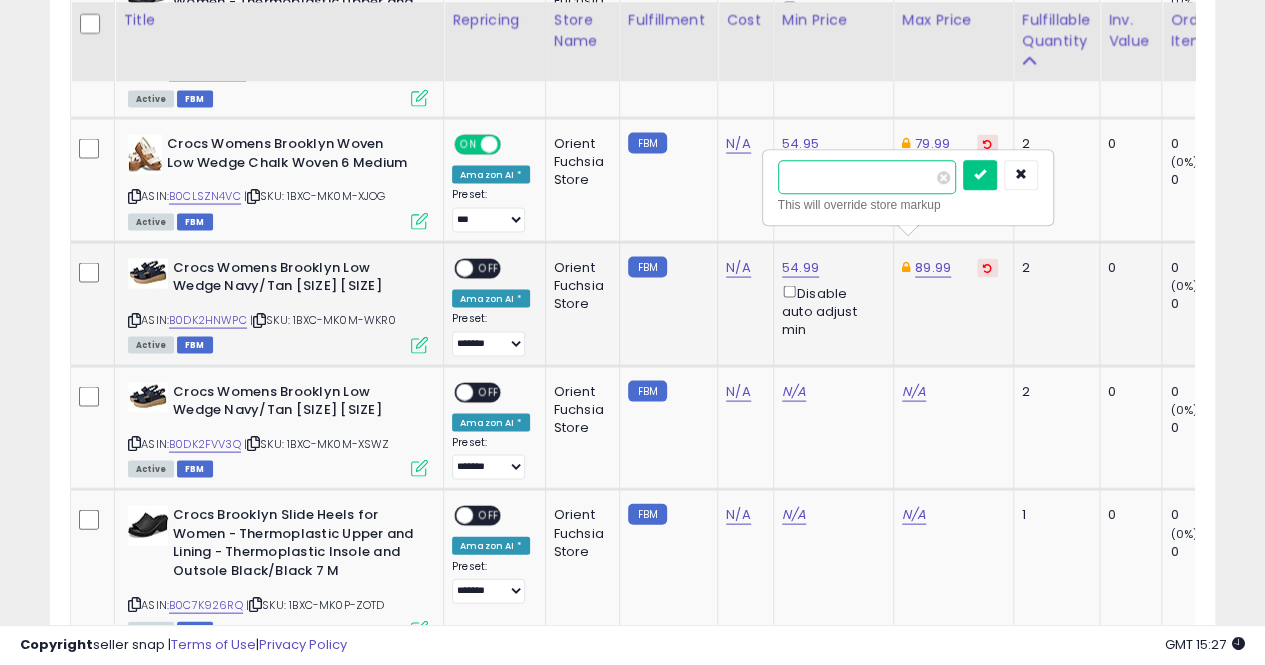 type on "*****" 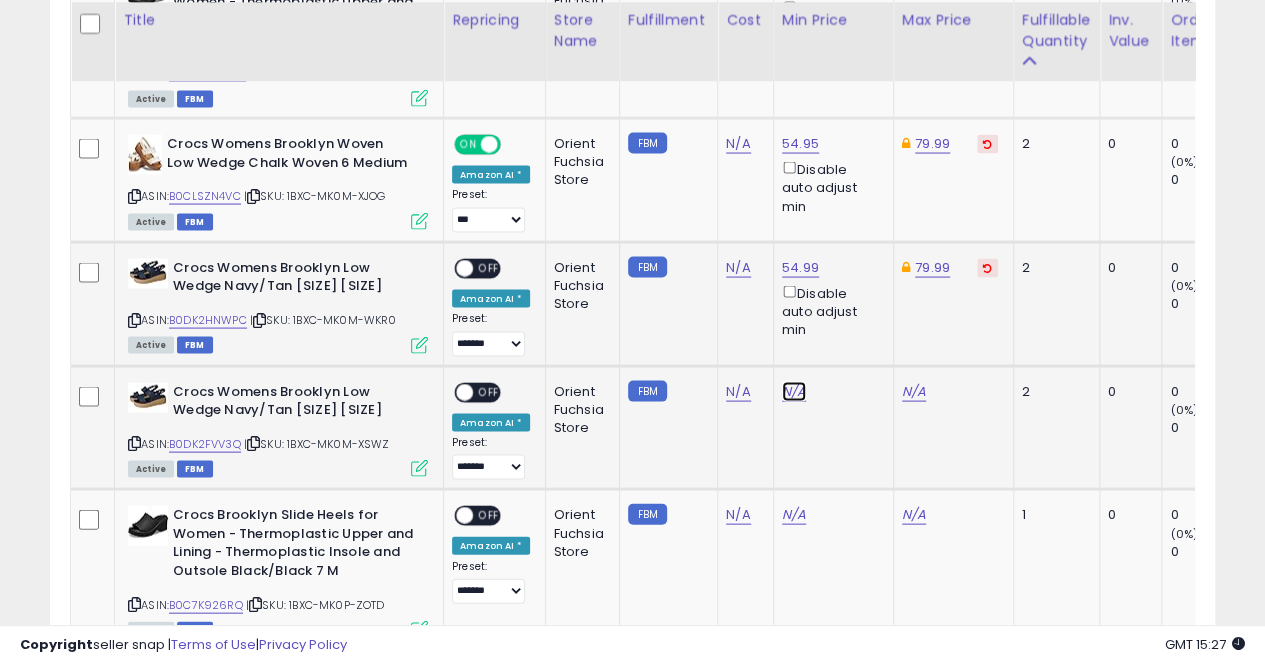click on "N/A" at bounding box center [794, 391] 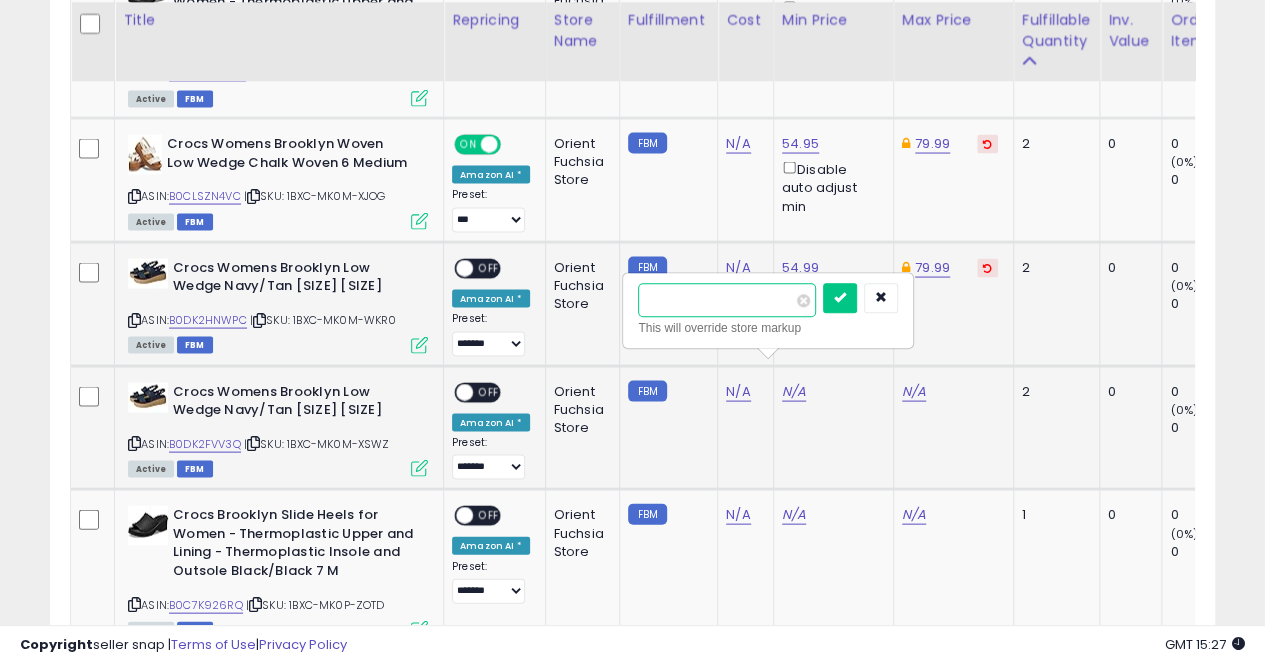 type on "**" 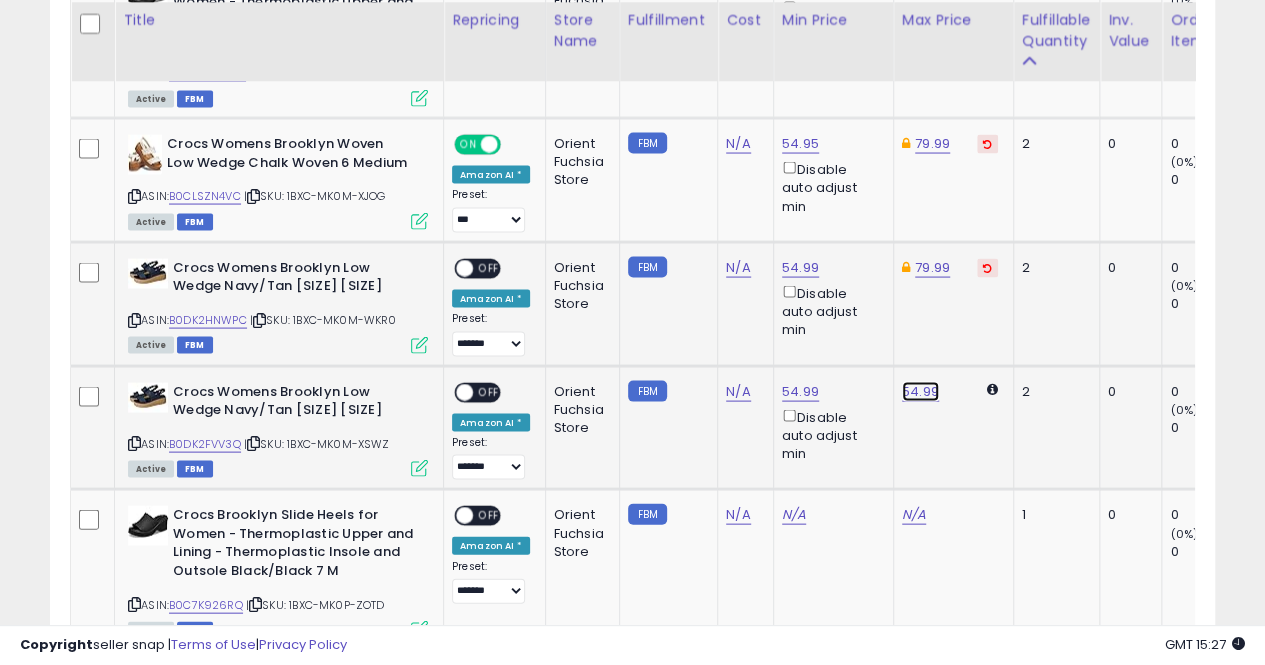 click on "54.99" at bounding box center (920, 391) 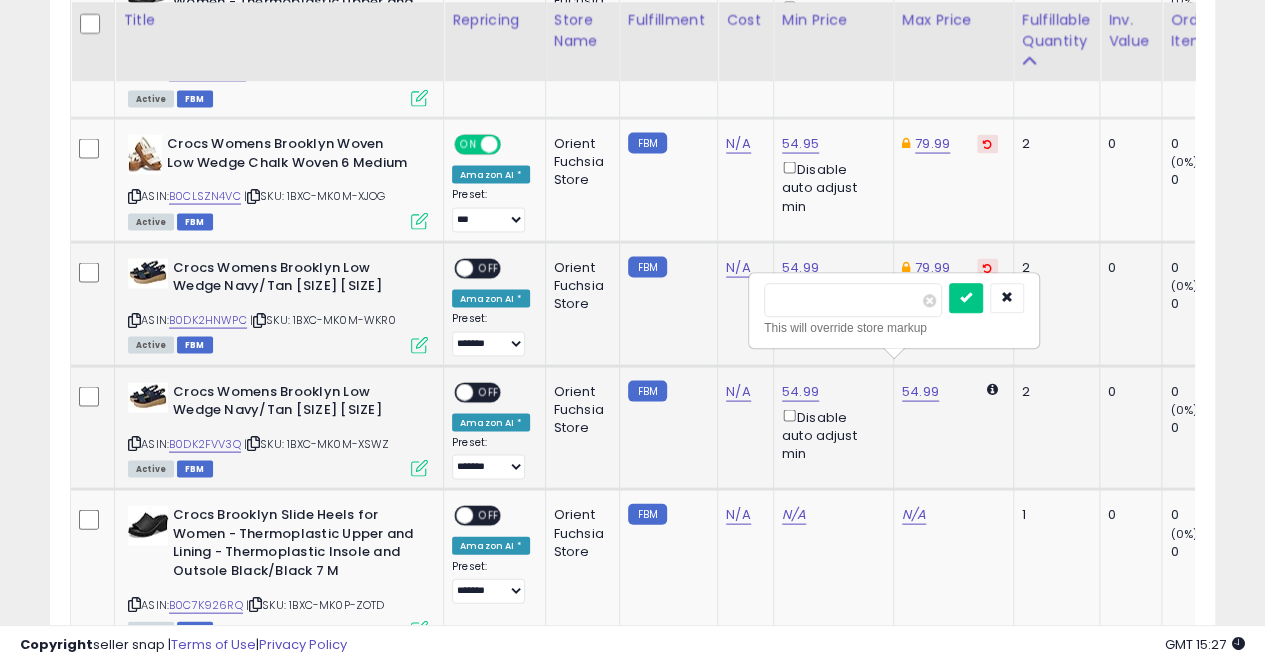 type on "*****" 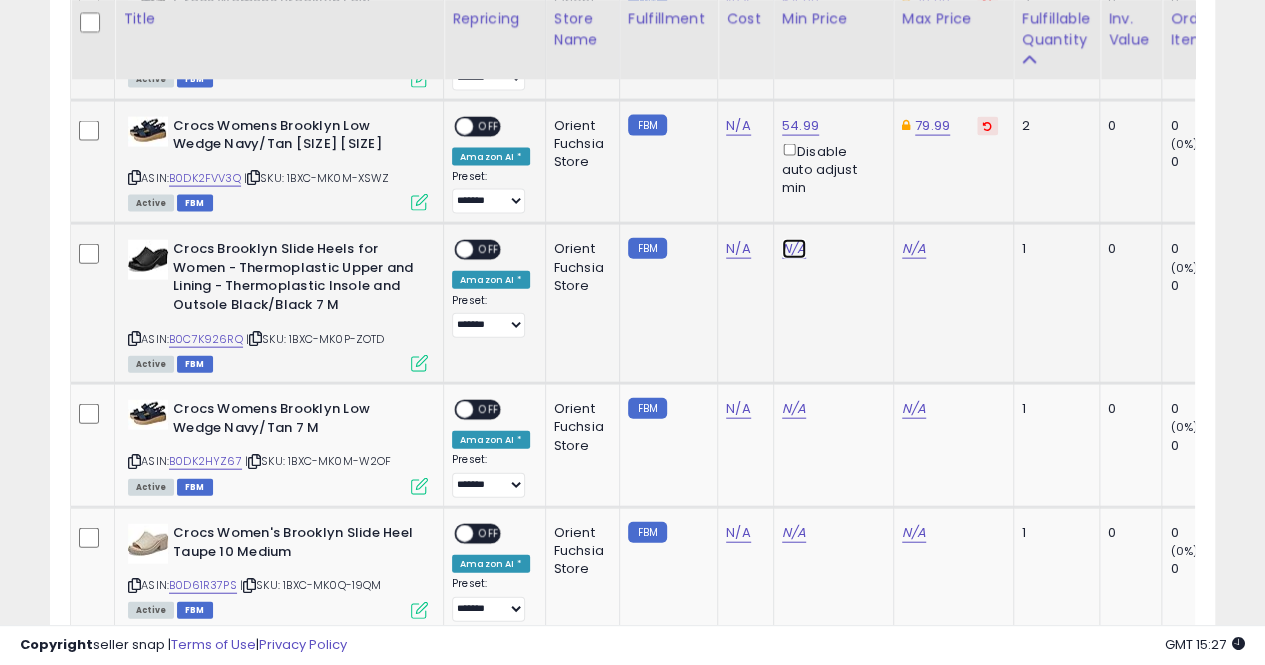 click on "N/A" at bounding box center [794, 249] 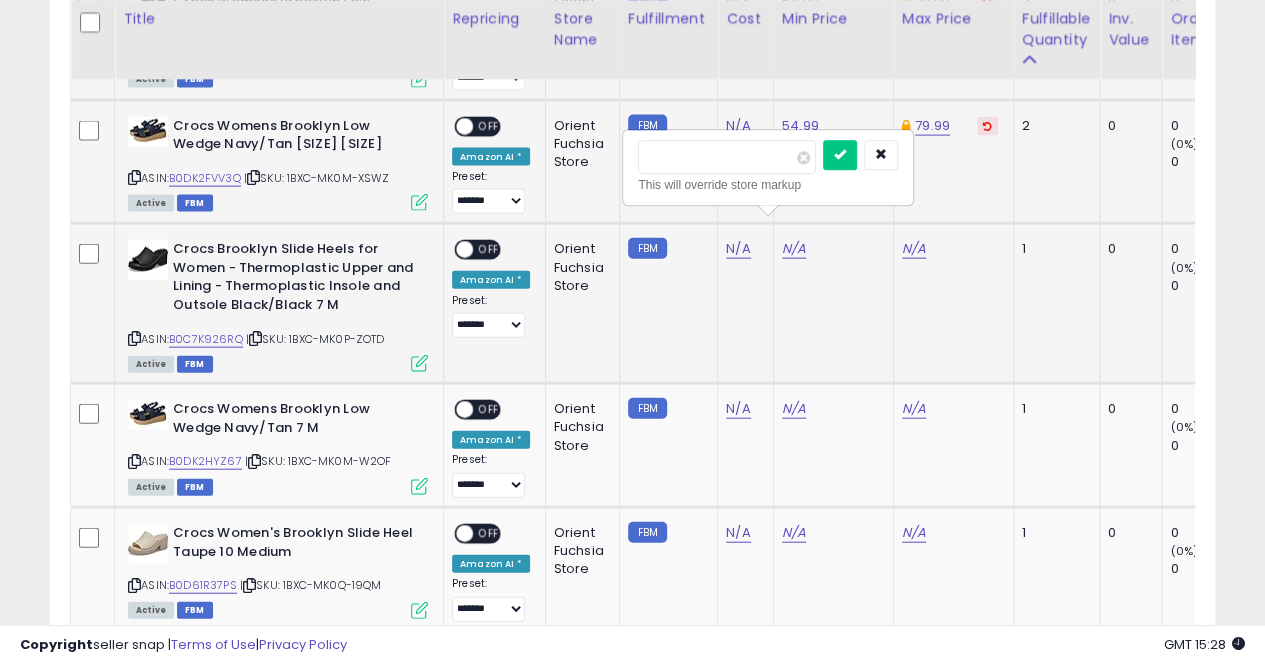 type on "*****" 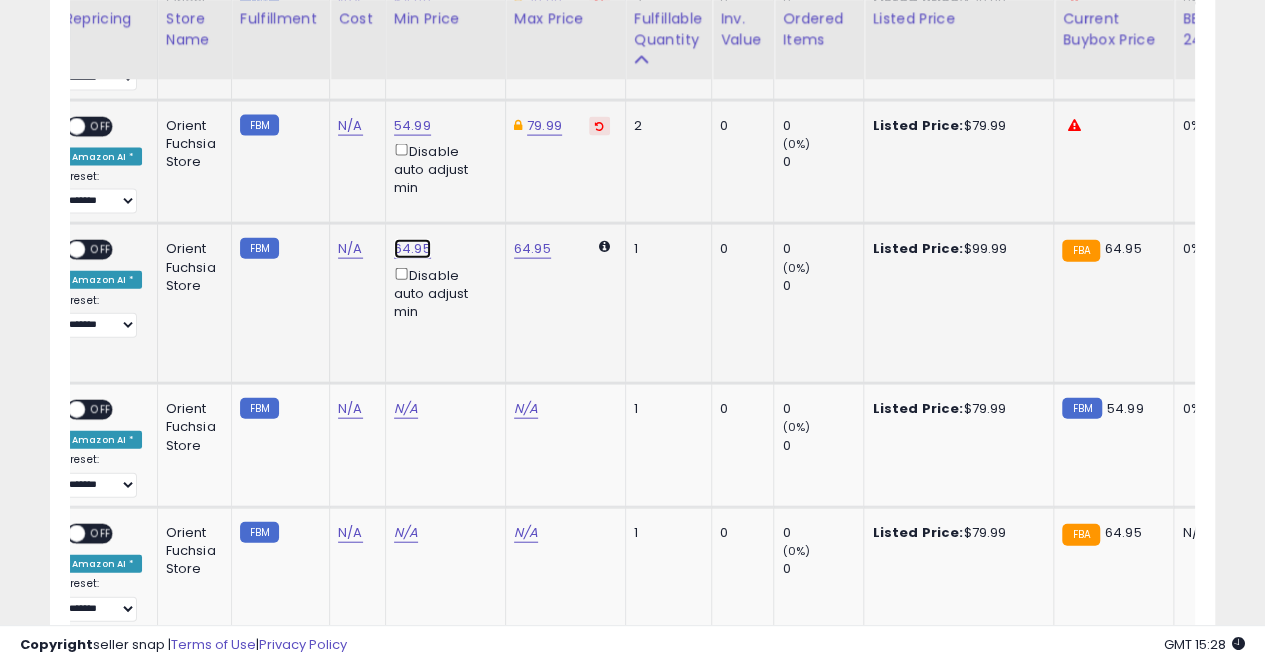 click on "64.95" at bounding box center [412, -972] 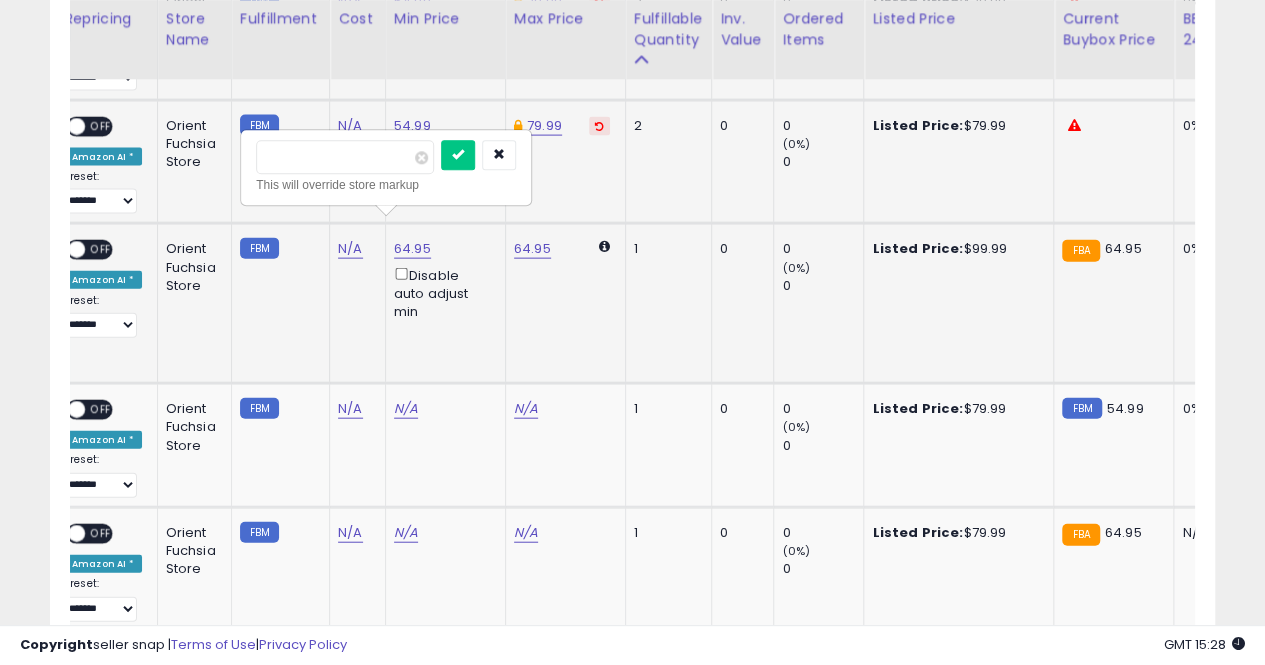 type on "****" 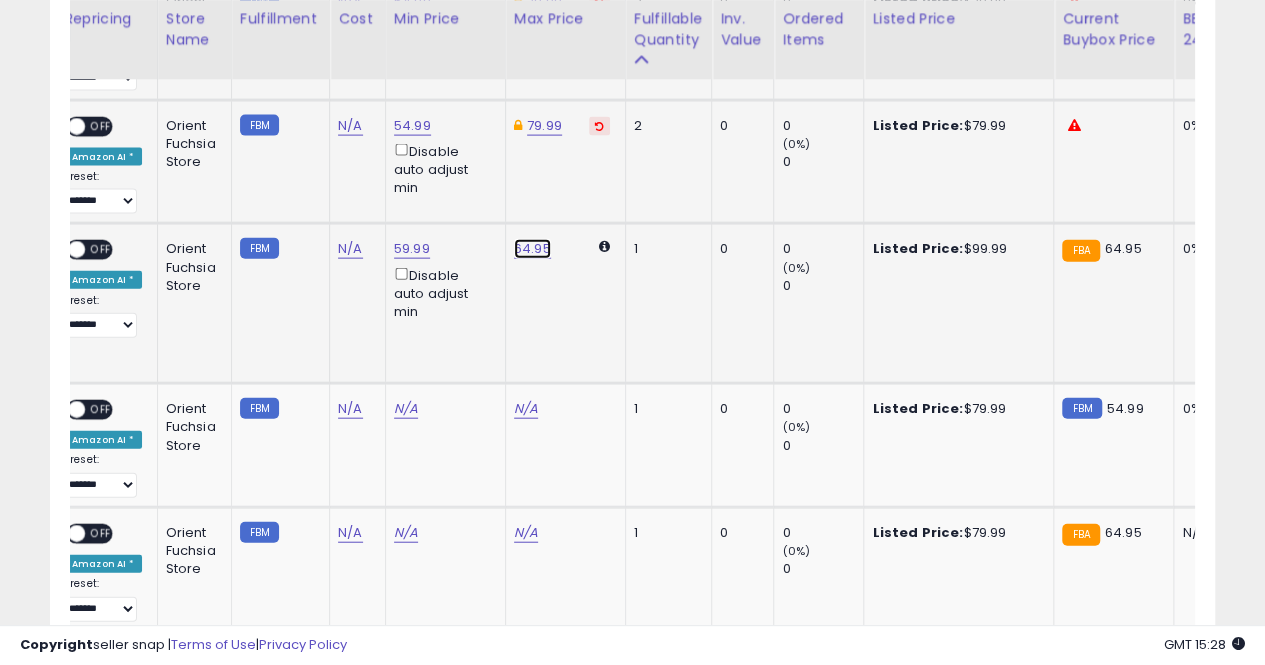 click on "64.95" at bounding box center [532, 249] 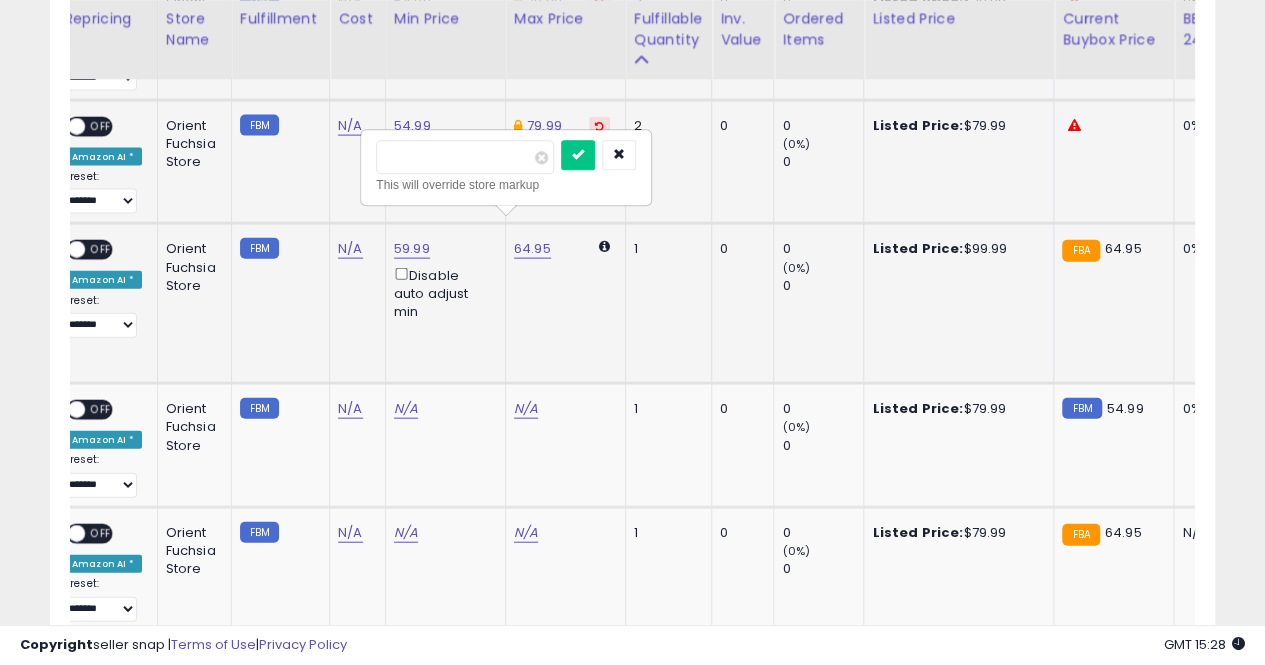 type on "*" 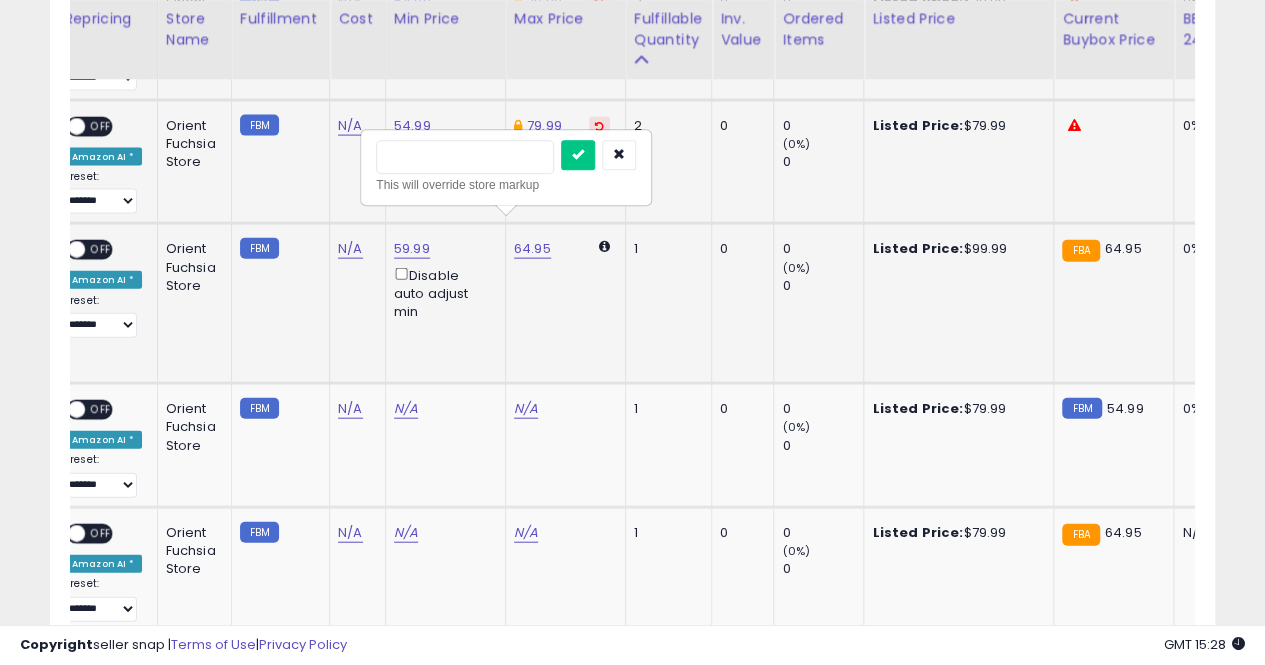 type on "****" 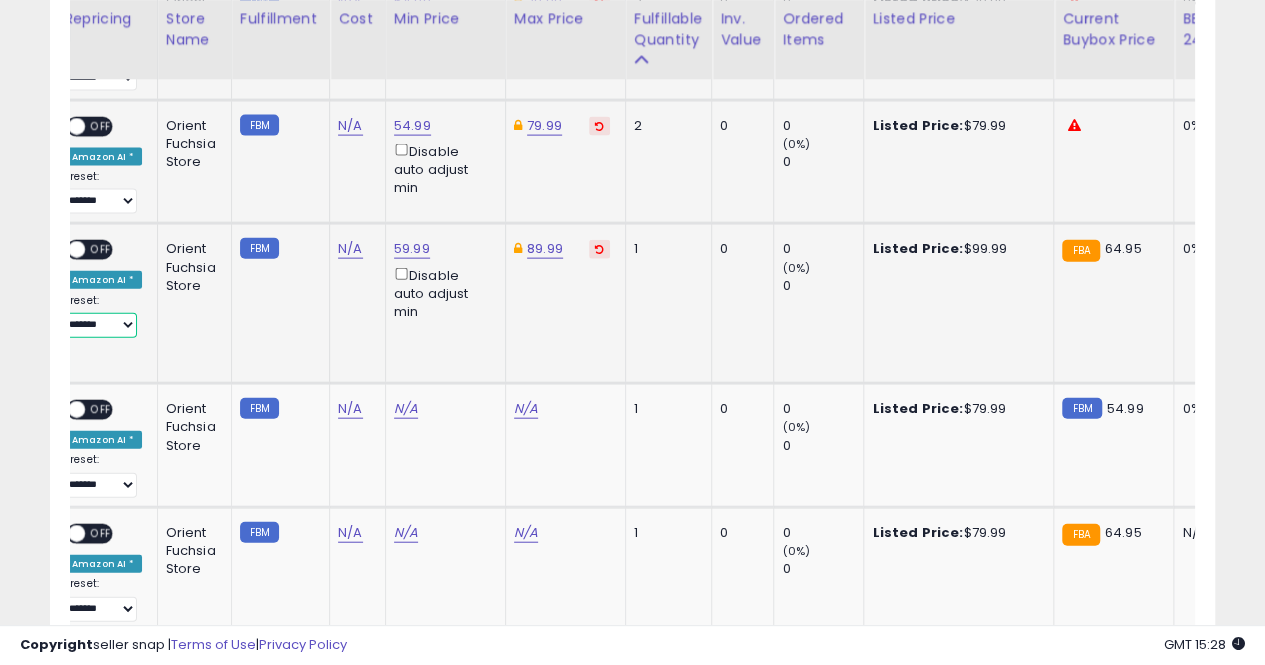 click on "**********" at bounding box center [100, 325] 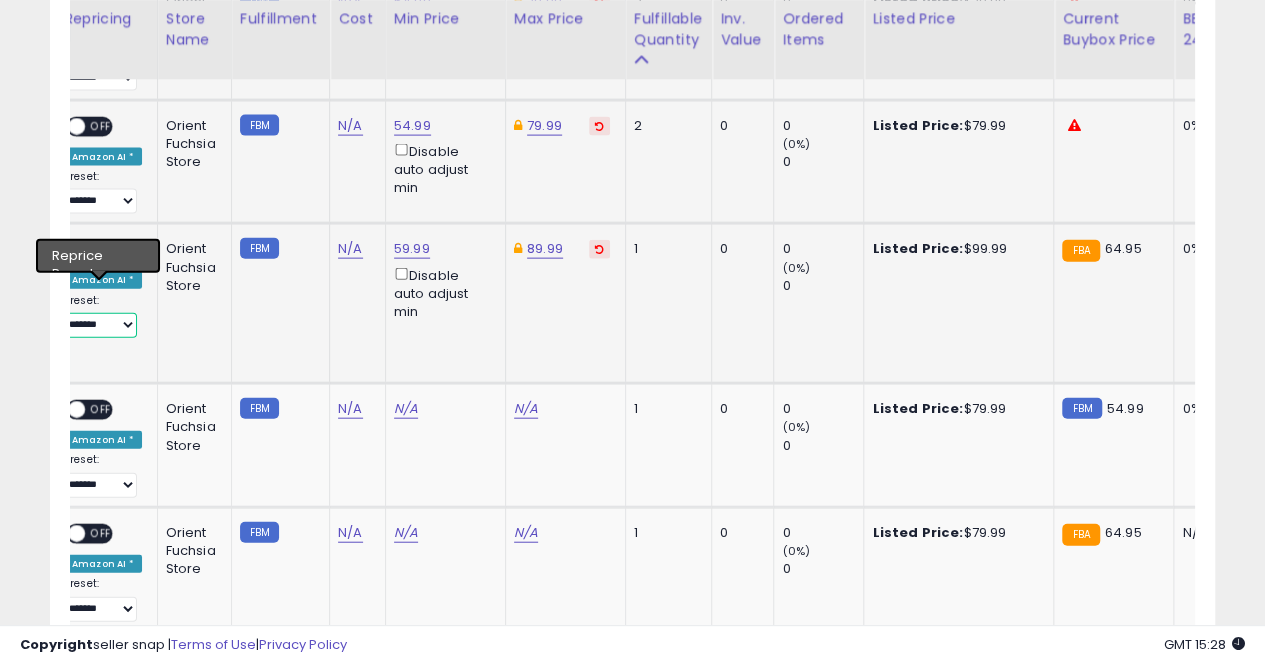 select on "***" 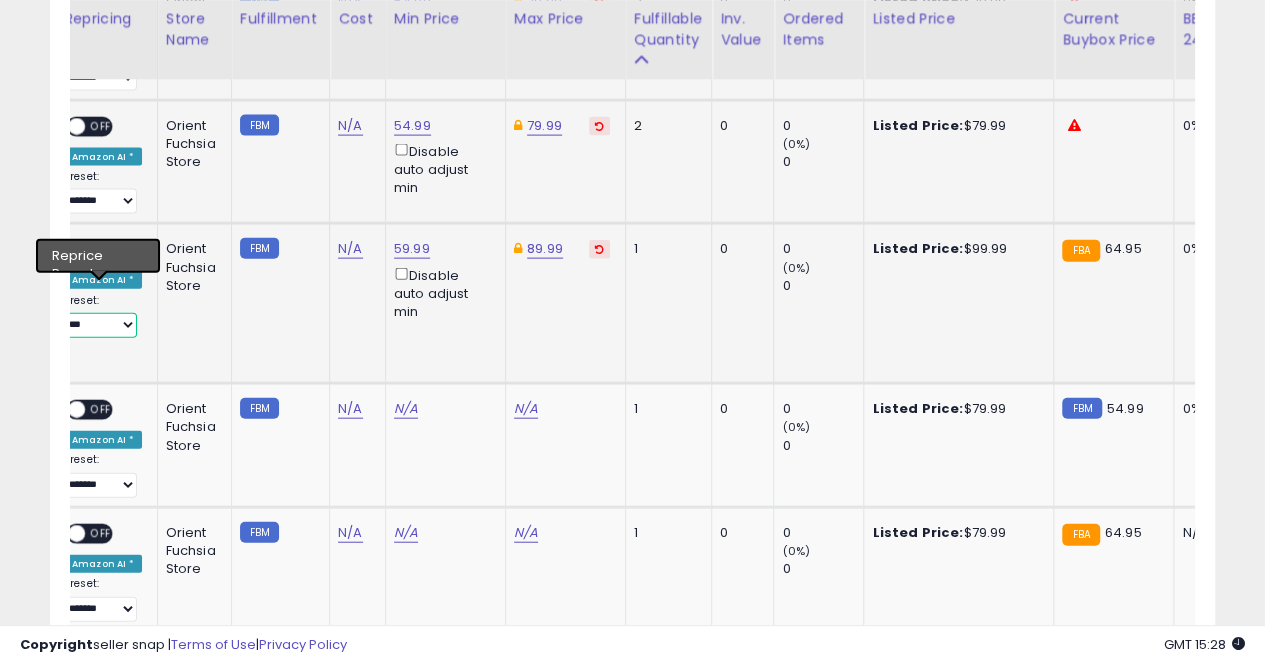 click on "**********" at bounding box center (100, 325) 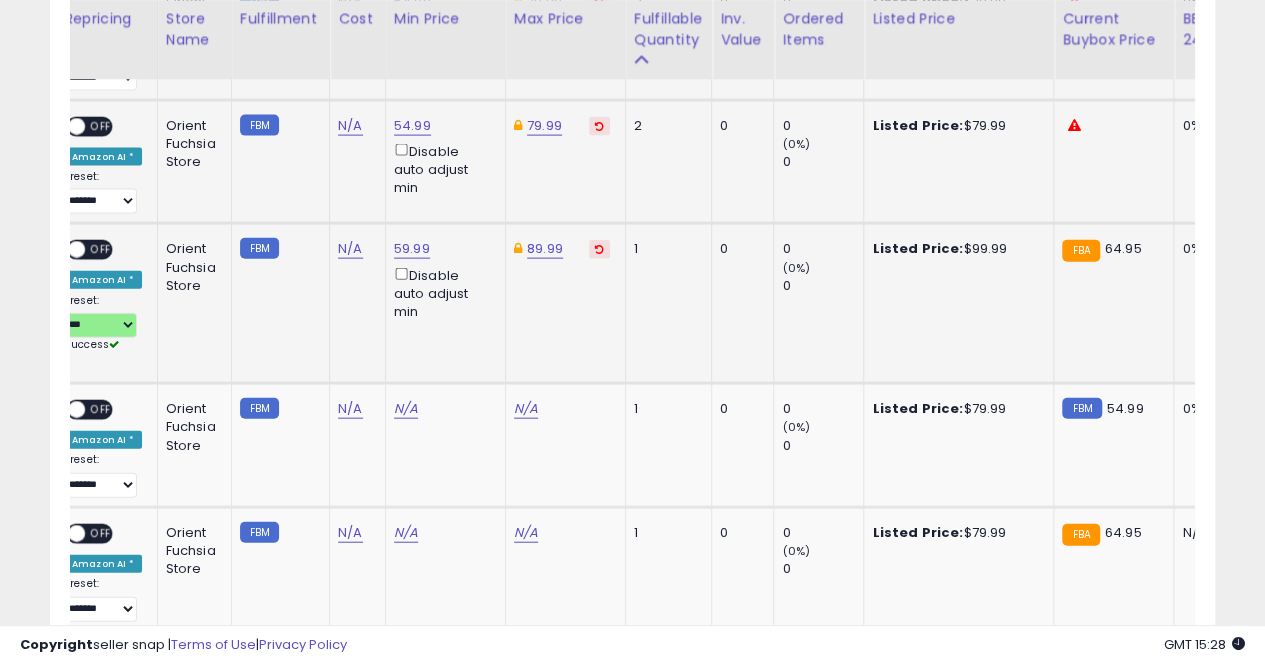 click on "OFF" at bounding box center [101, 250] 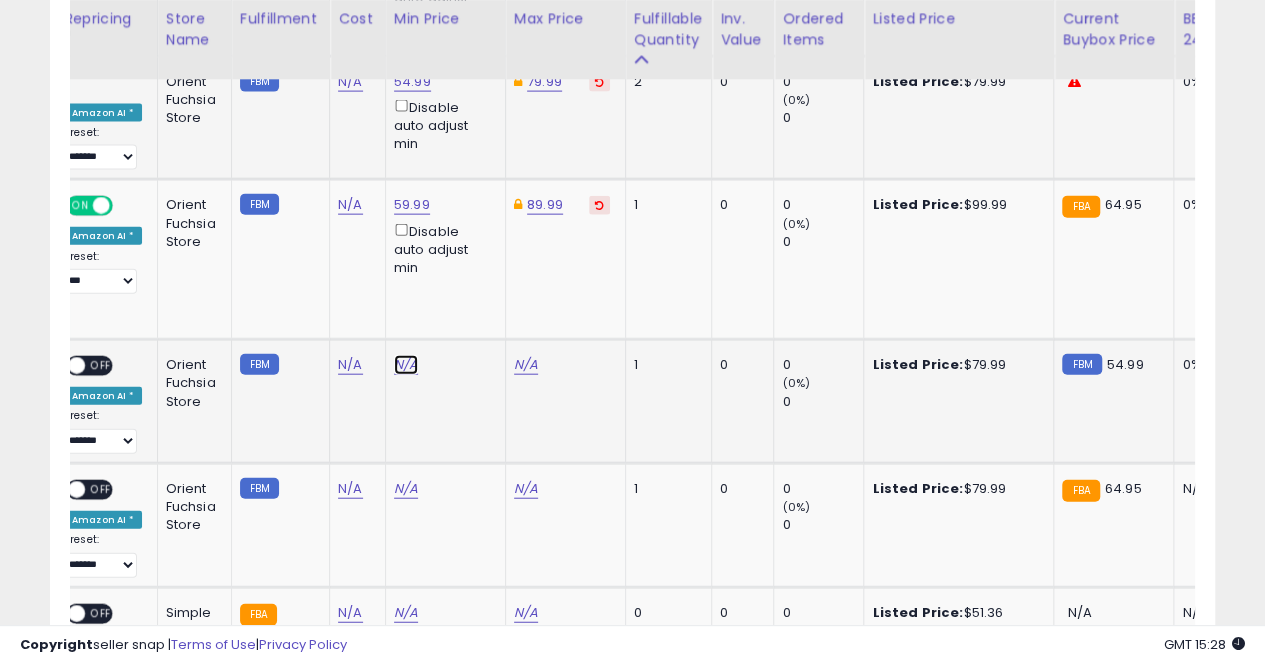 click on "N/A" at bounding box center (406, 365) 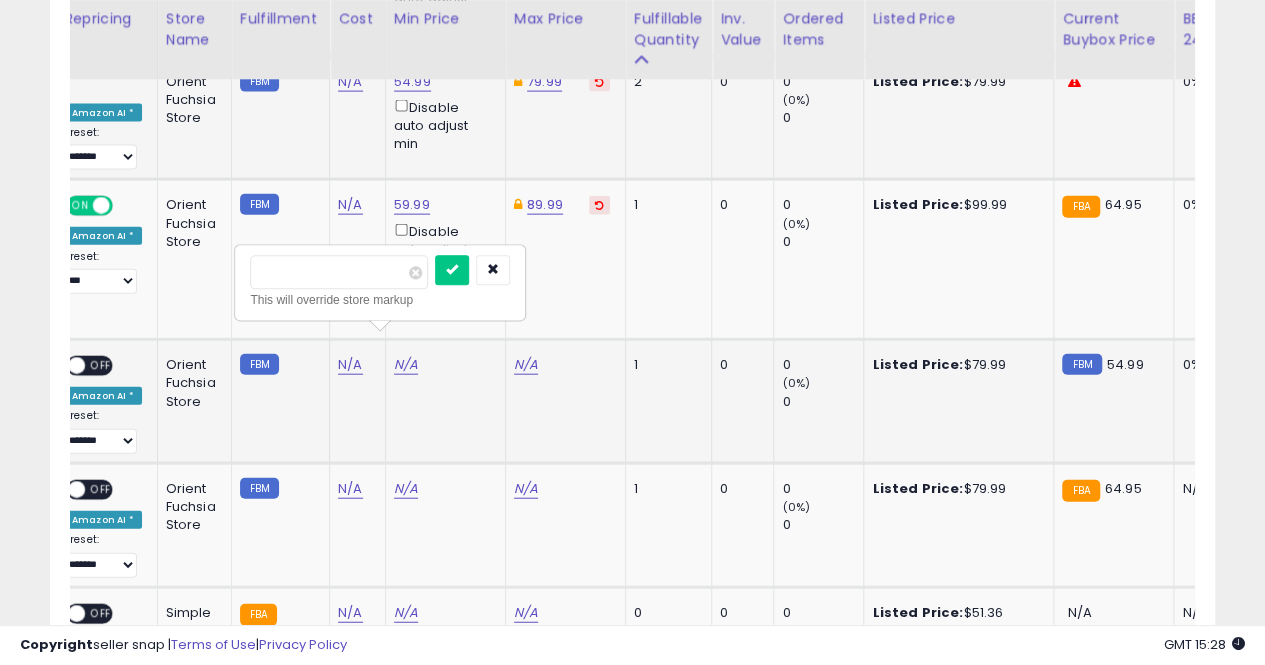 scroll, scrollTop: 0, scrollLeft: 100, axis: horizontal 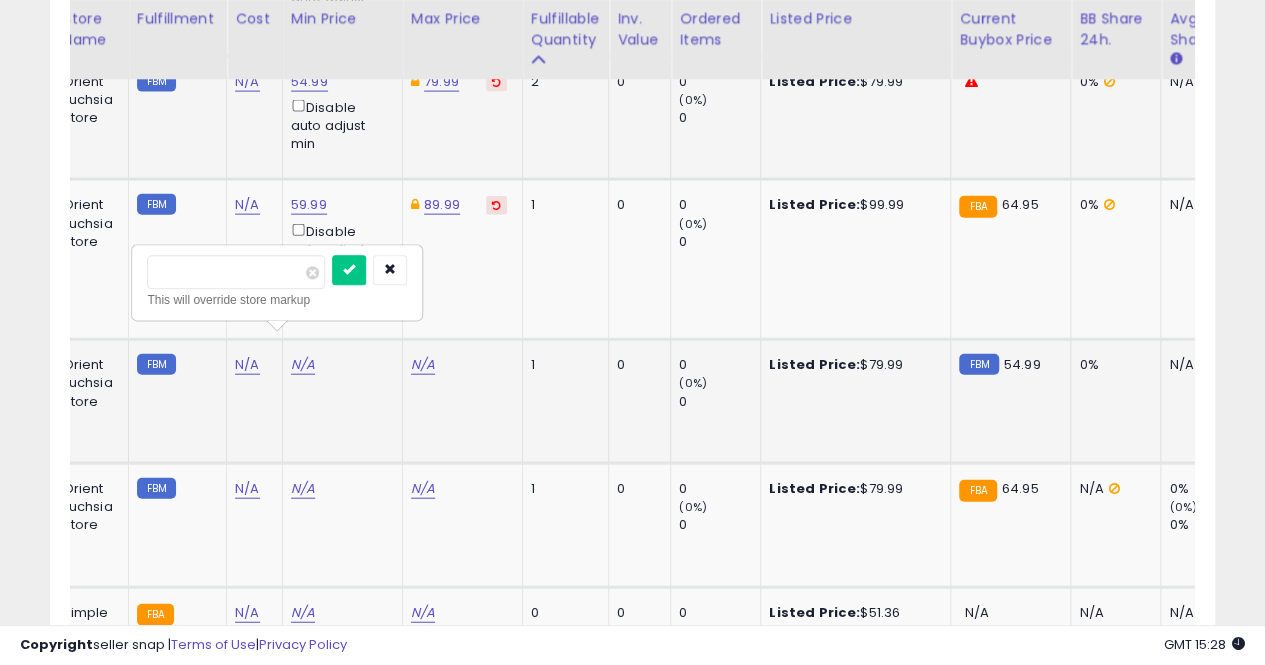 type on "*****" 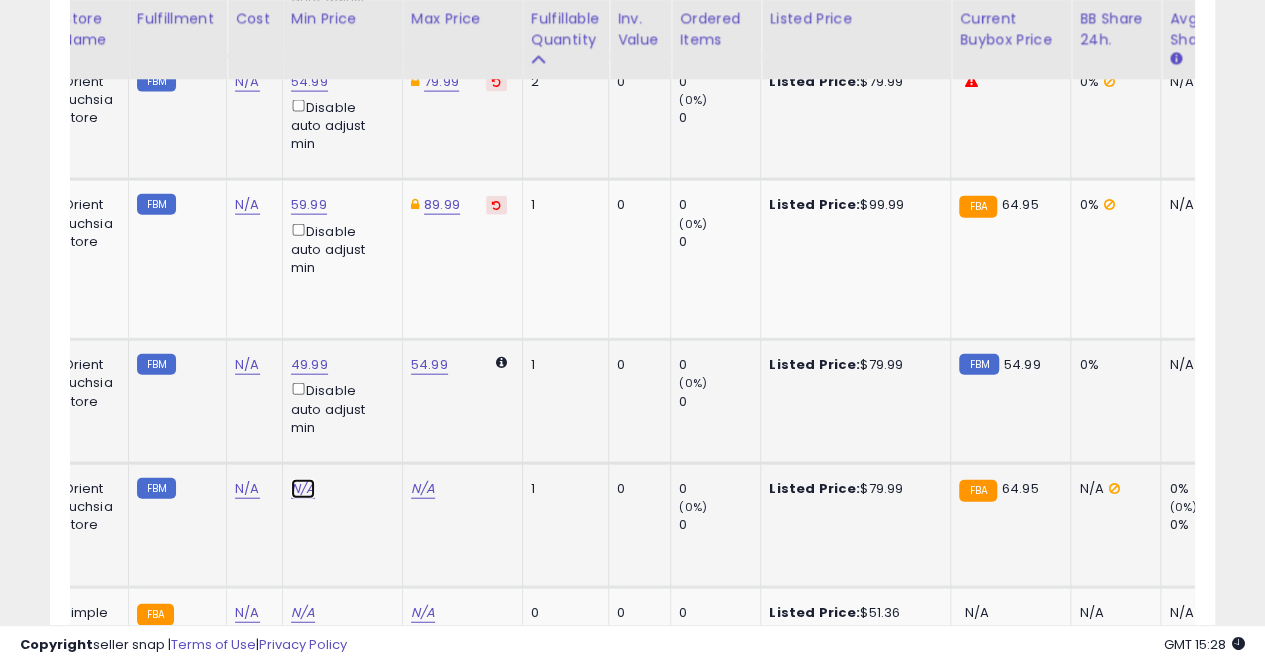 click on "N/A" at bounding box center (303, 489) 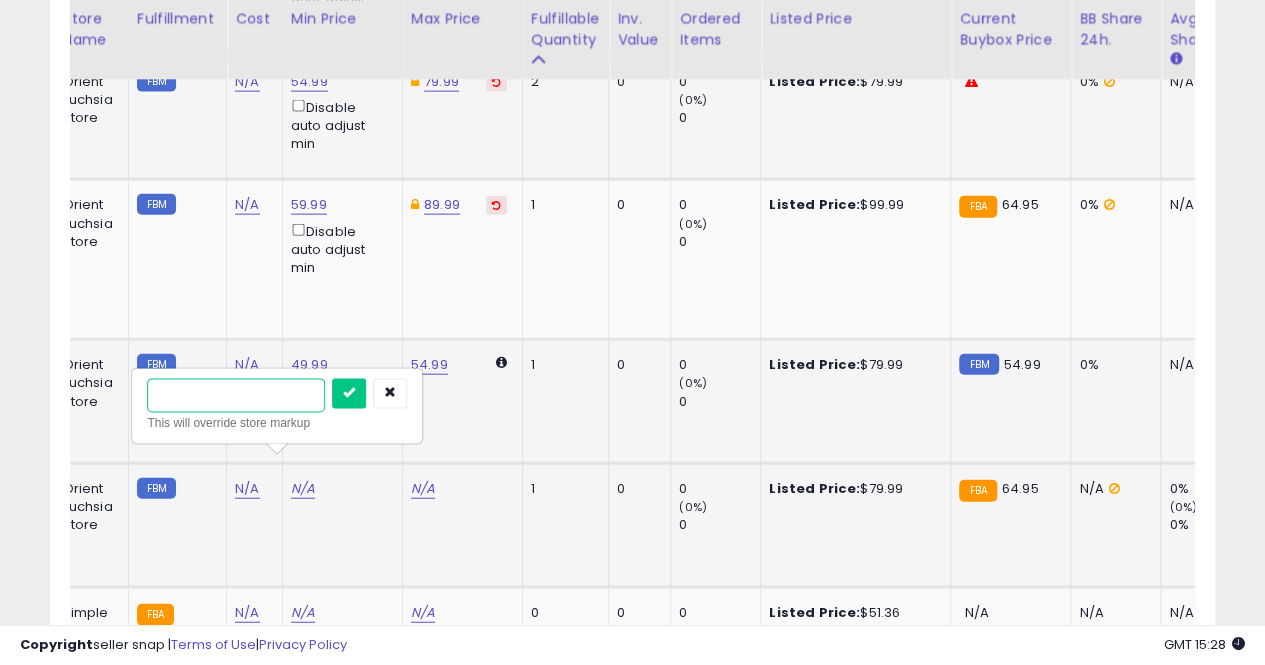 type on "**" 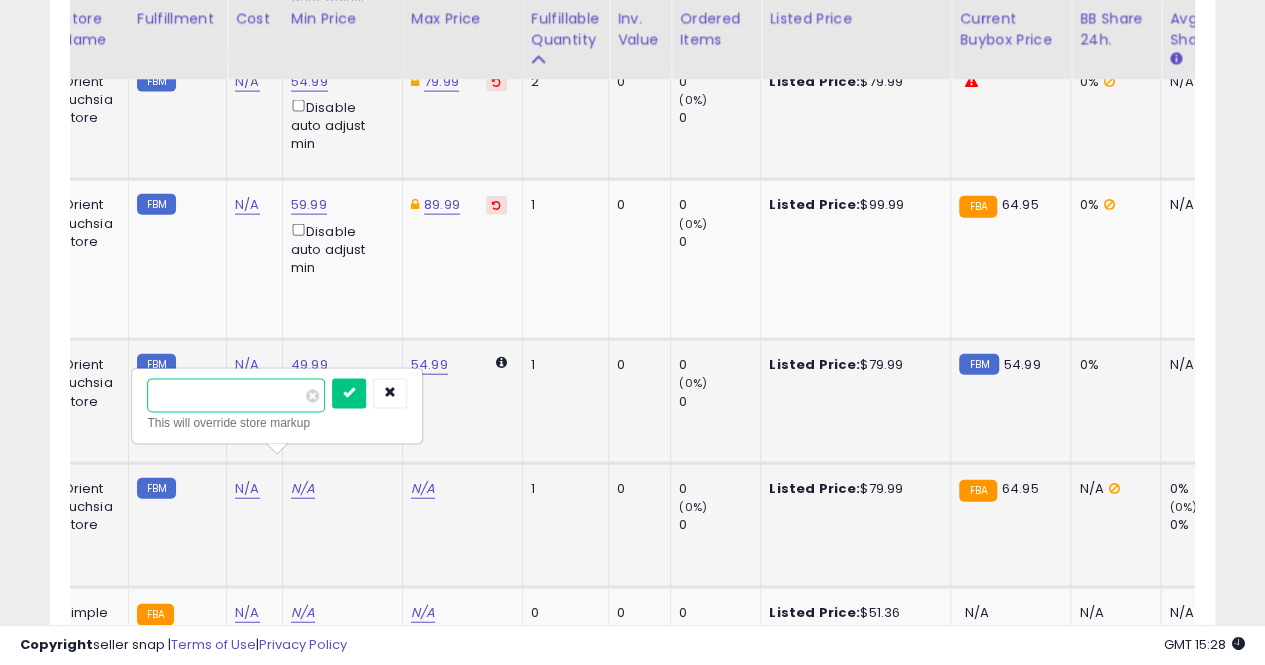 click at bounding box center [349, 394] 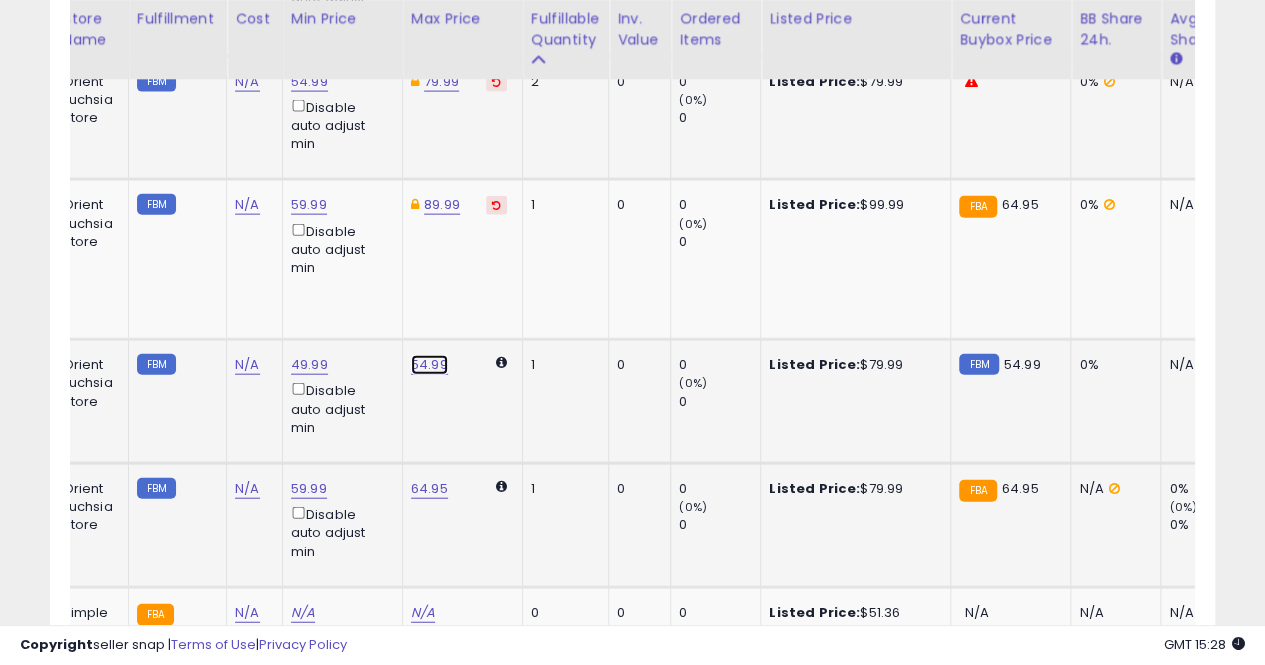 click on "54.99" at bounding box center (429, 365) 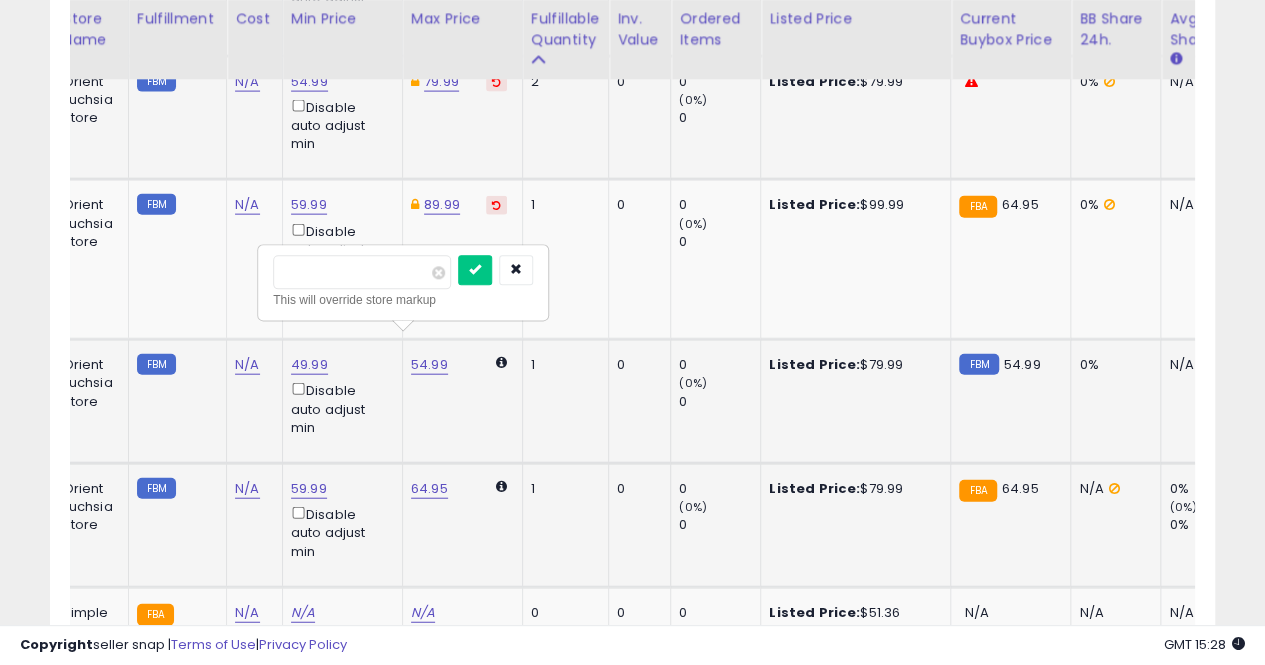 type on "**" 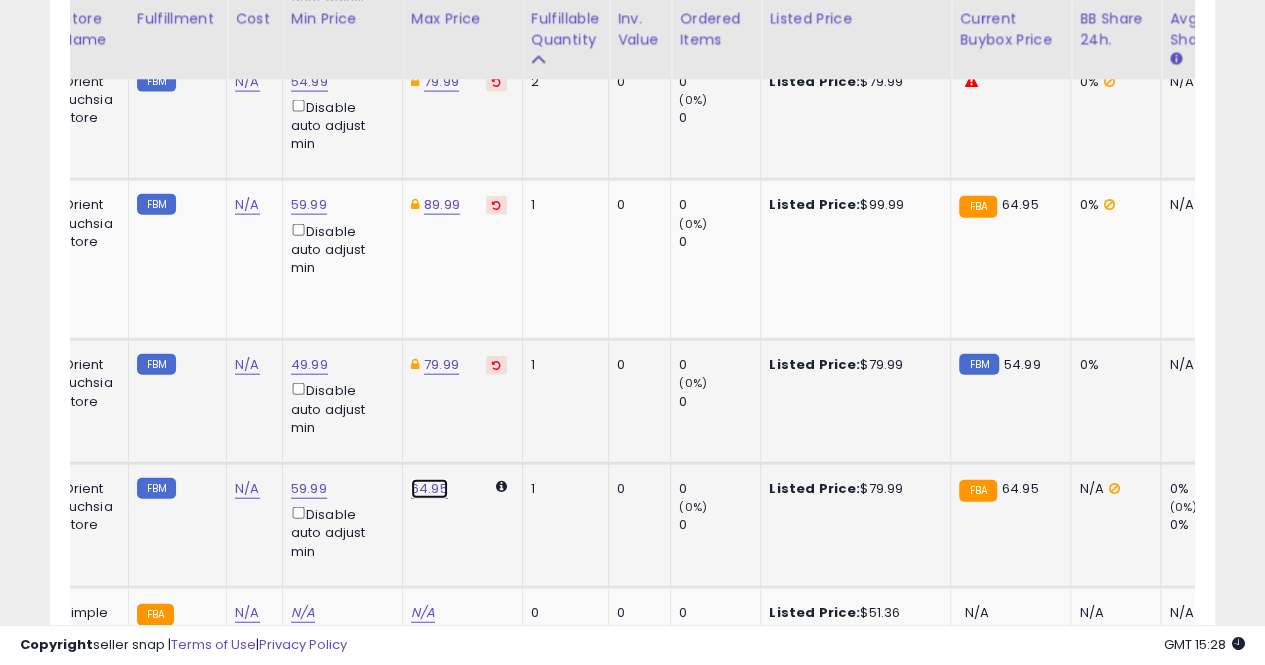 click on "64.95" at bounding box center (429, 489) 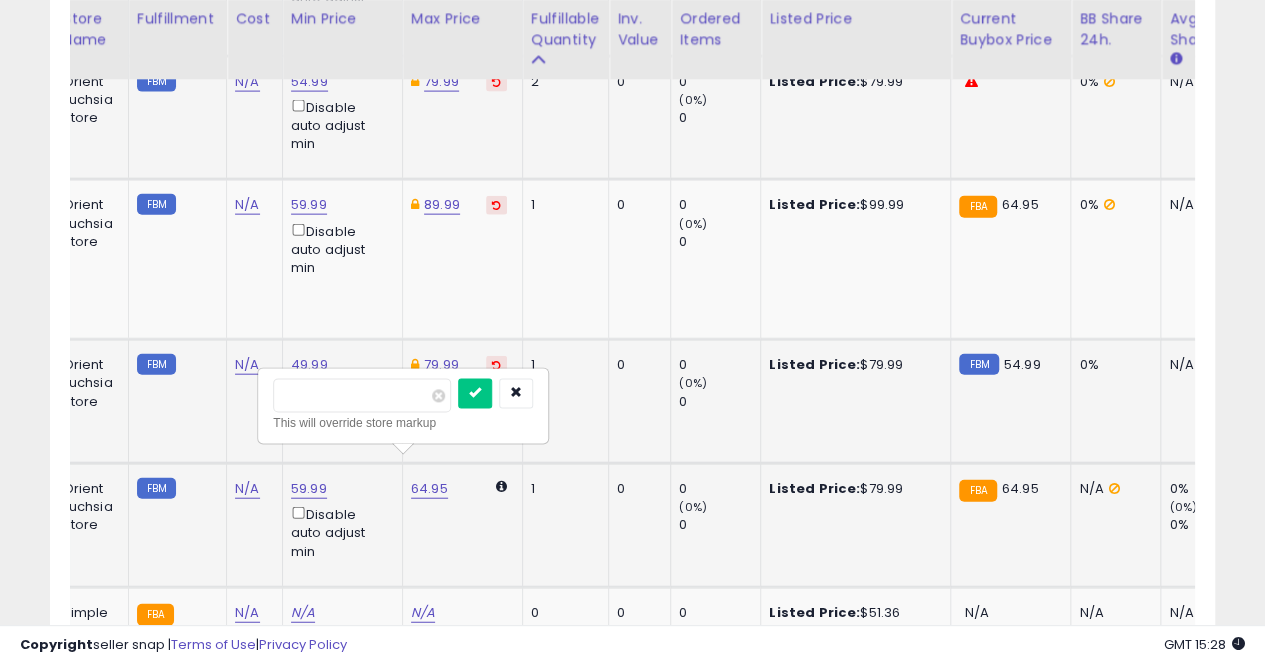 type on "****" 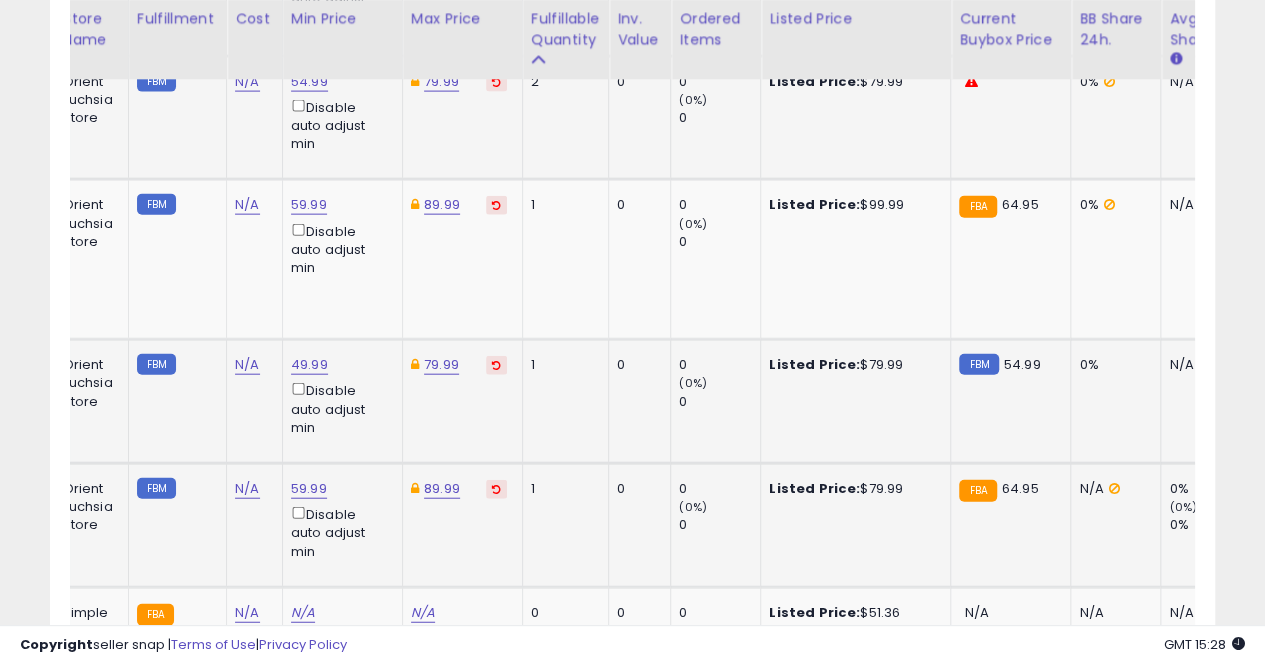 scroll, scrollTop: 0, scrollLeft: 116, axis: horizontal 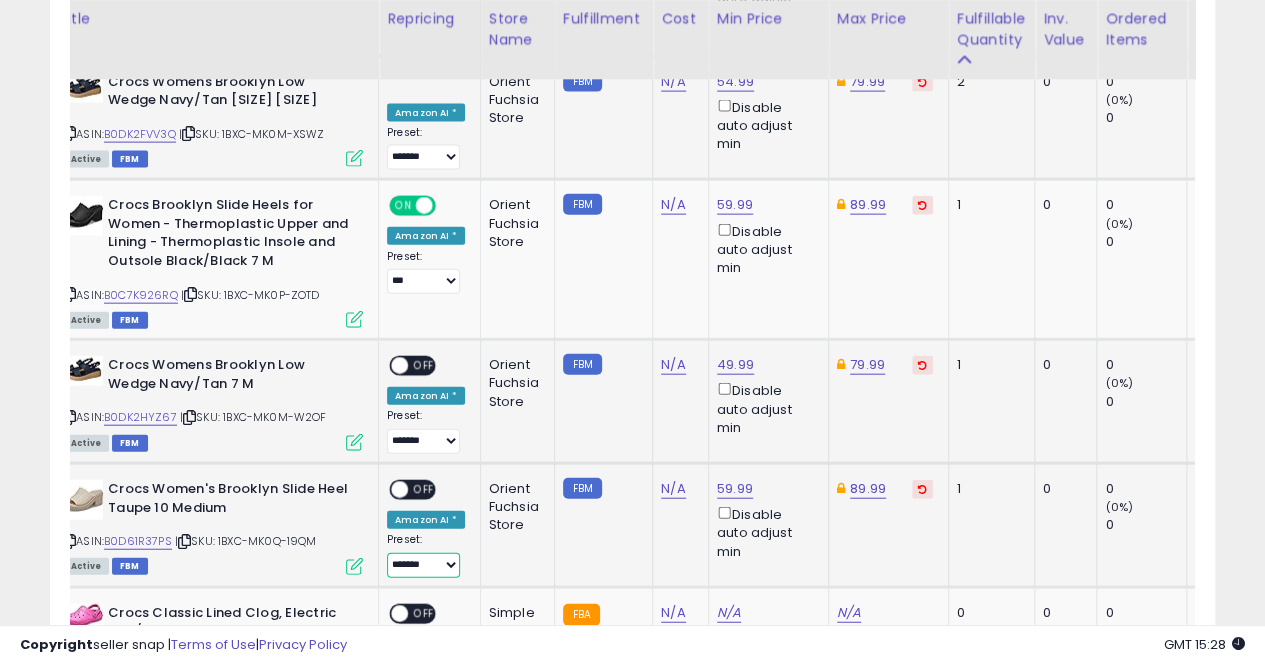 click on "**********" at bounding box center (423, 565) 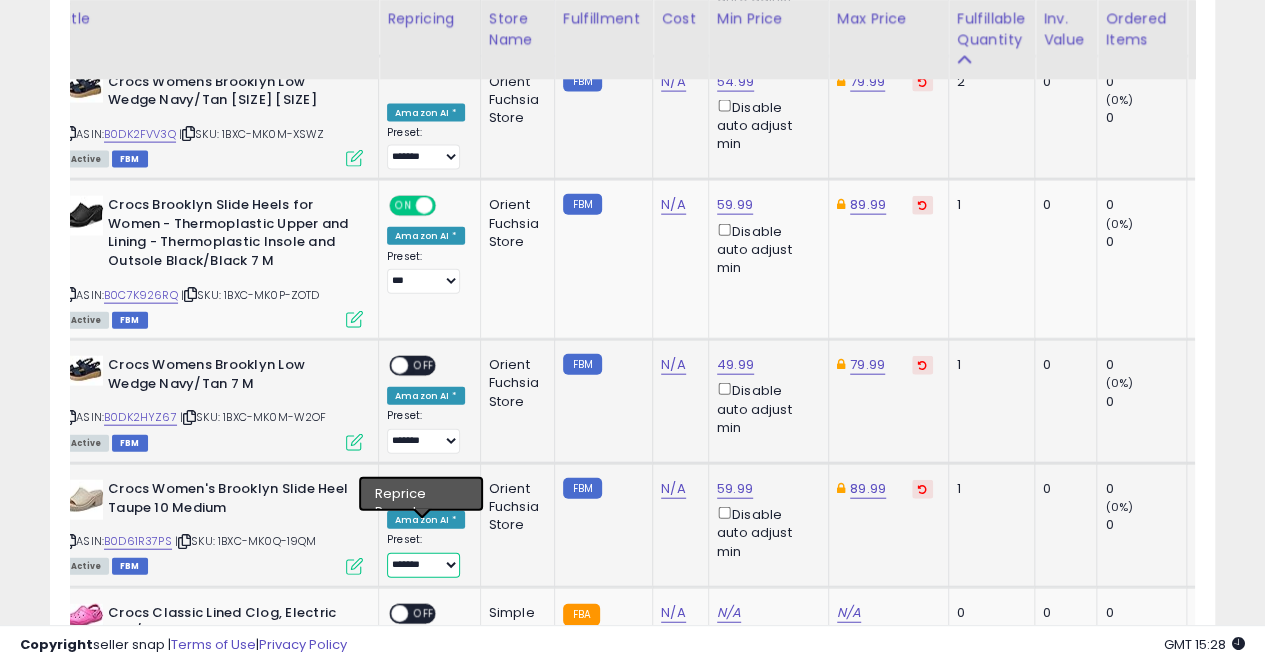 select on "***" 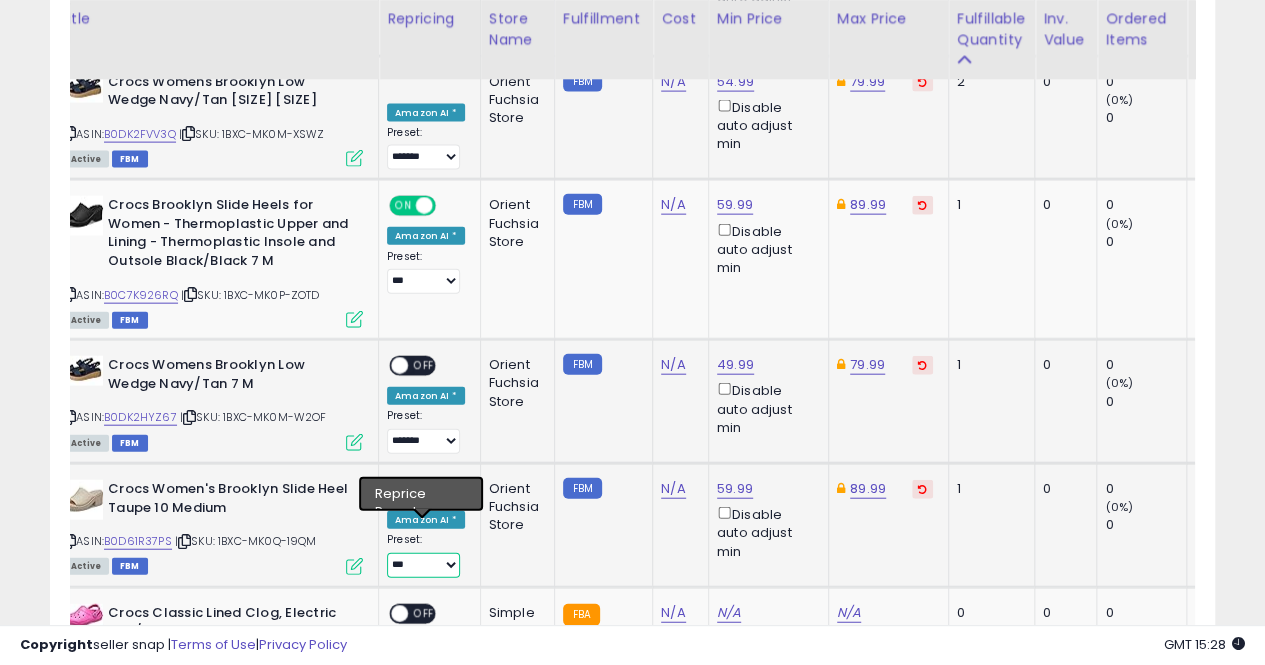 click on "**********" at bounding box center [423, 565] 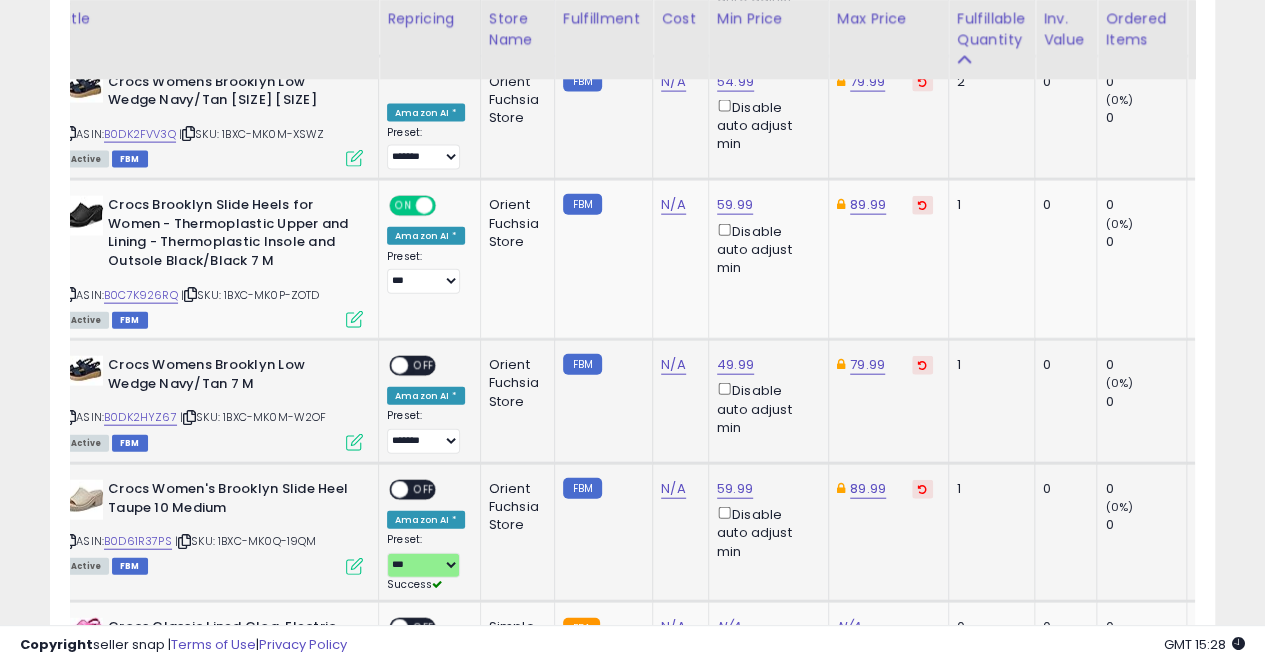 click on "OFF" at bounding box center (424, 490) 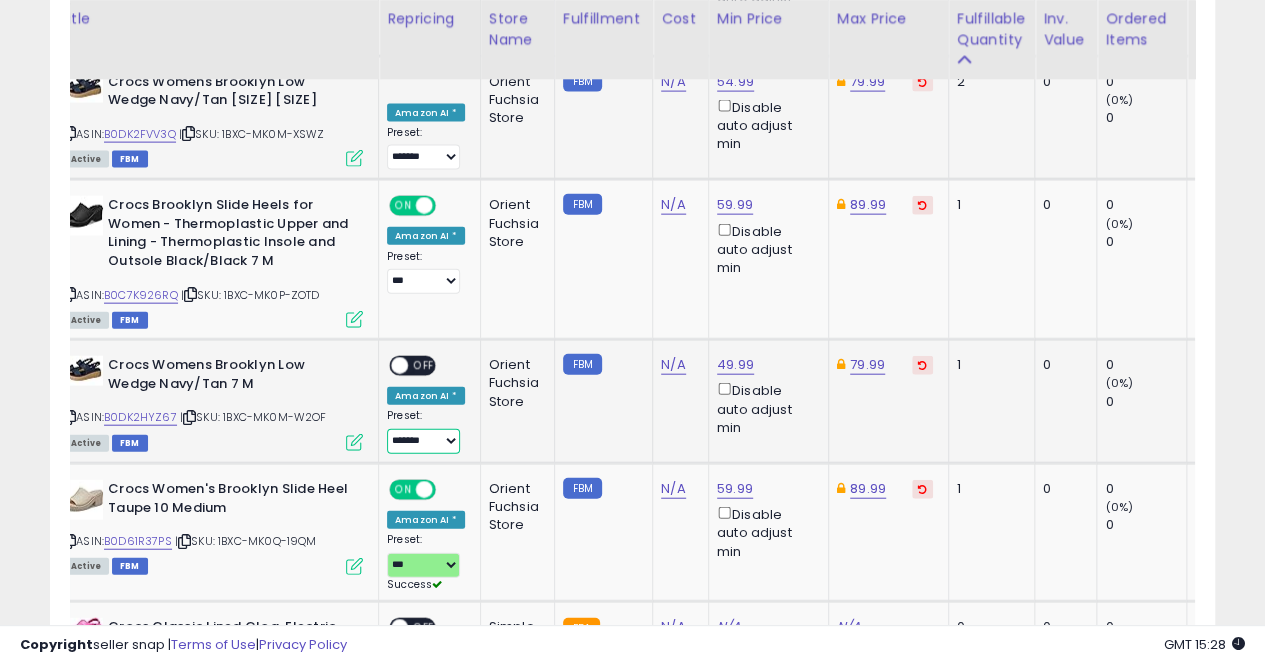 click on "**********" at bounding box center [423, 441] 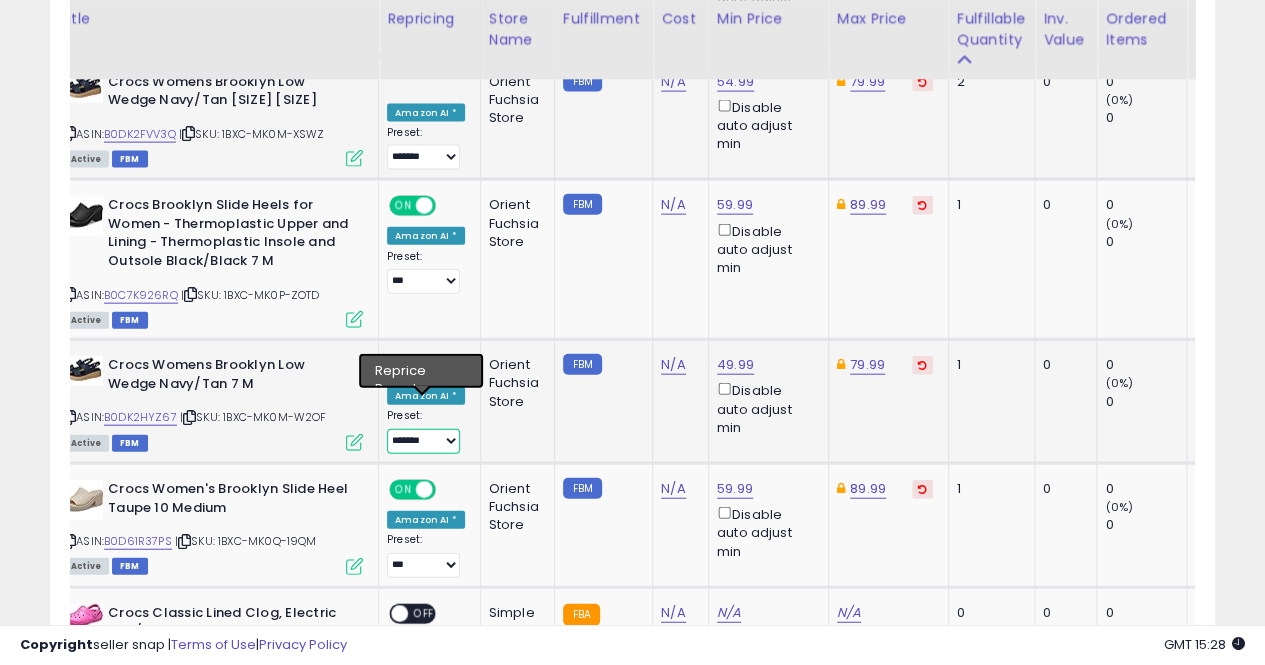 select on "***" 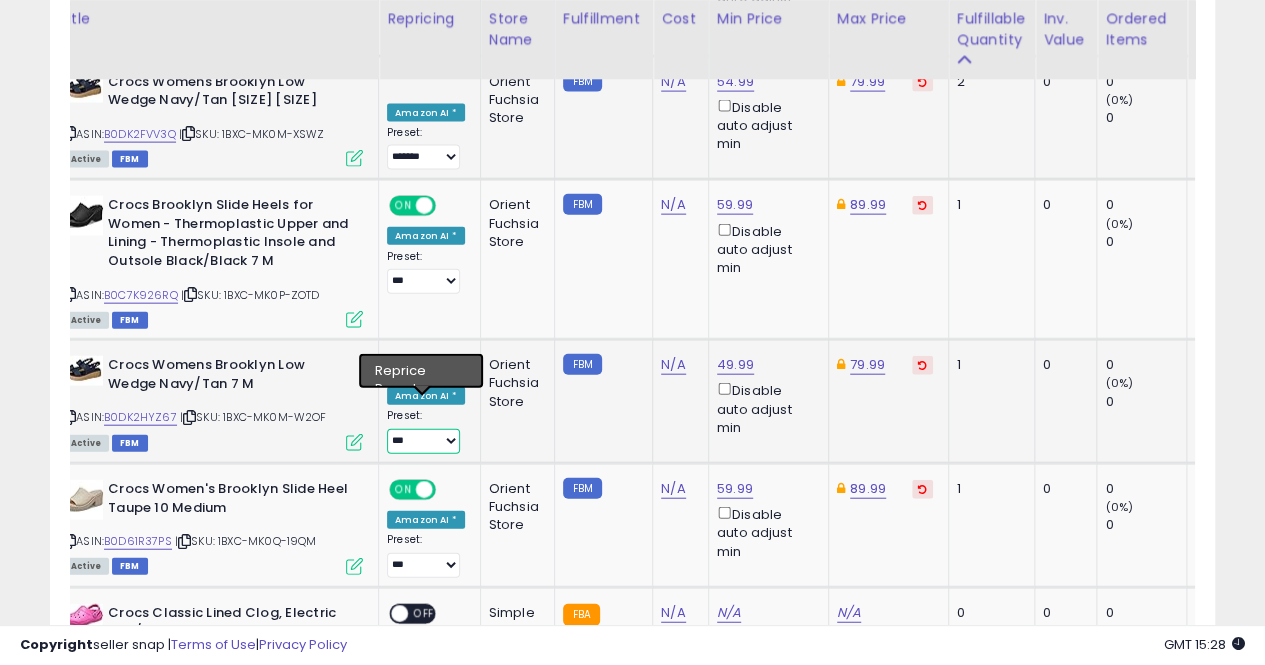 click on "**********" at bounding box center [423, 441] 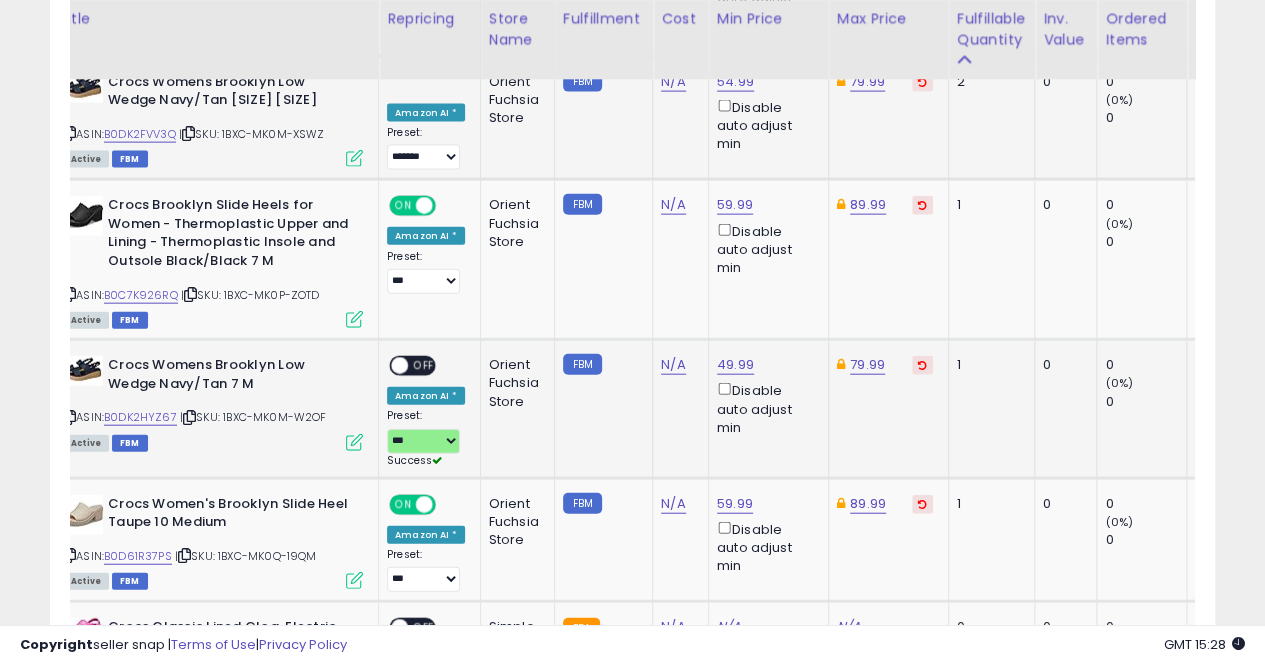 click on "OFF" at bounding box center (424, 366) 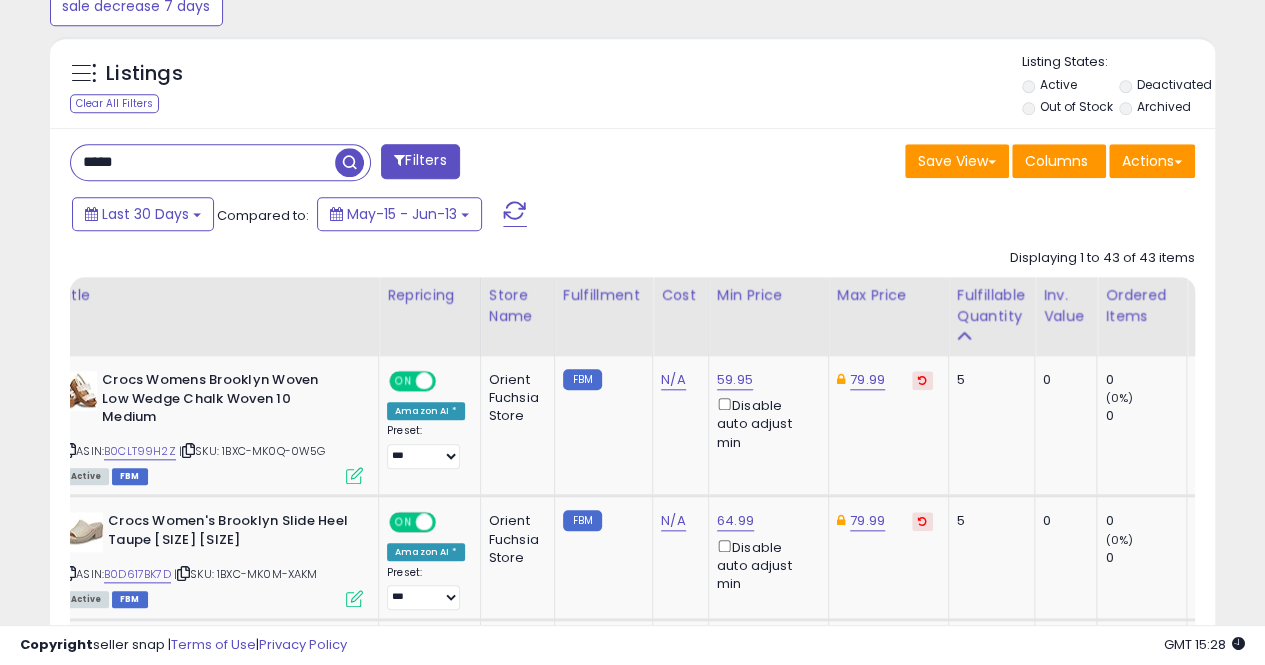 drag, startPoint x: 142, startPoint y: 163, endPoint x: 22, endPoint y: 146, distance: 121.19818 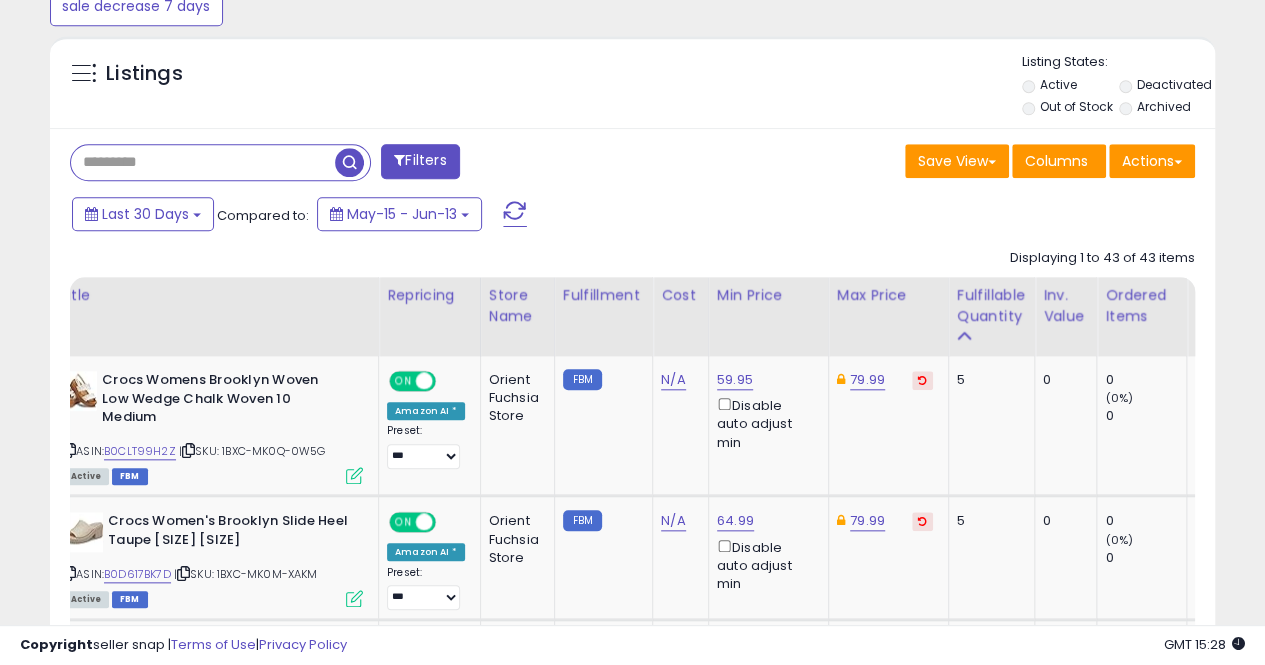 type 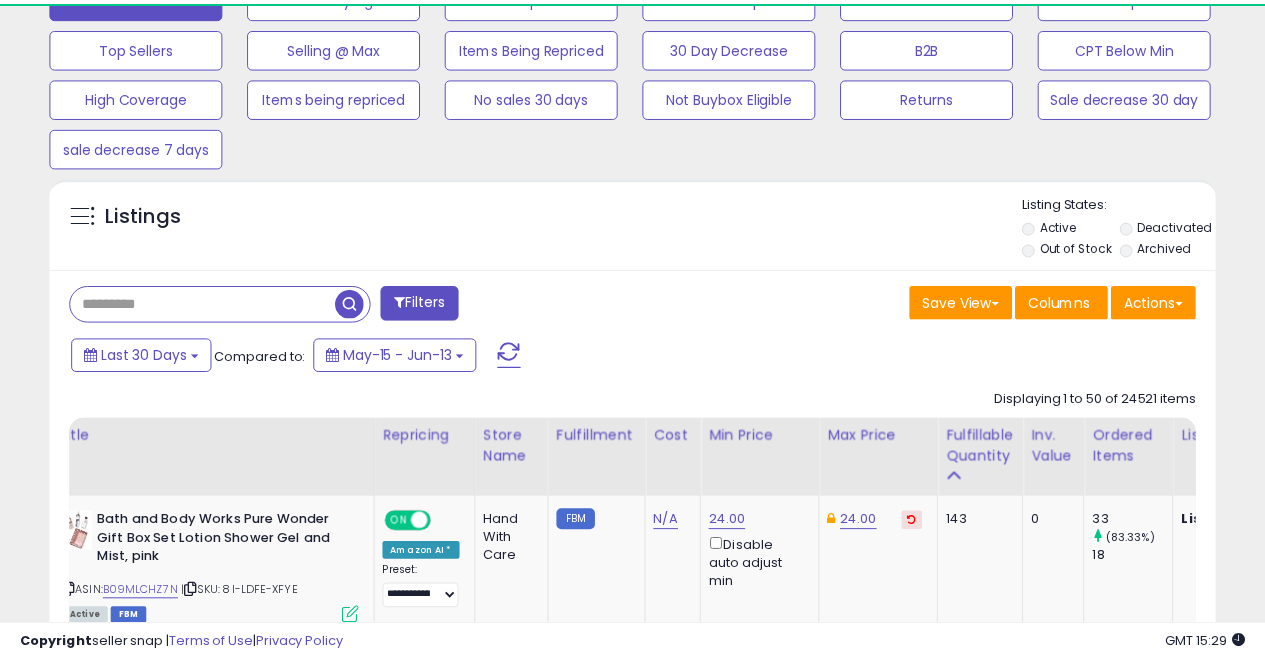 scroll, scrollTop: 707, scrollLeft: 0, axis: vertical 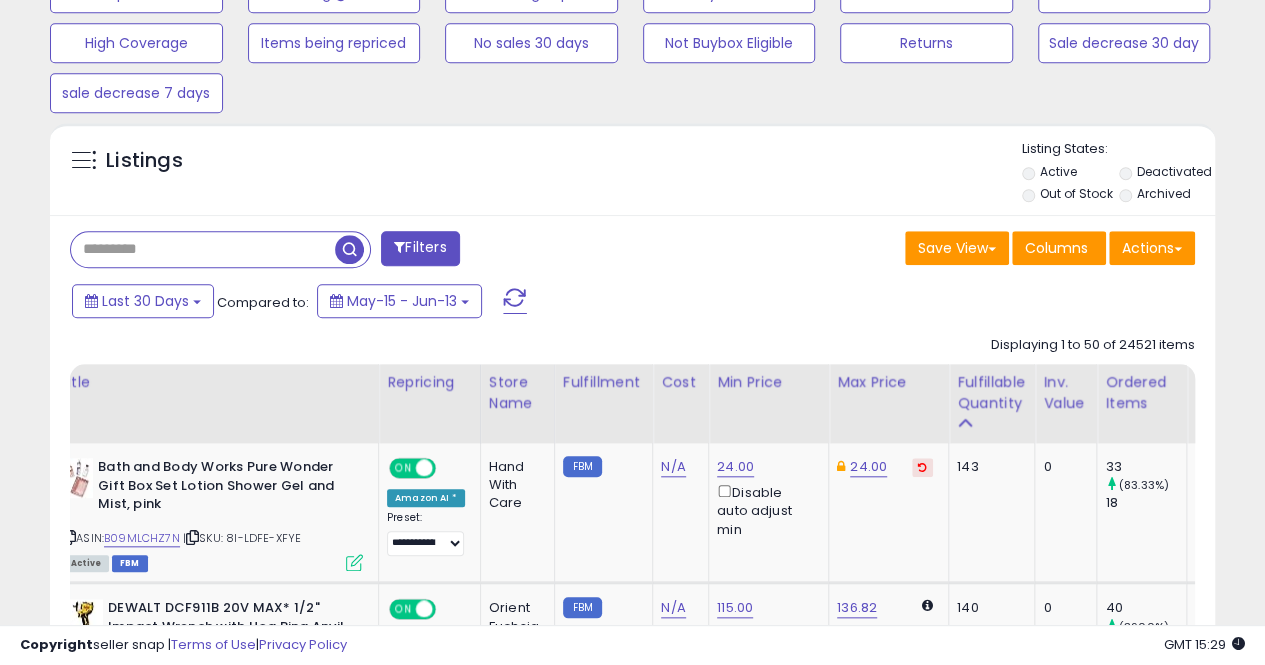 click at bounding box center (399, 247) 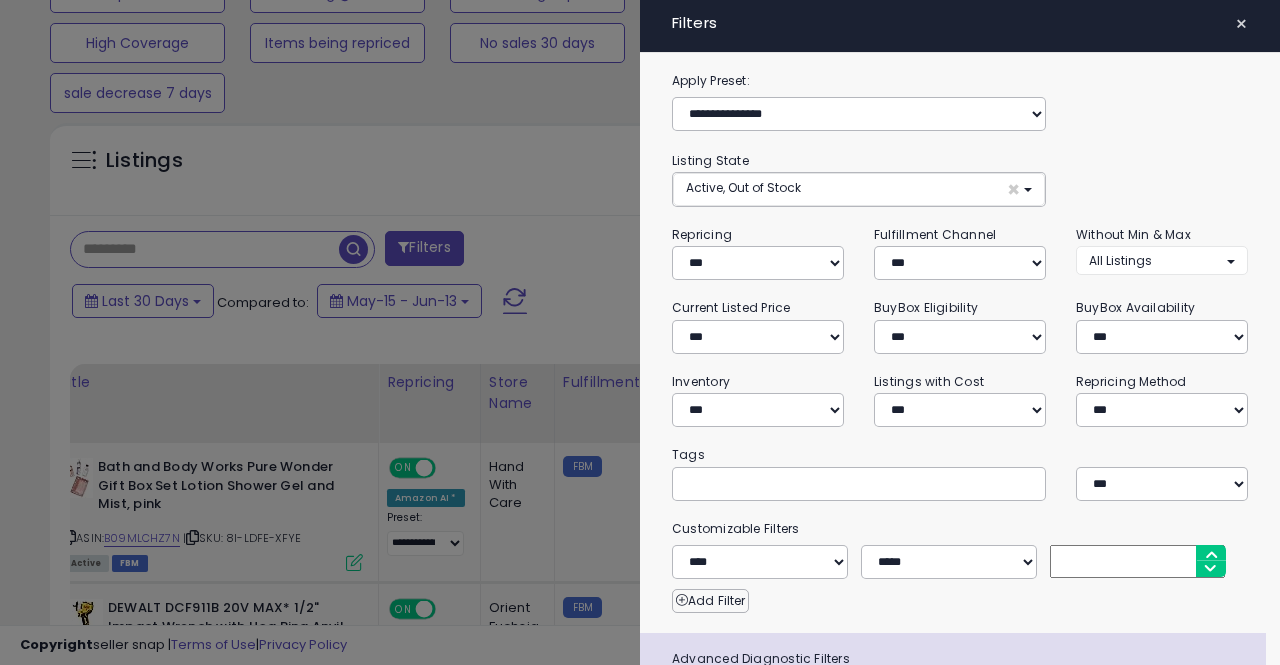 scroll, scrollTop: 999590, scrollLeft: 999317, axis: both 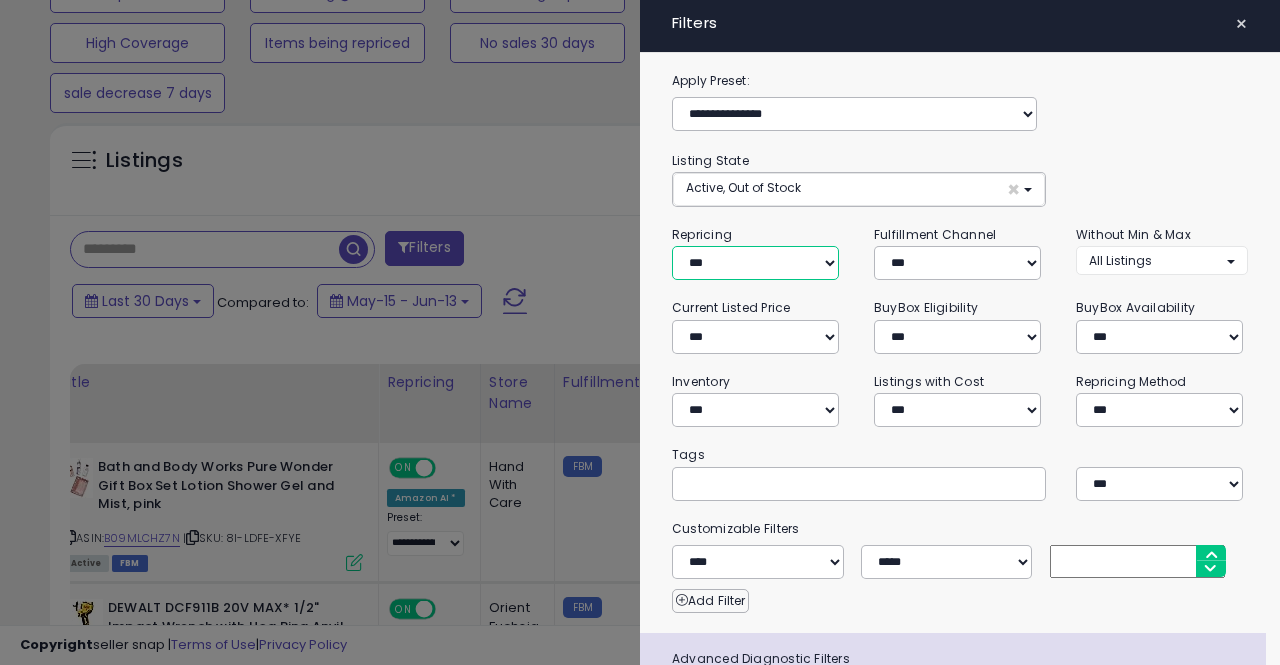 click on "**********" at bounding box center [755, 263] 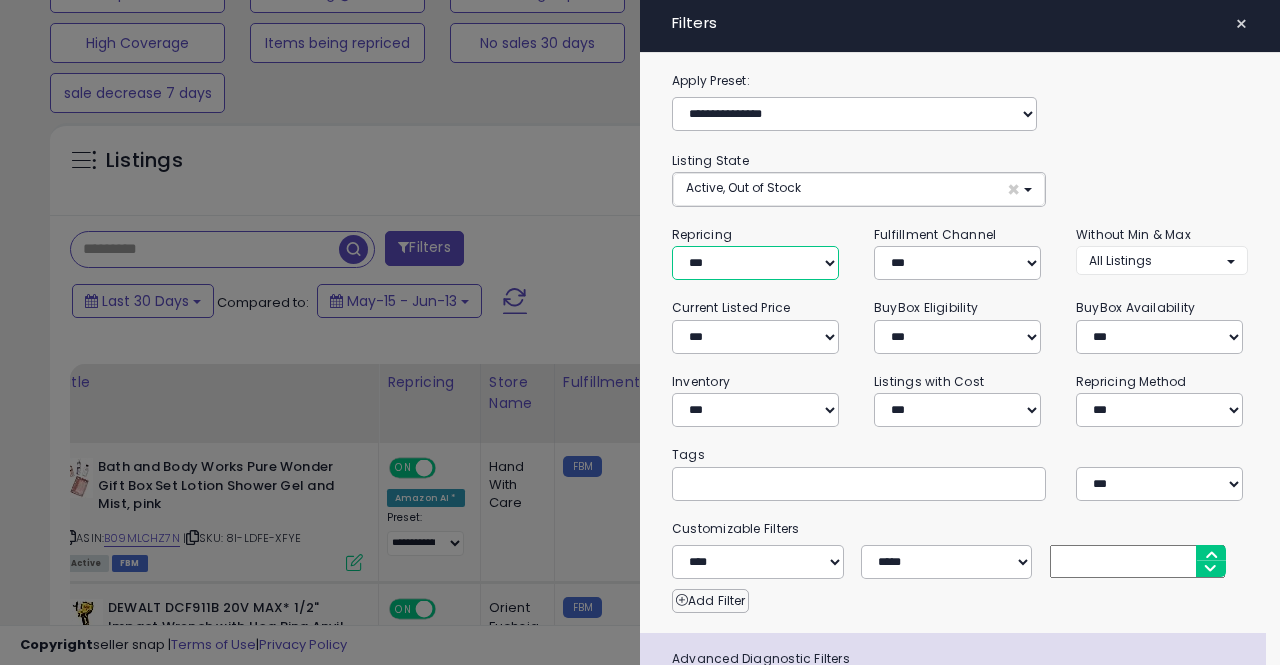 select on "***" 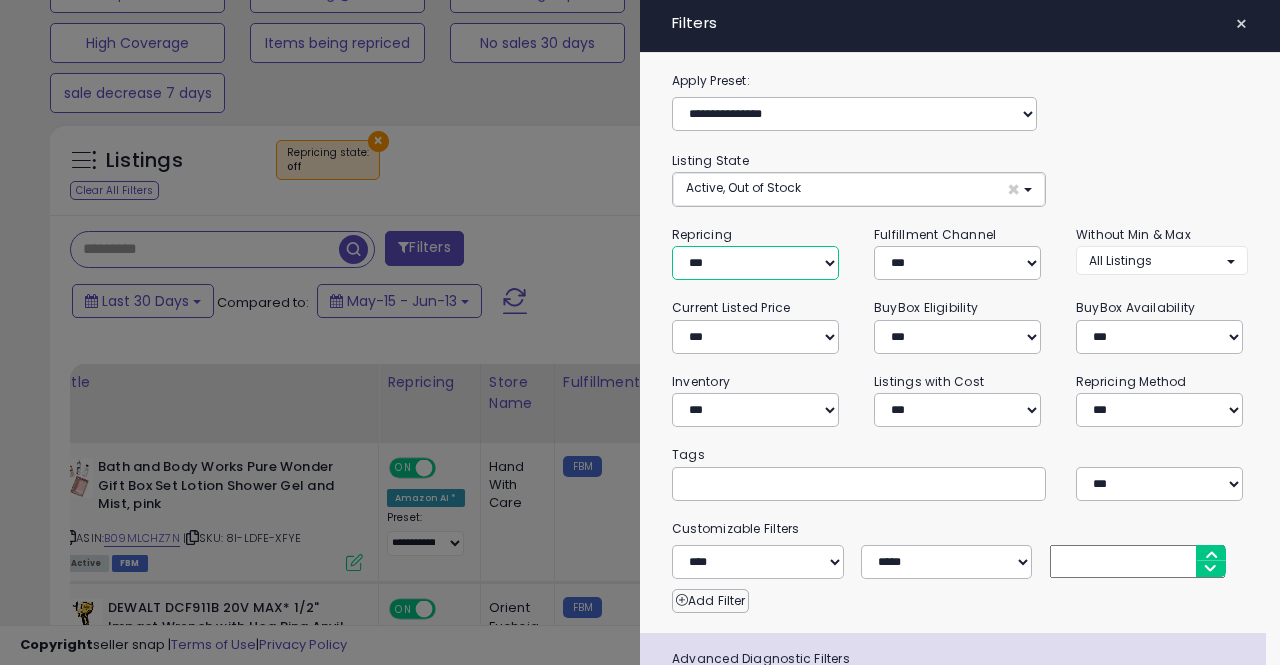 scroll, scrollTop: 154, scrollLeft: 0, axis: vertical 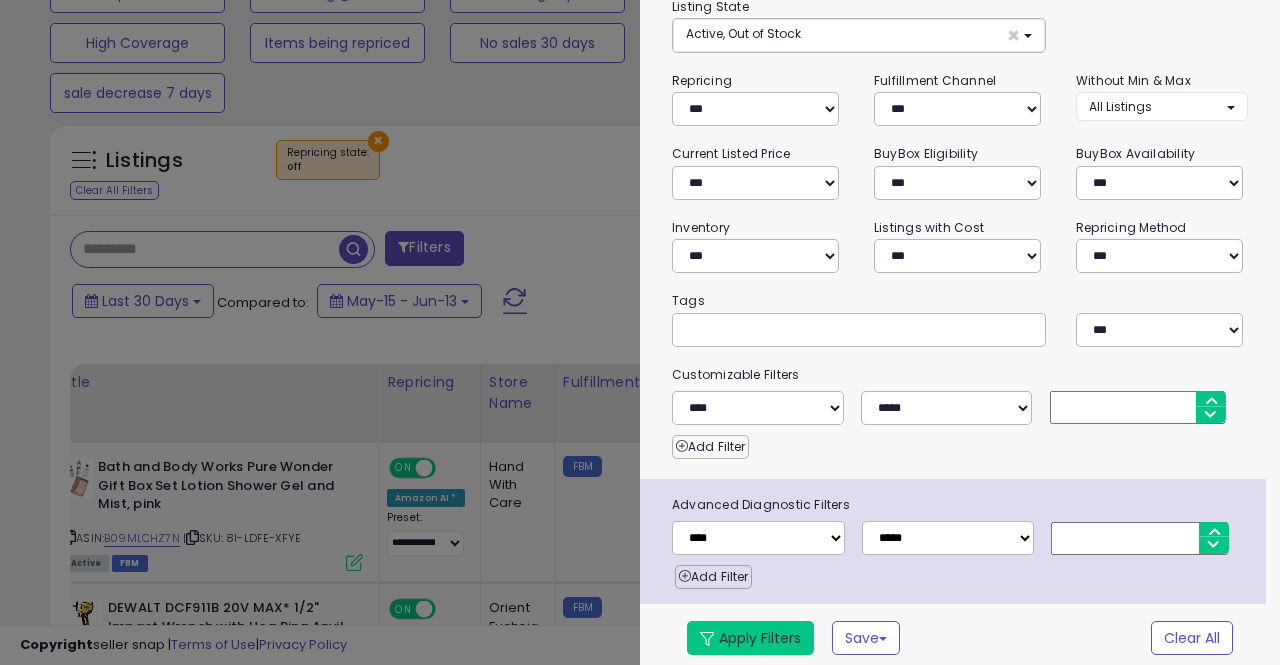 click on "Apply Filters" at bounding box center (750, 638) 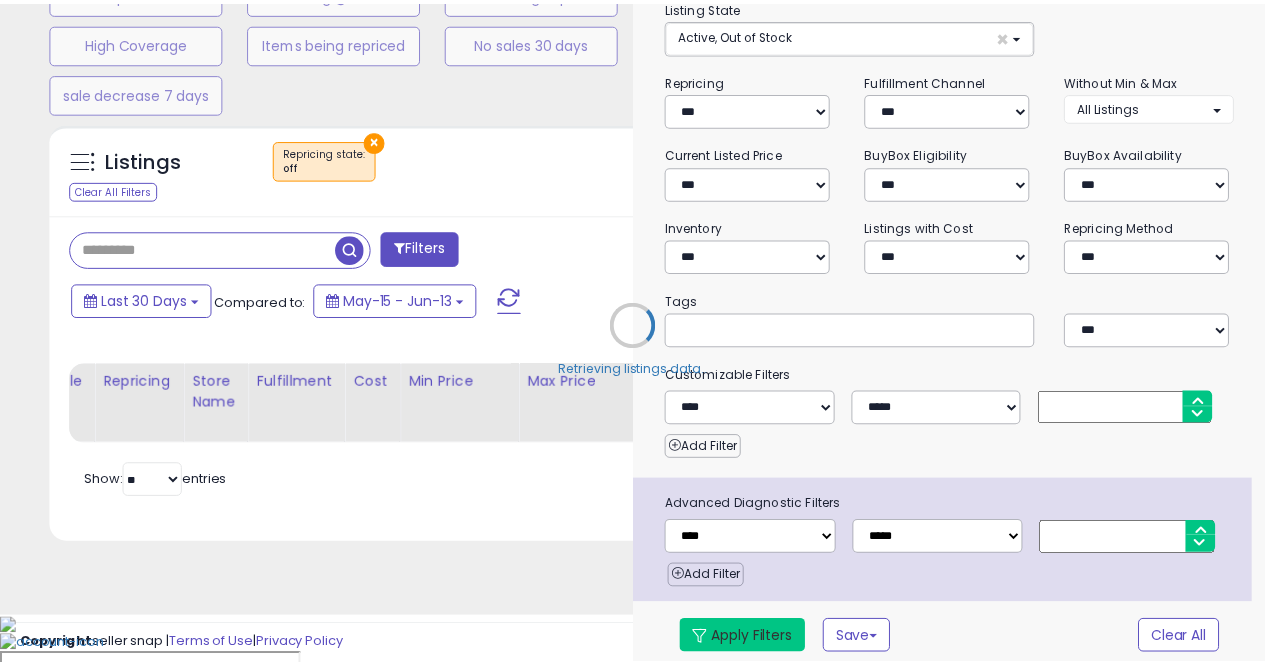 scroll, scrollTop: 672, scrollLeft: 0, axis: vertical 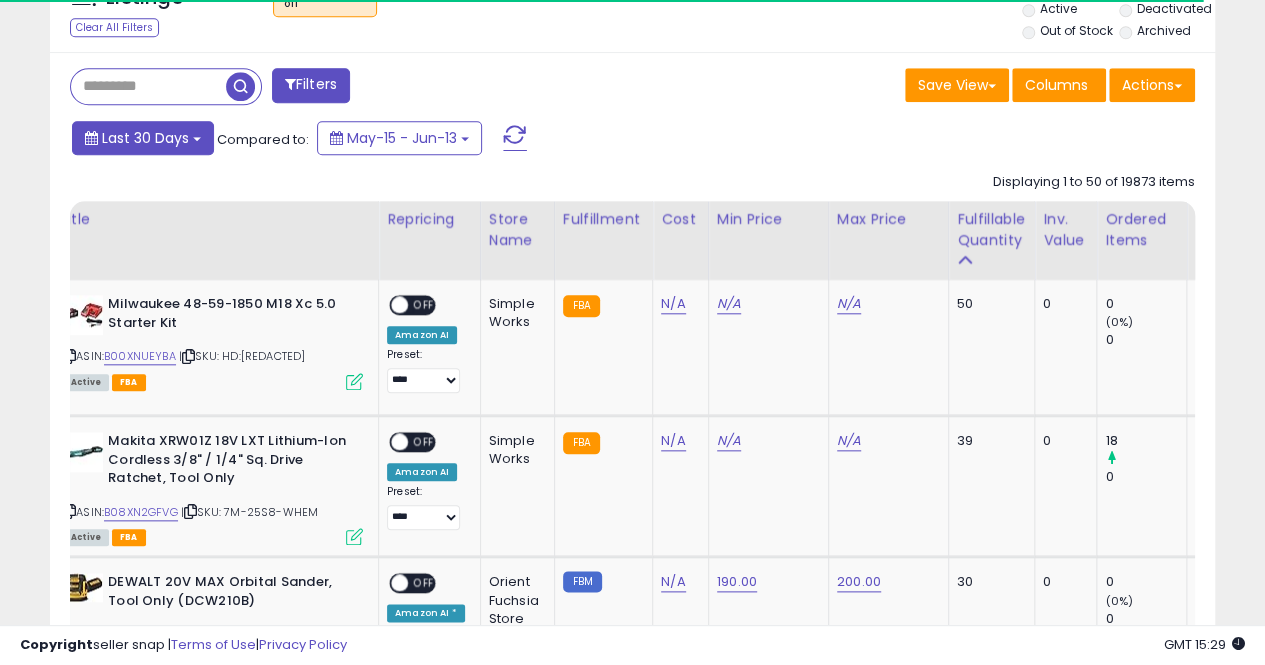 click on "Last 30 Days" at bounding box center (143, 138) 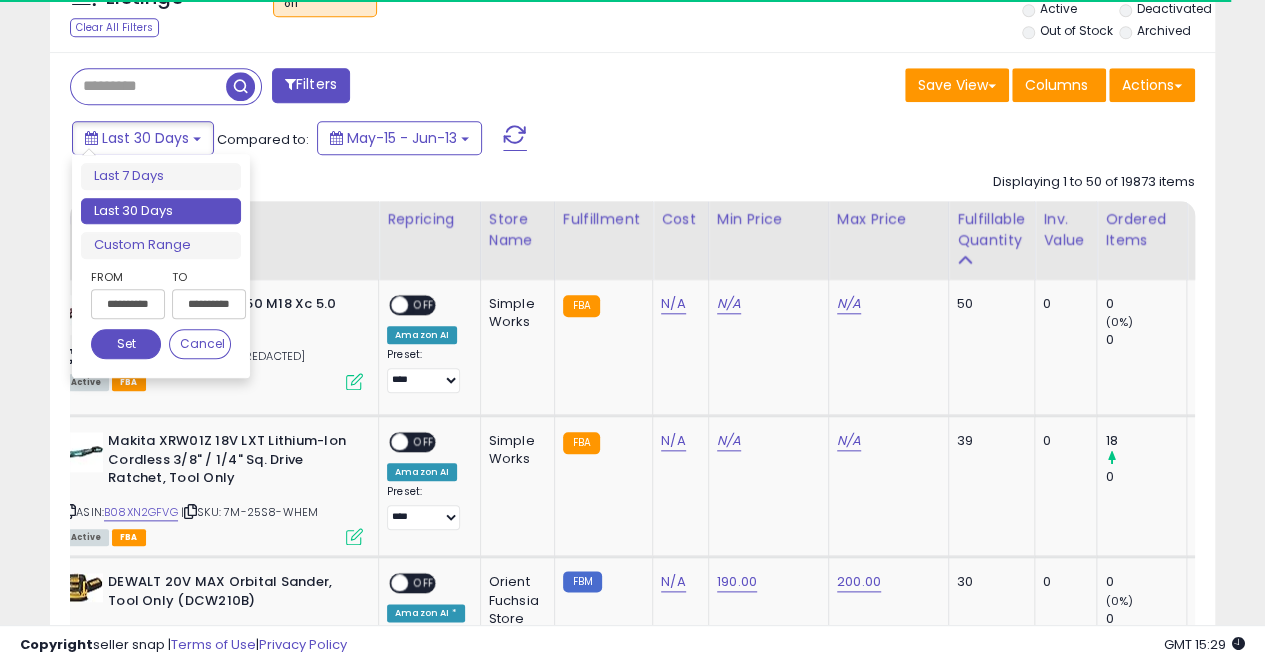 click on "Last 30 Days
Compared to:
May-15 - Jun-13" at bounding box center (489, 140) 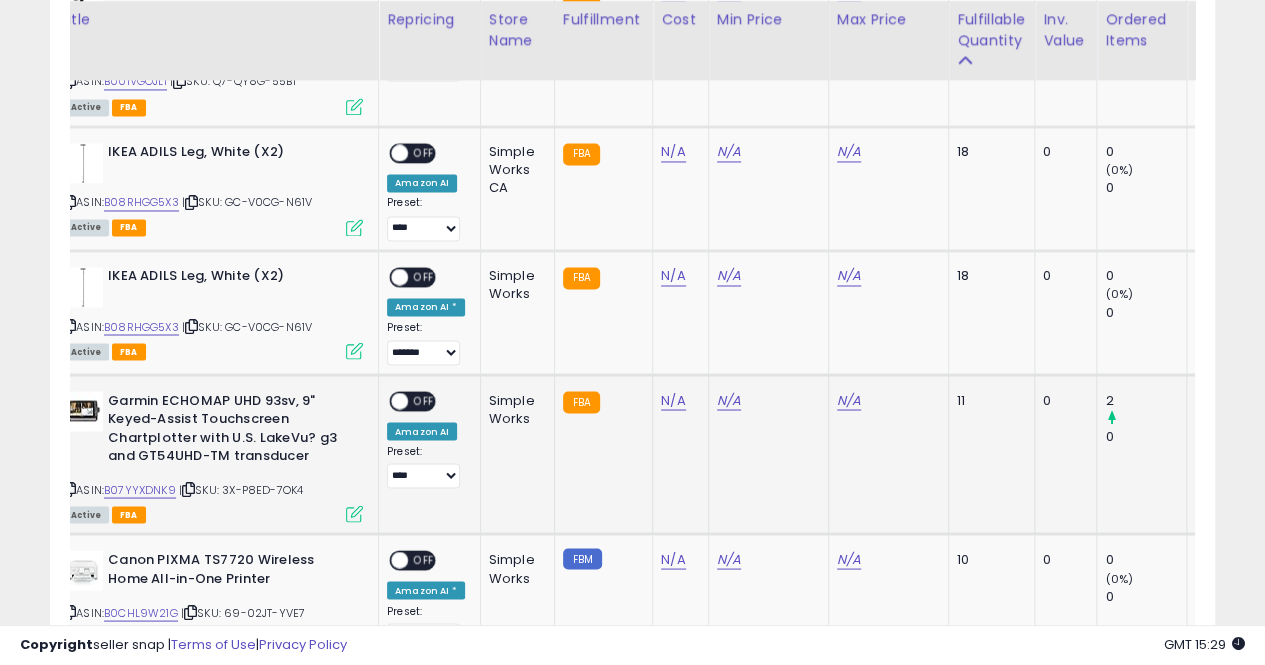 scroll, scrollTop: 1742, scrollLeft: 0, axis: vertical 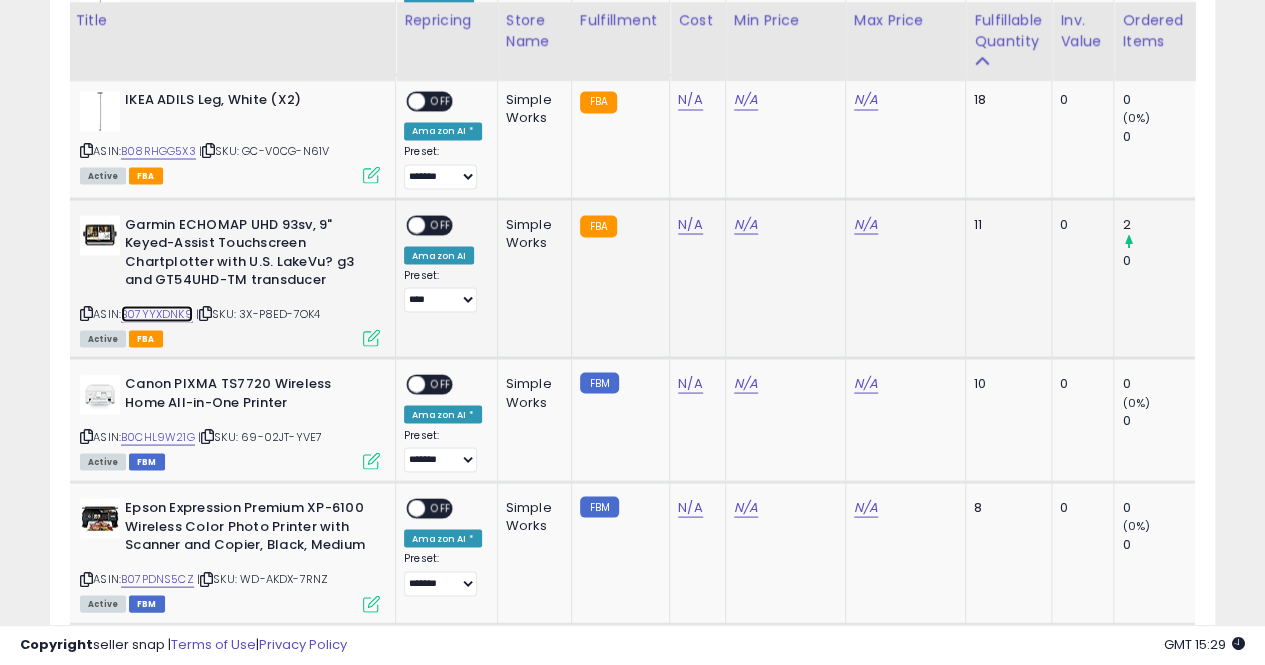 click on "B07YYXDNK9" at bounding box center [157, 313] 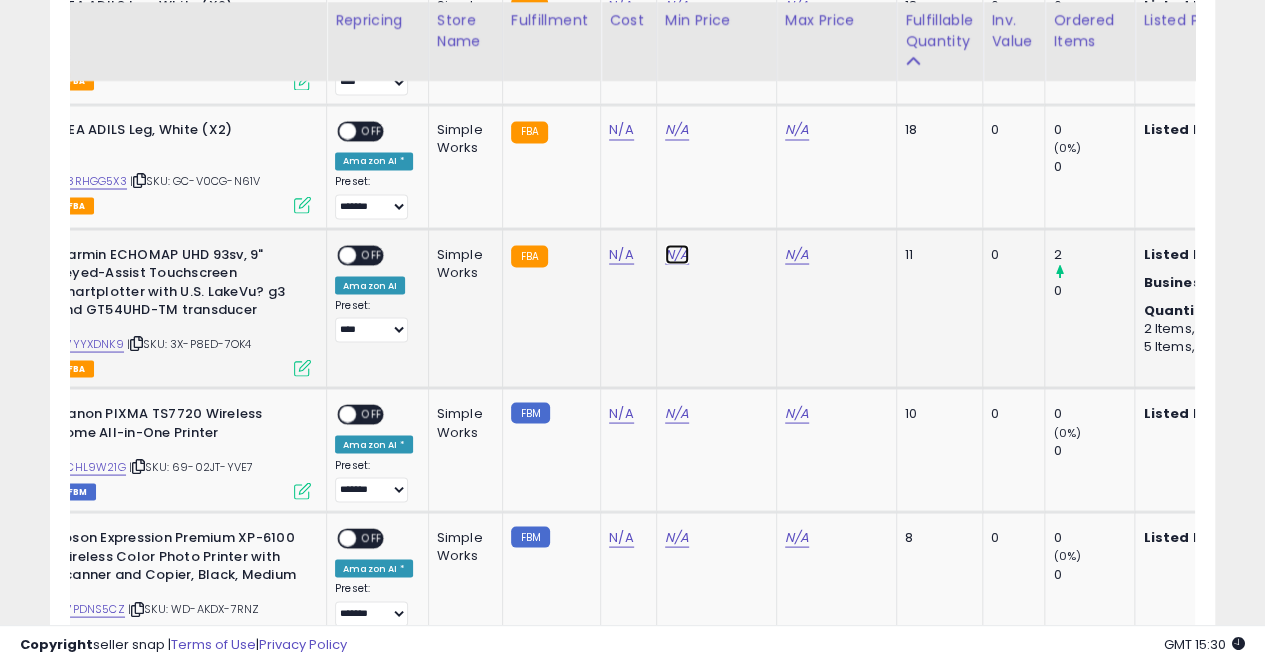 click on "N/A" at bounding box center (677, -556) 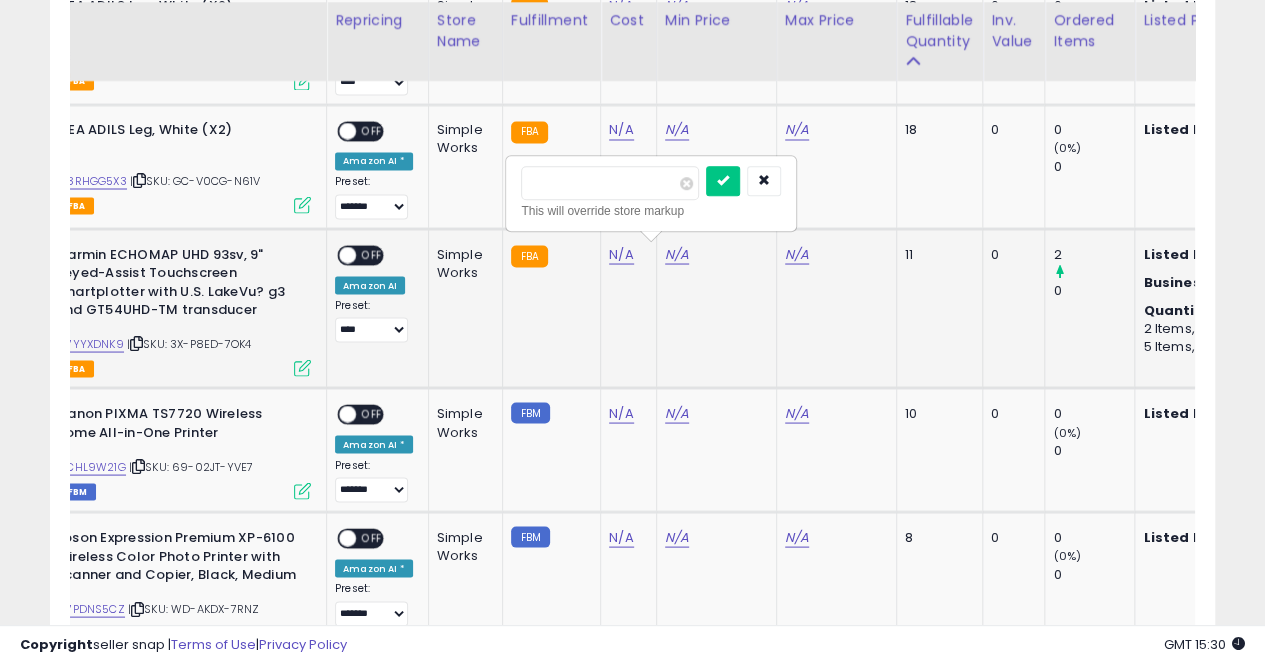 type on "***" 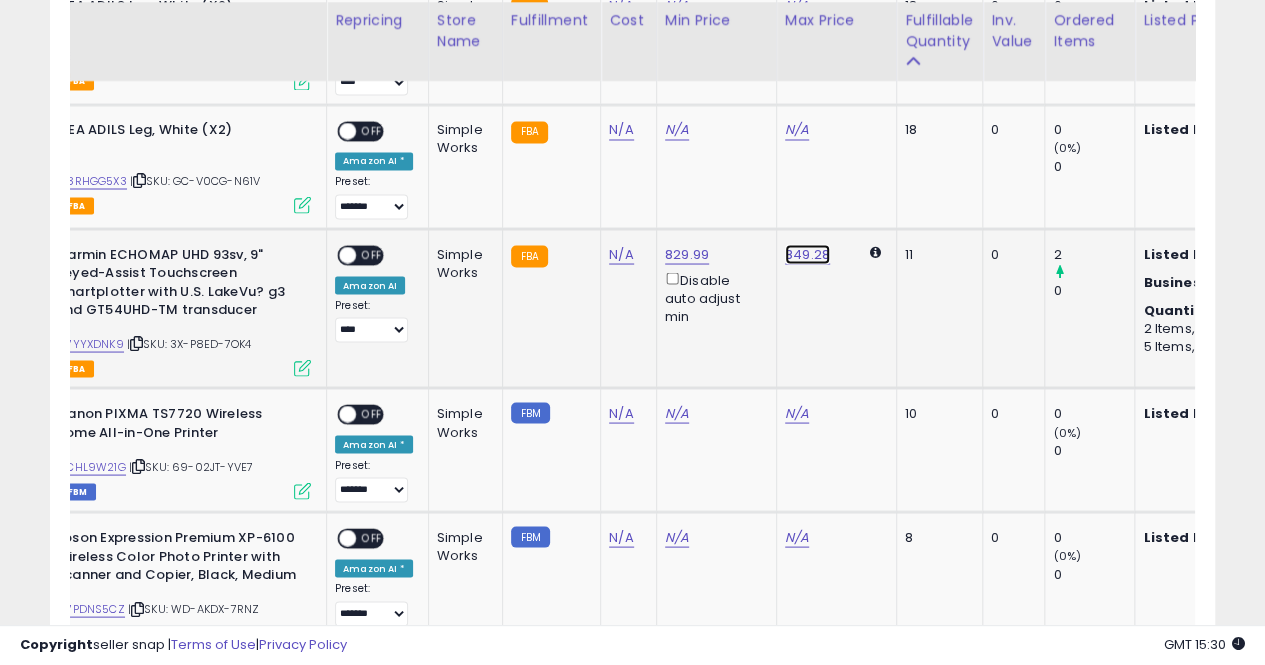 click on "849.28" at bounding box center (797, -556) 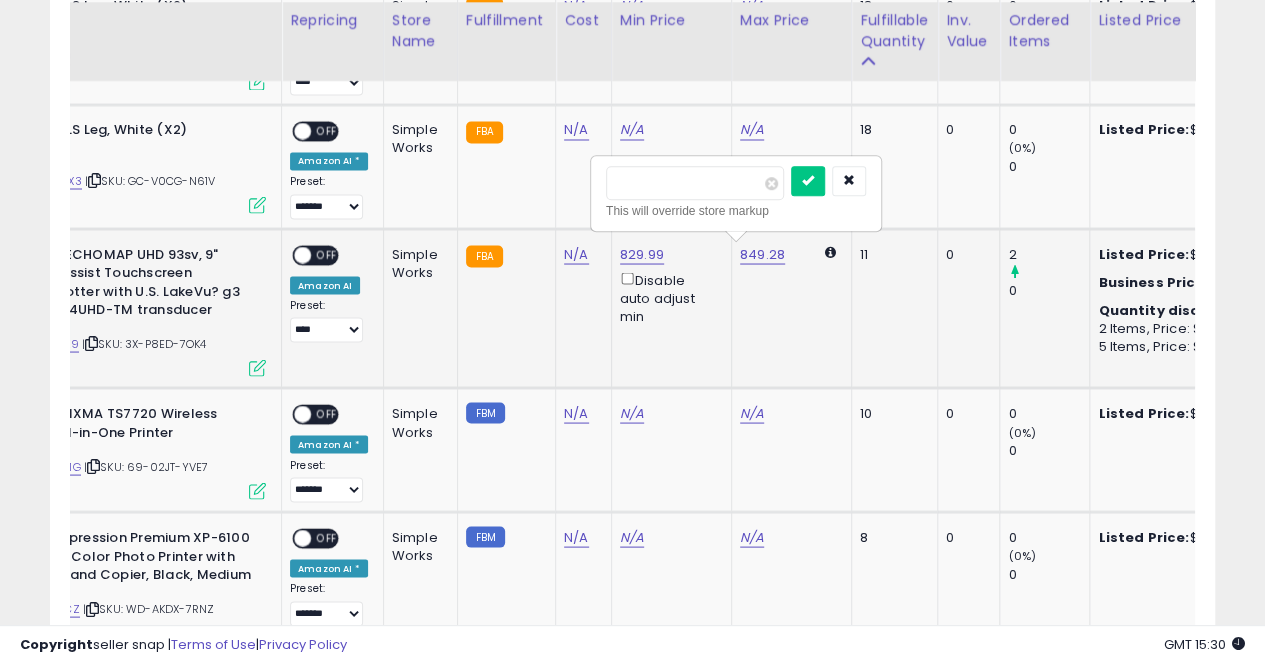 click on "OFF" at bounding box center (327, 254) 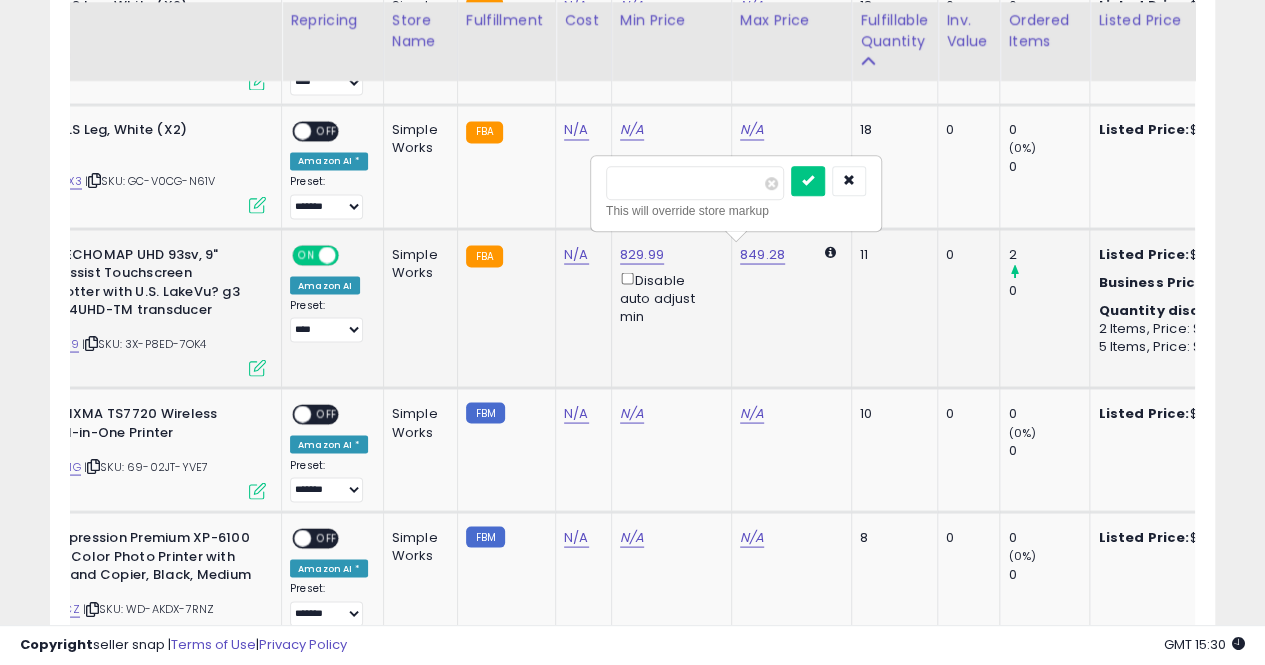 click on "FBA" 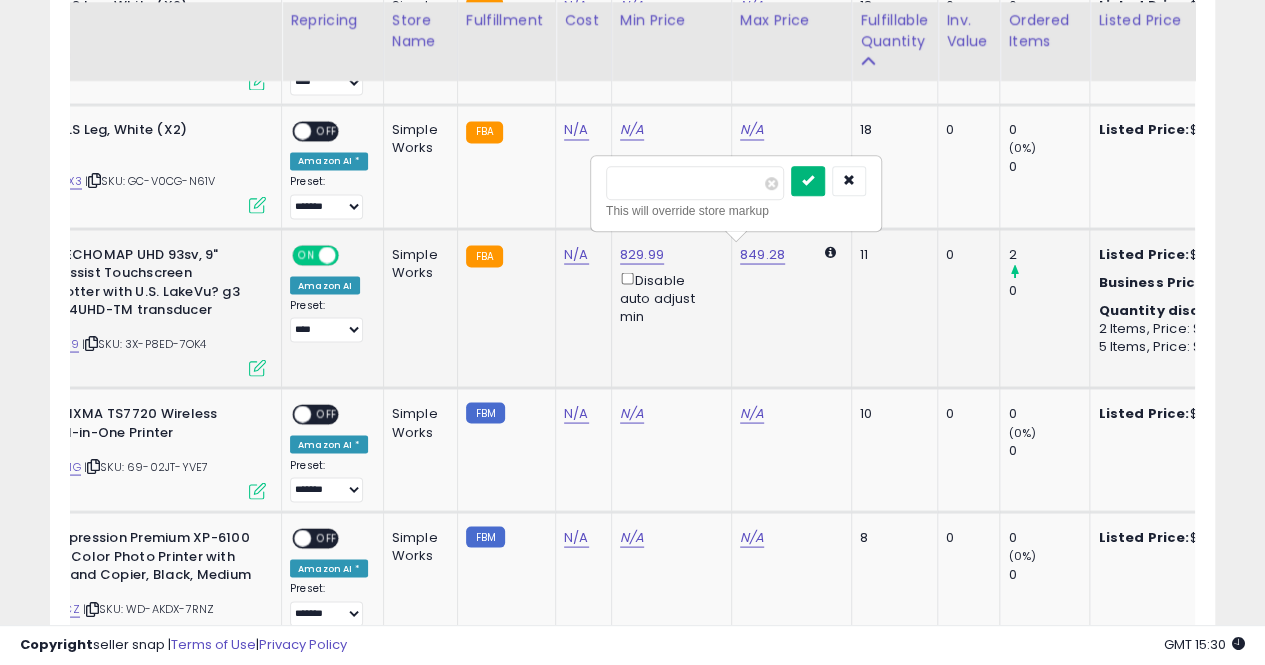 click at bounding box center [808, 180] 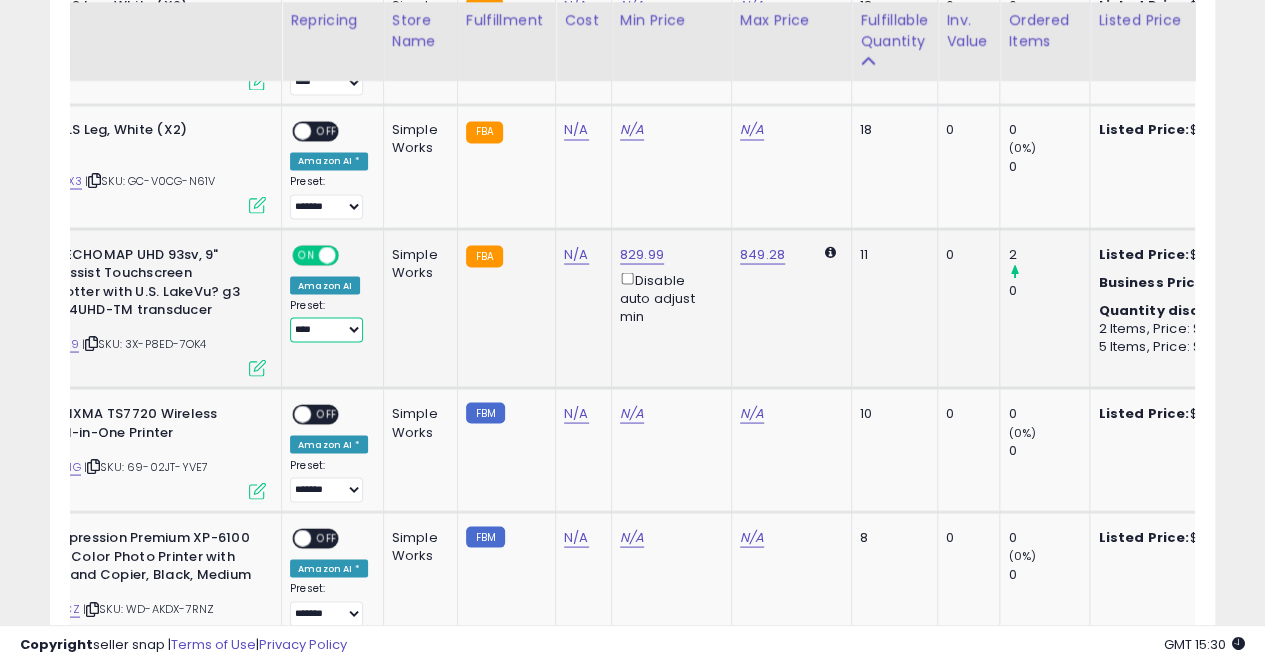click on "**********" at bounding box center (326, 329) 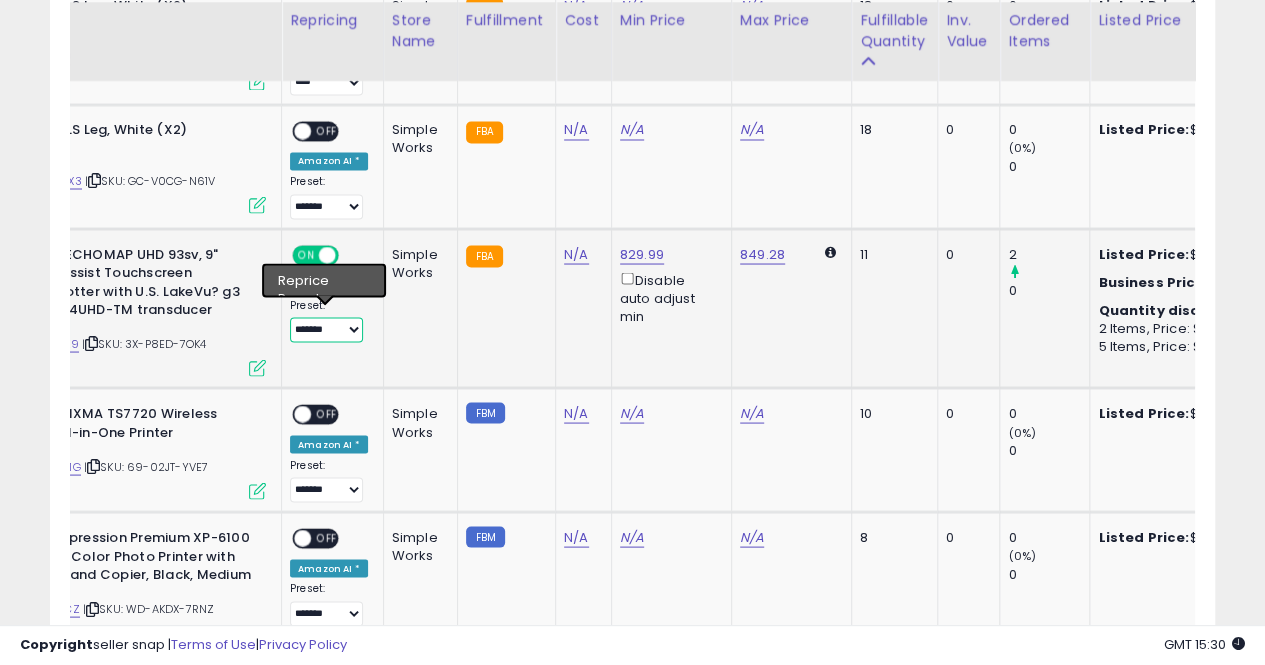 click on "**********" at bounding box center [326, 329] 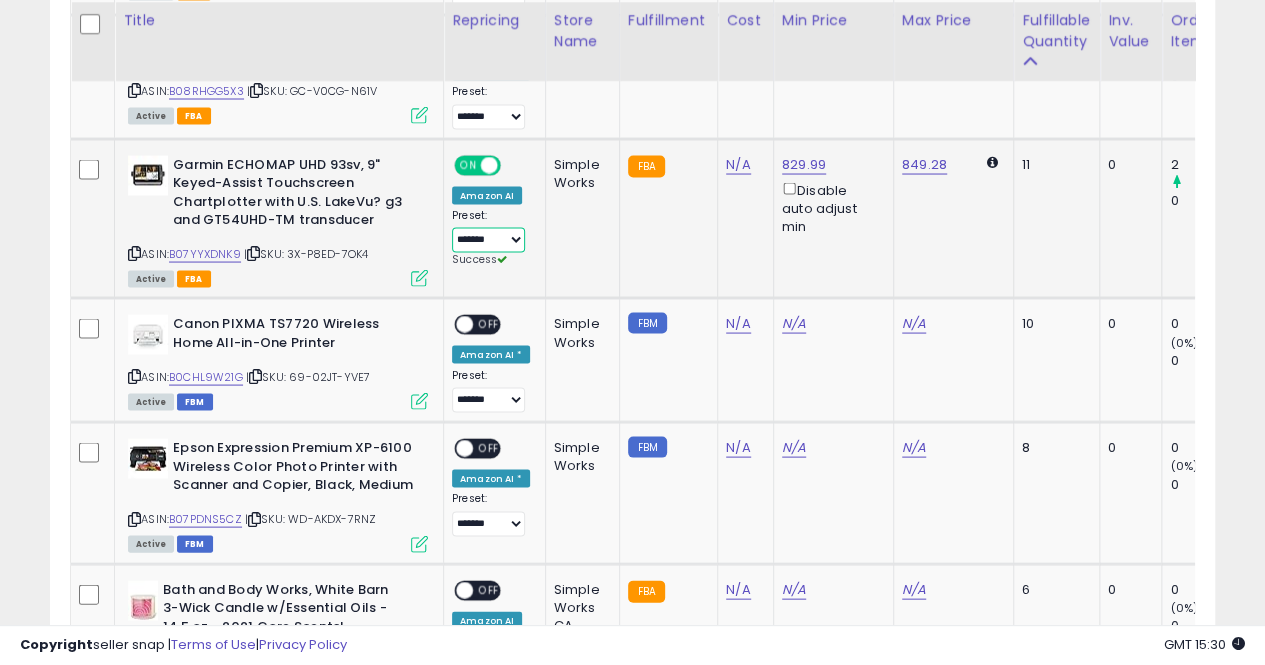 click on "**********" at bounding box center [488, 239] 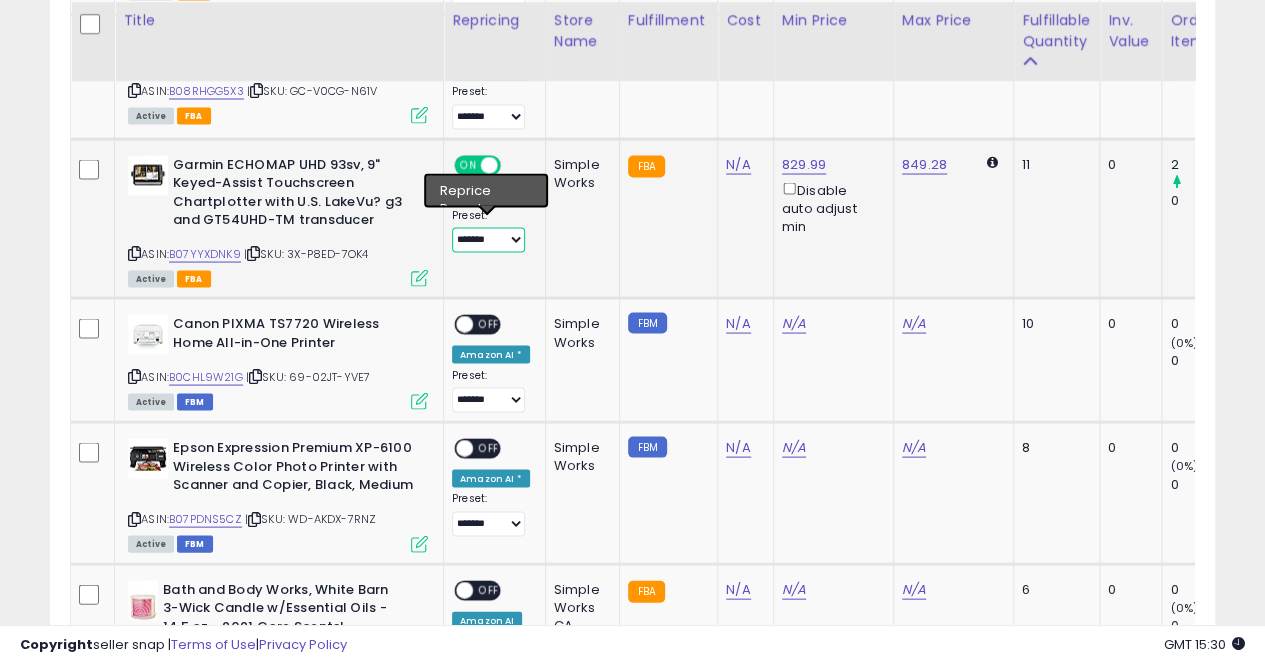 select on "**********" 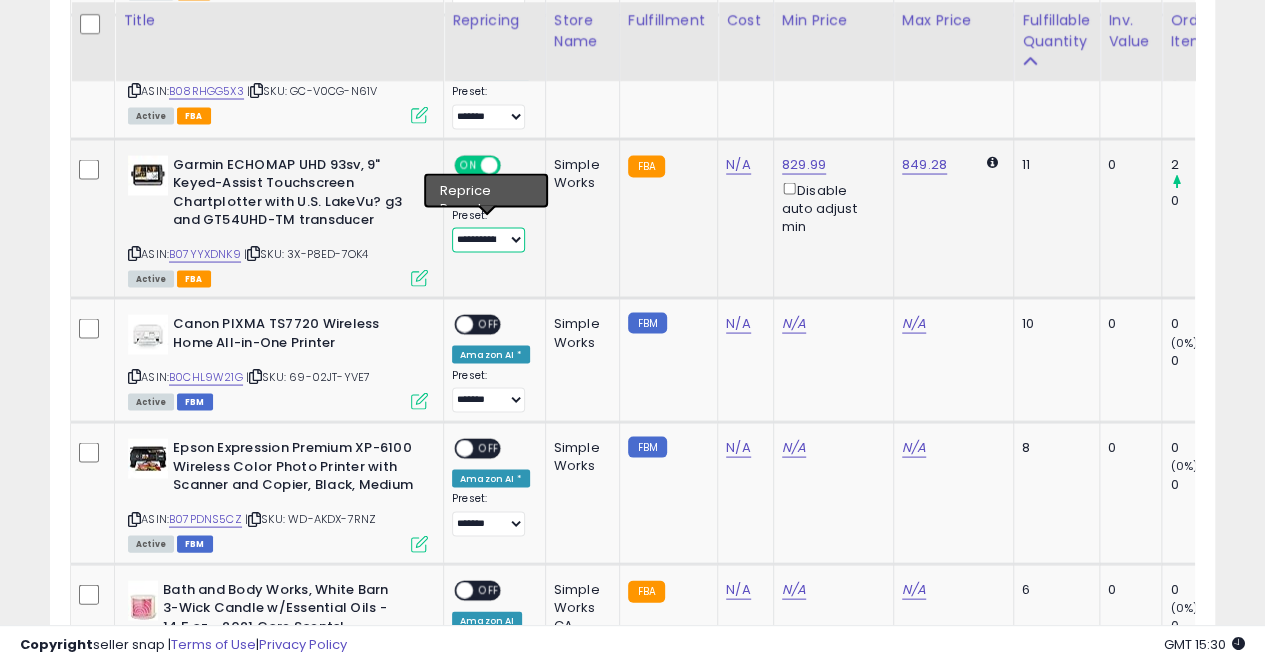 click on "**********" at bounding box center (488, 239) 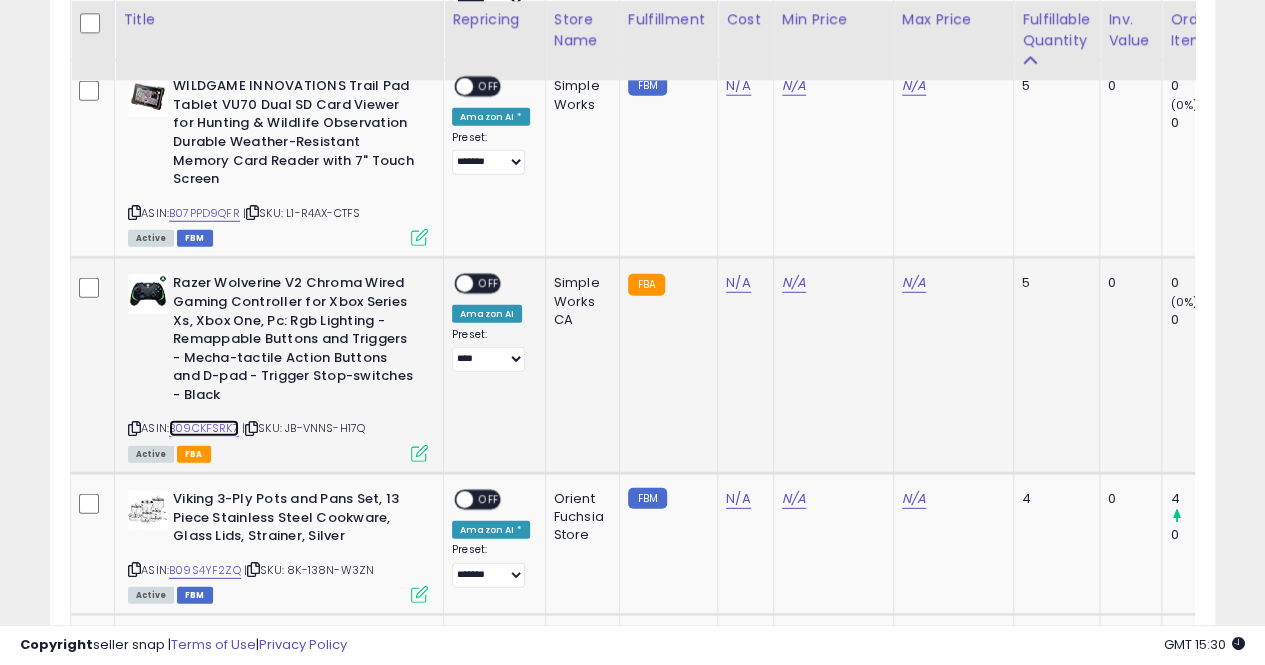 click on "B09CKFSRK7" at bounding box center (204, 428) 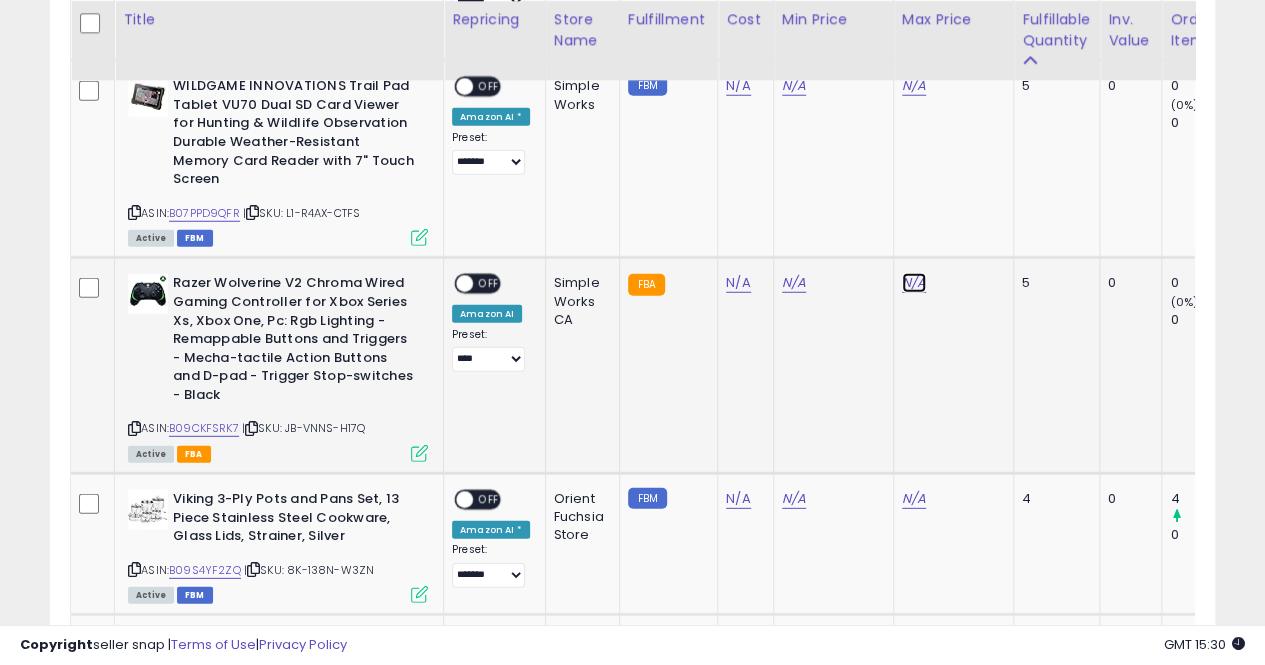 click on "N/A" at bounding box center (914, -1468) 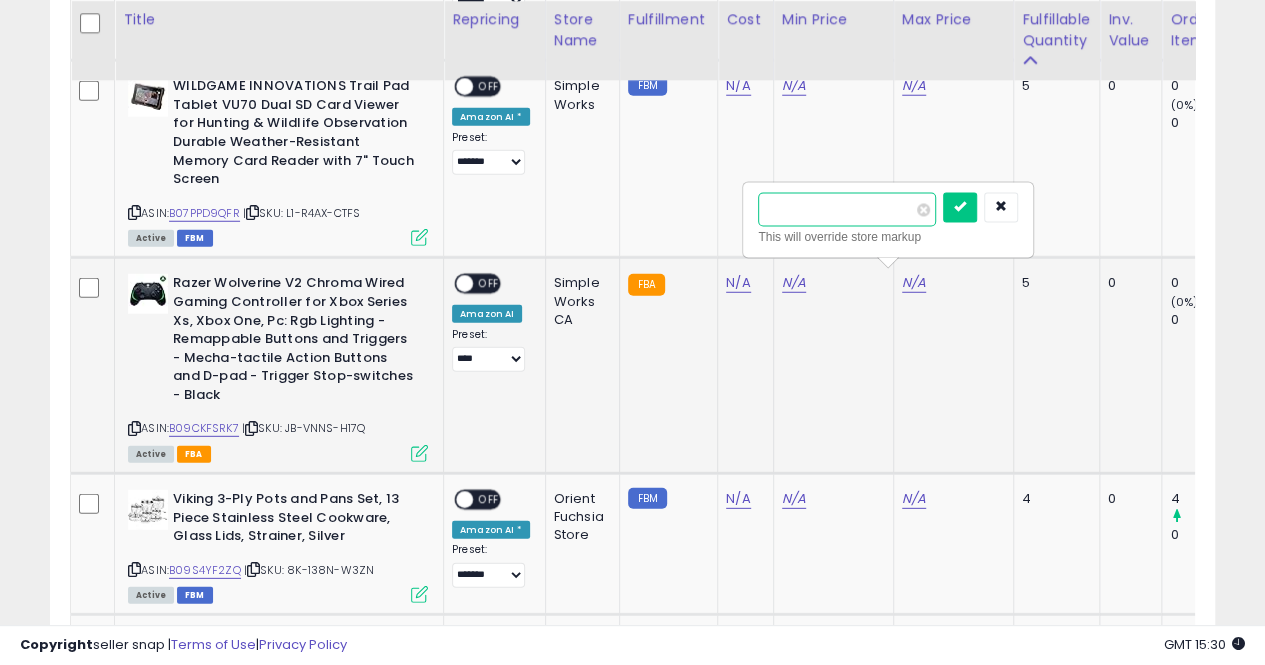 type on "*****" 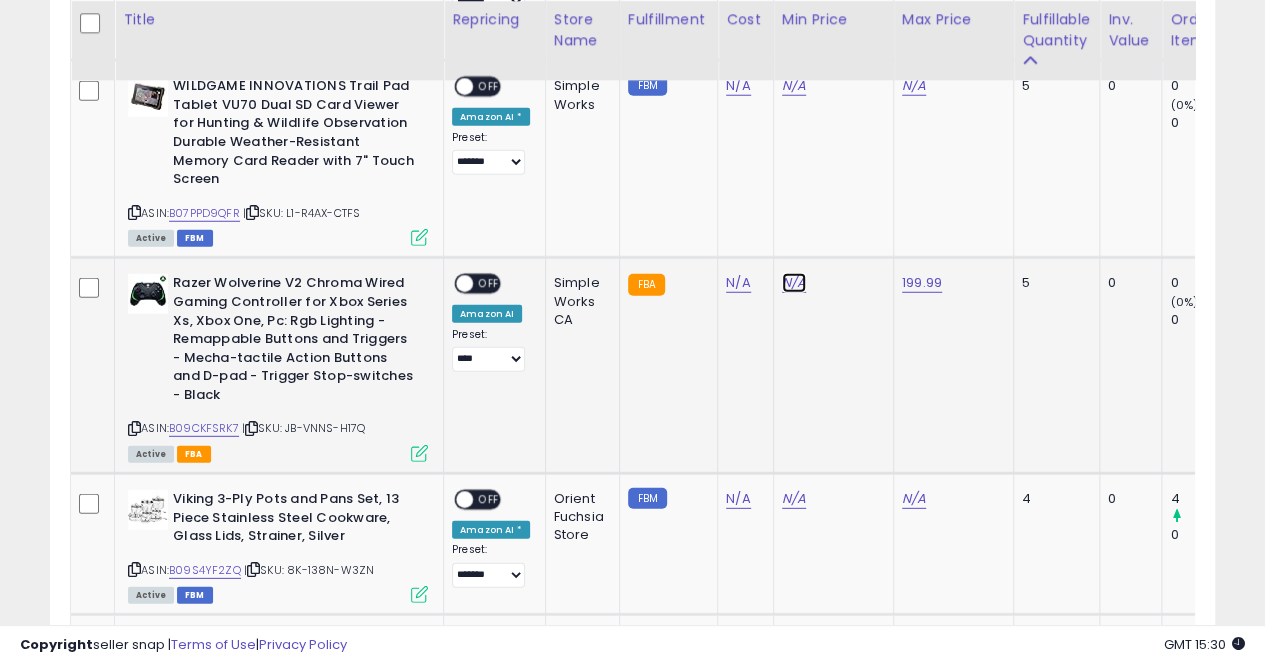 click on "N/A" at bounding box center [794, -1468] 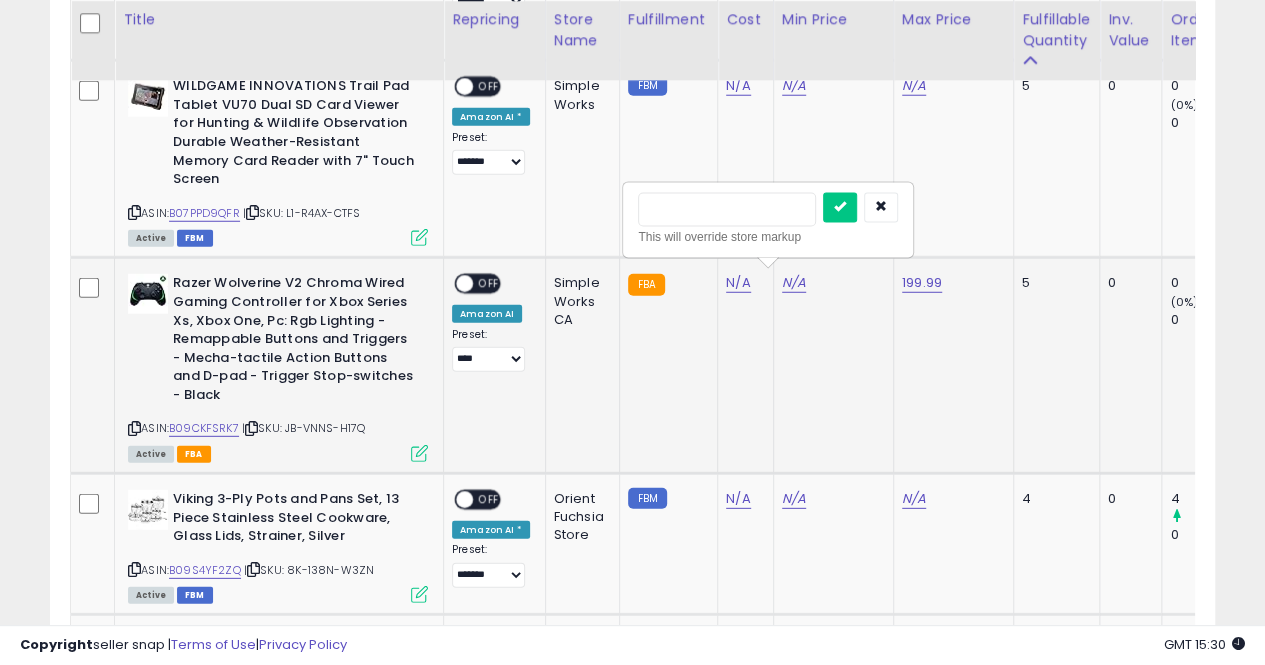 type on "***" 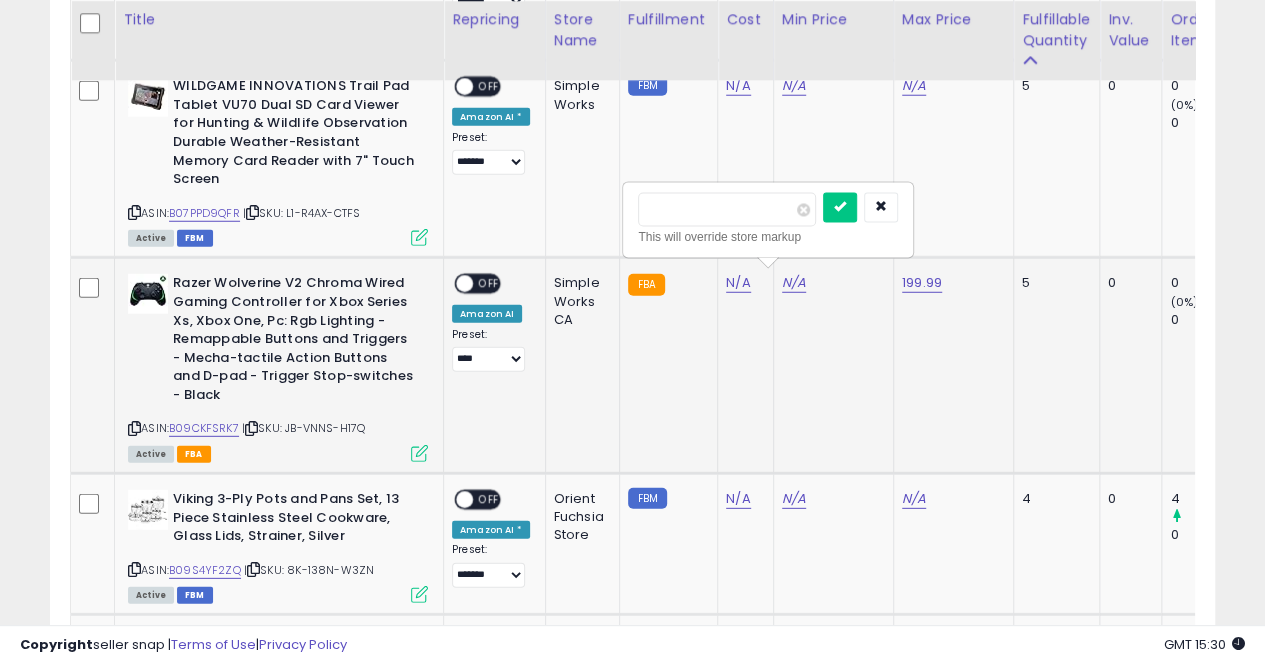 click at bounding box center (840, 208) 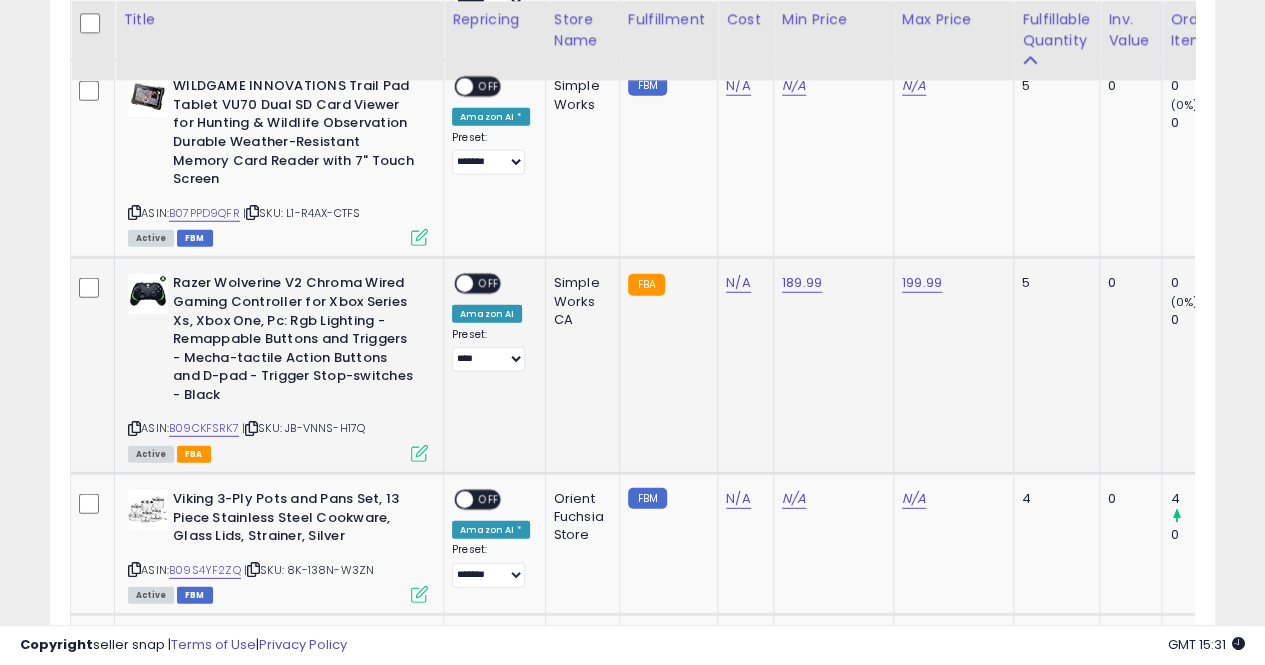 click on "OFF" at bounding box center [489, 284] 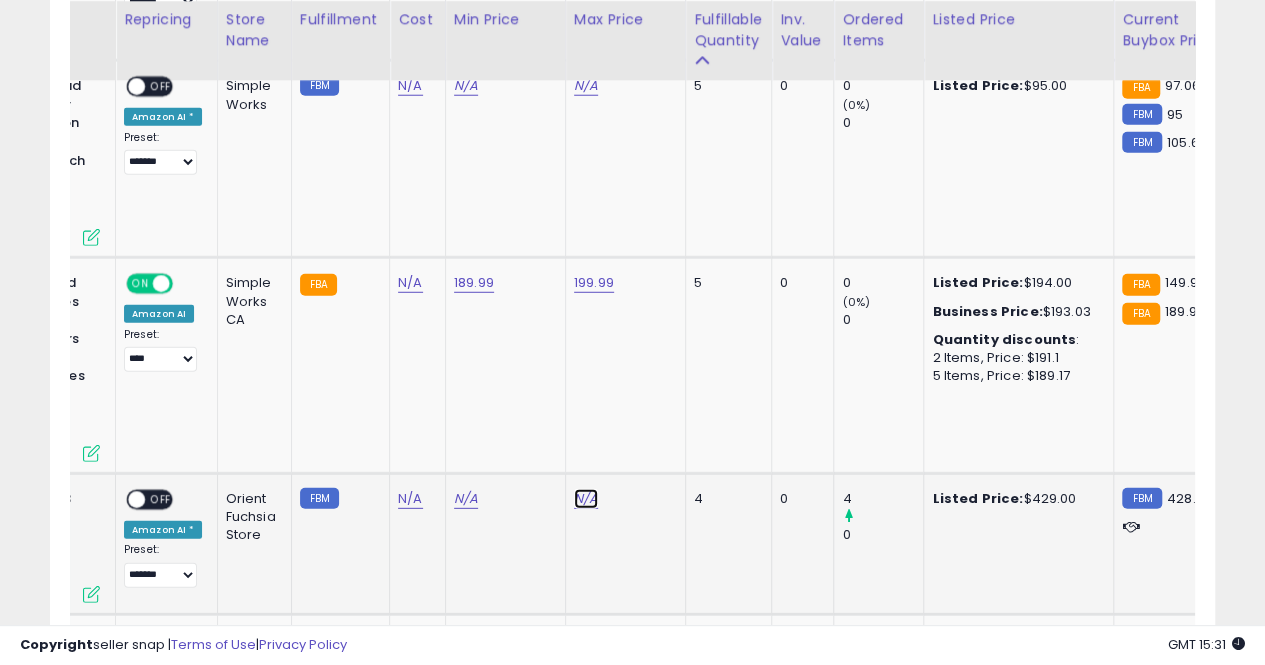 click on "N/A" at bounding box center (586, -1468) 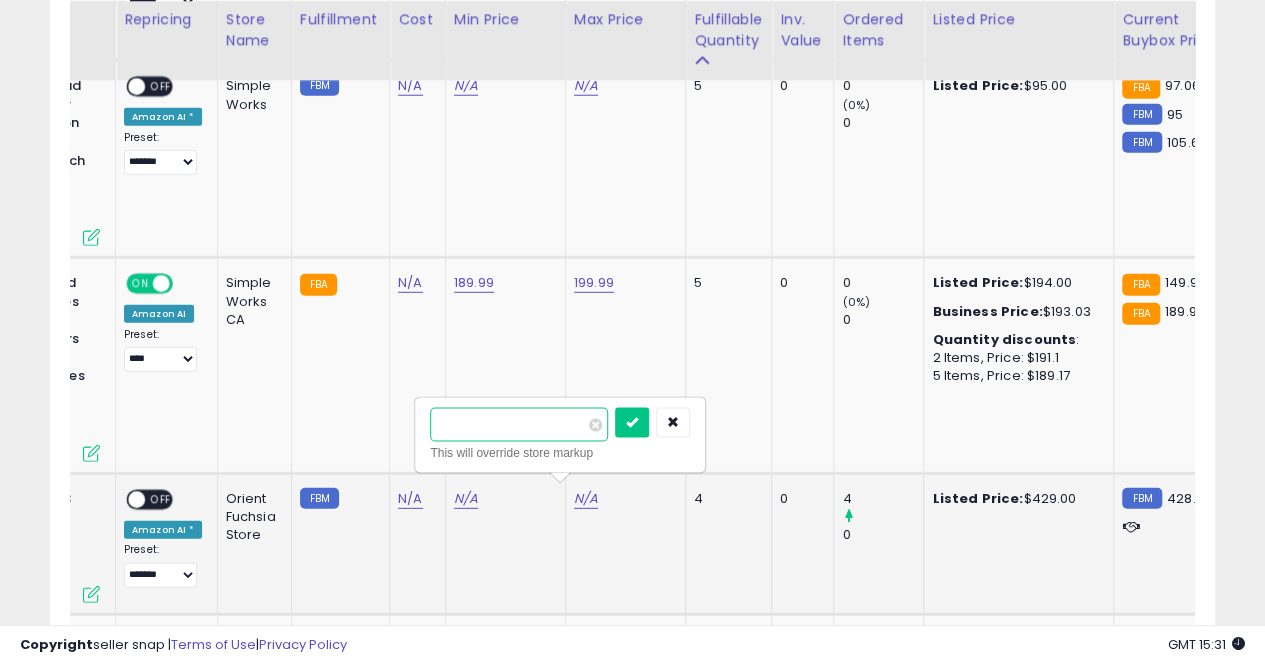 type on "***" 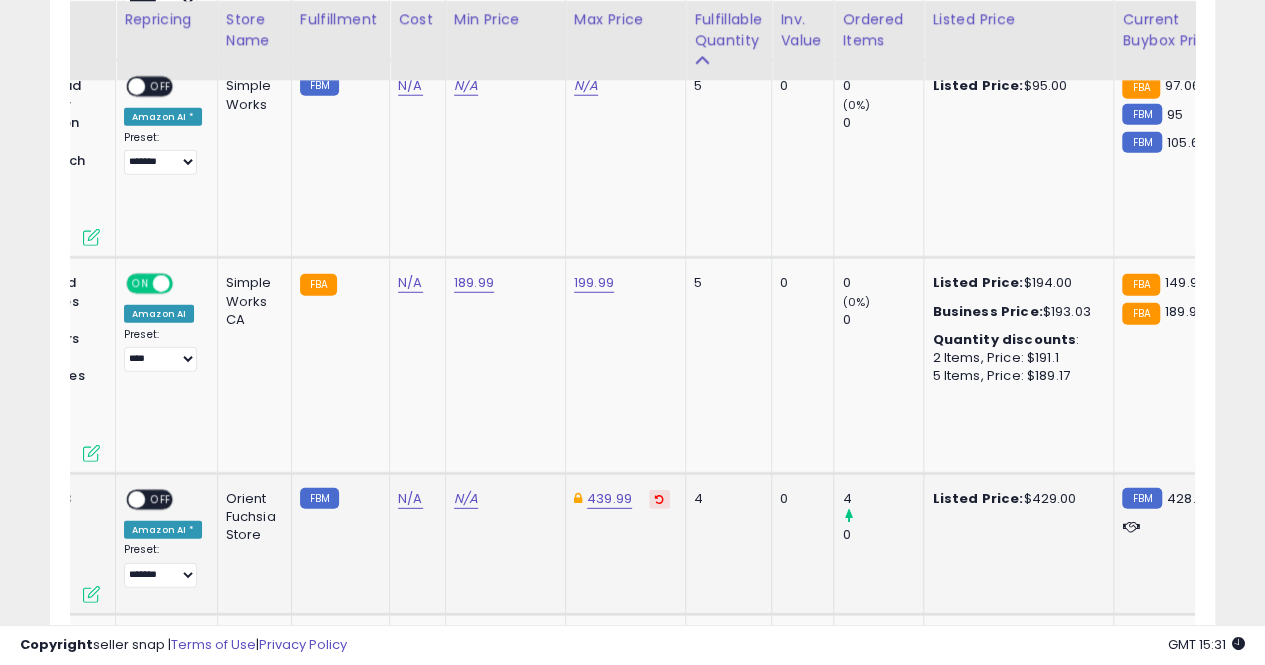 click on "N/A" at bounding box center (502, 499) 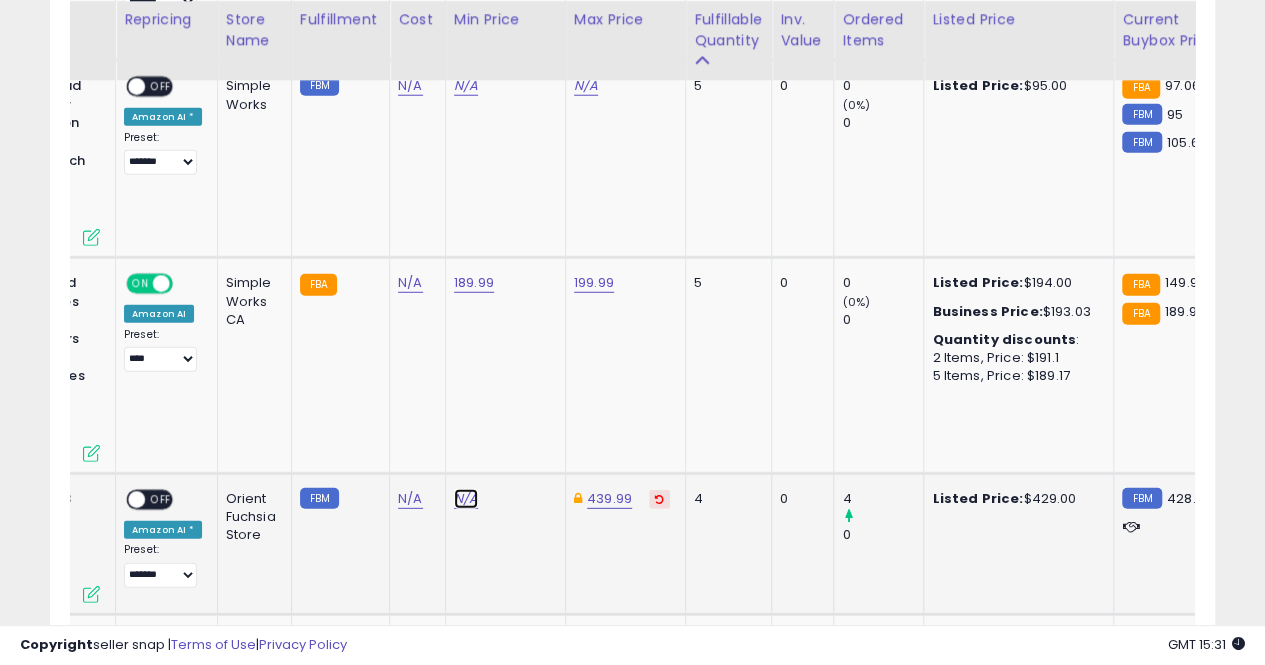 click on "N/A" at bounding box center (466, -1468) 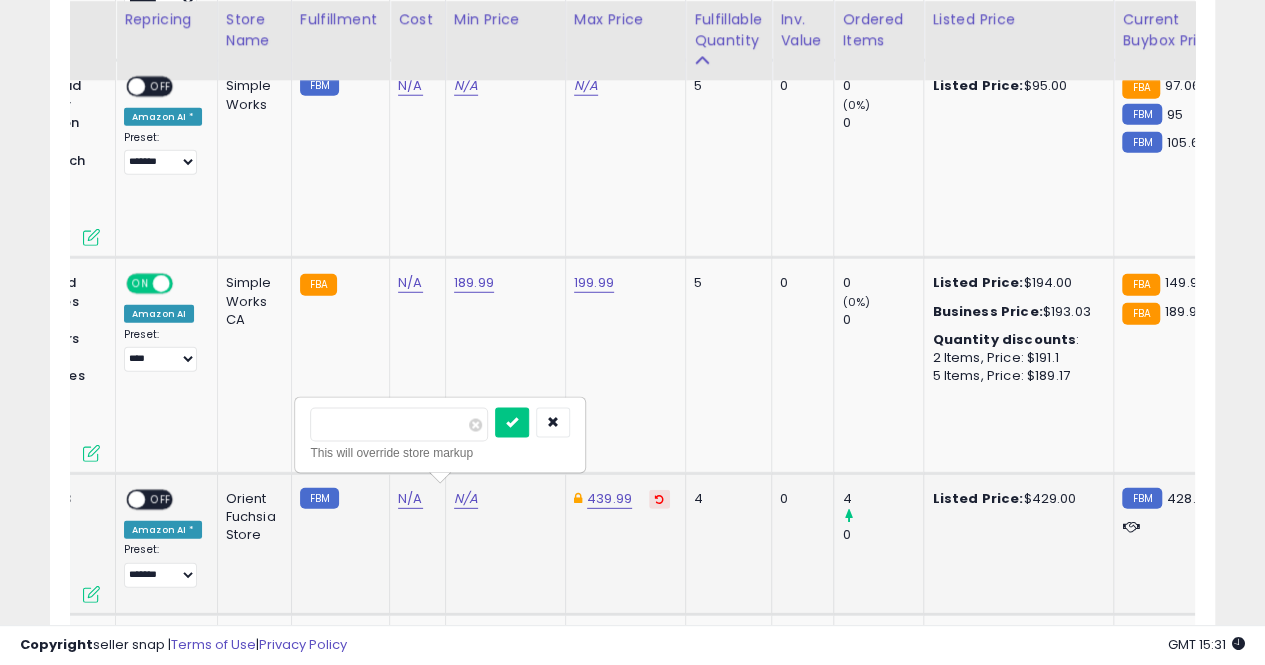 type on "***" 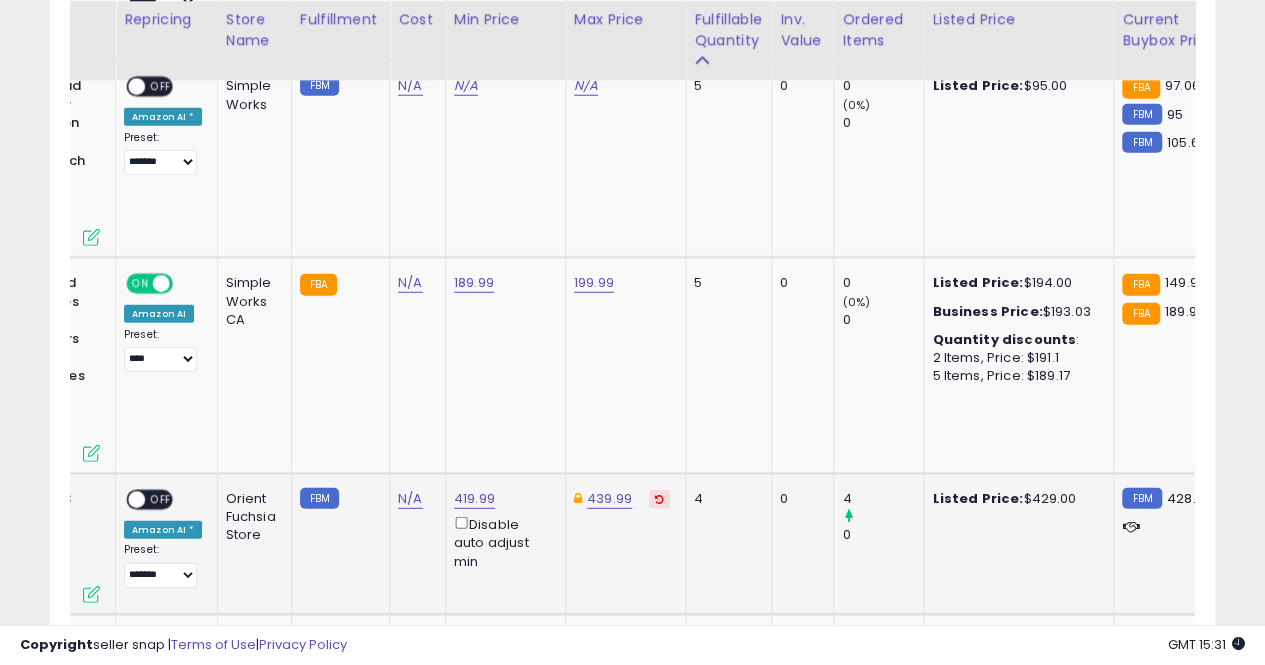 click on "OFF" at bounding box center (161, 500) 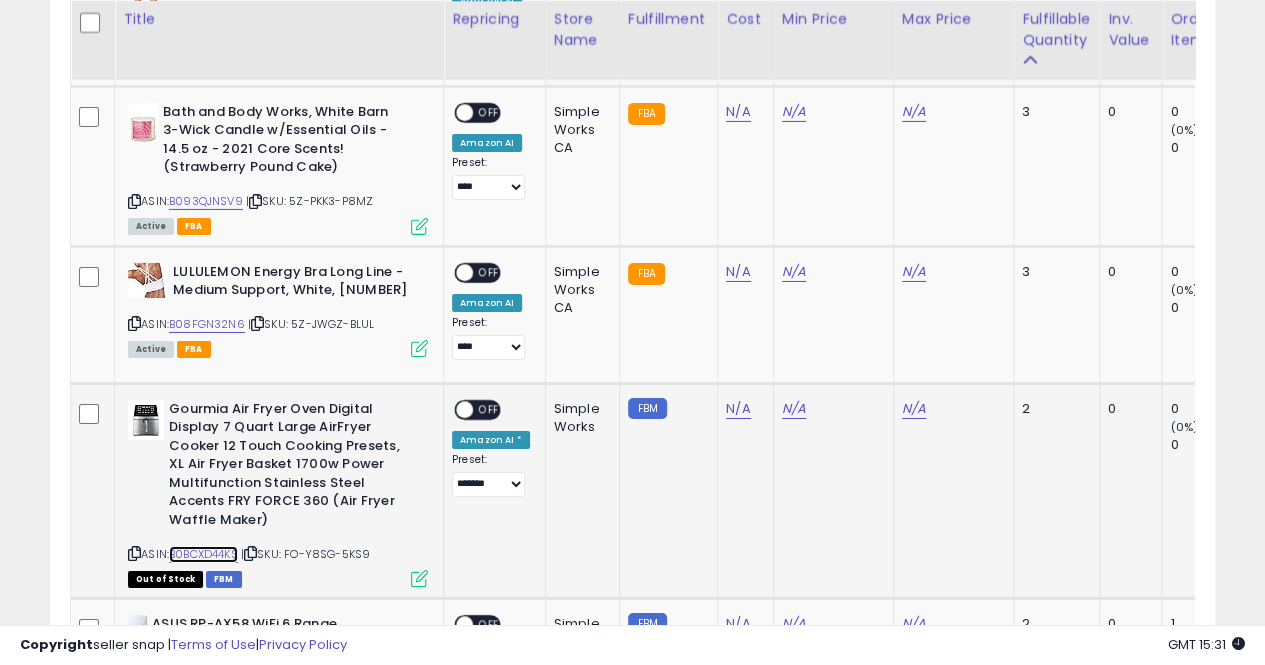 click on "B0BCXD44KS" at bounding box center (203, 554) 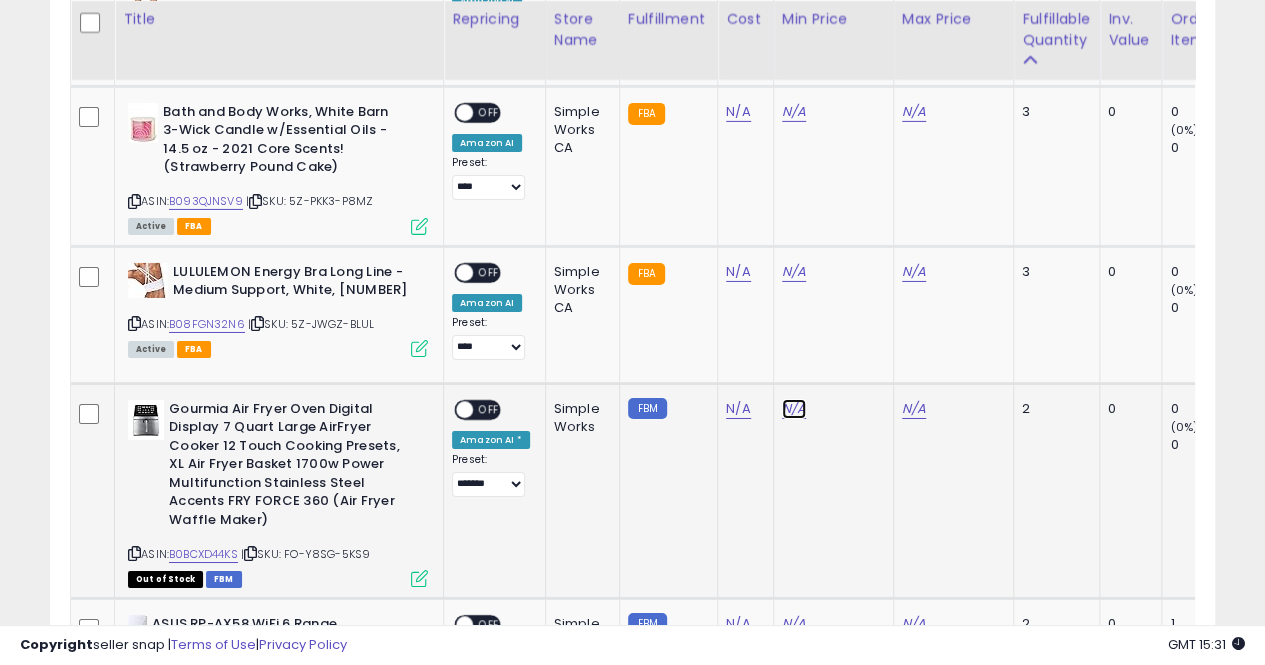 click on "N/A" at bounding box center [794, -2138] 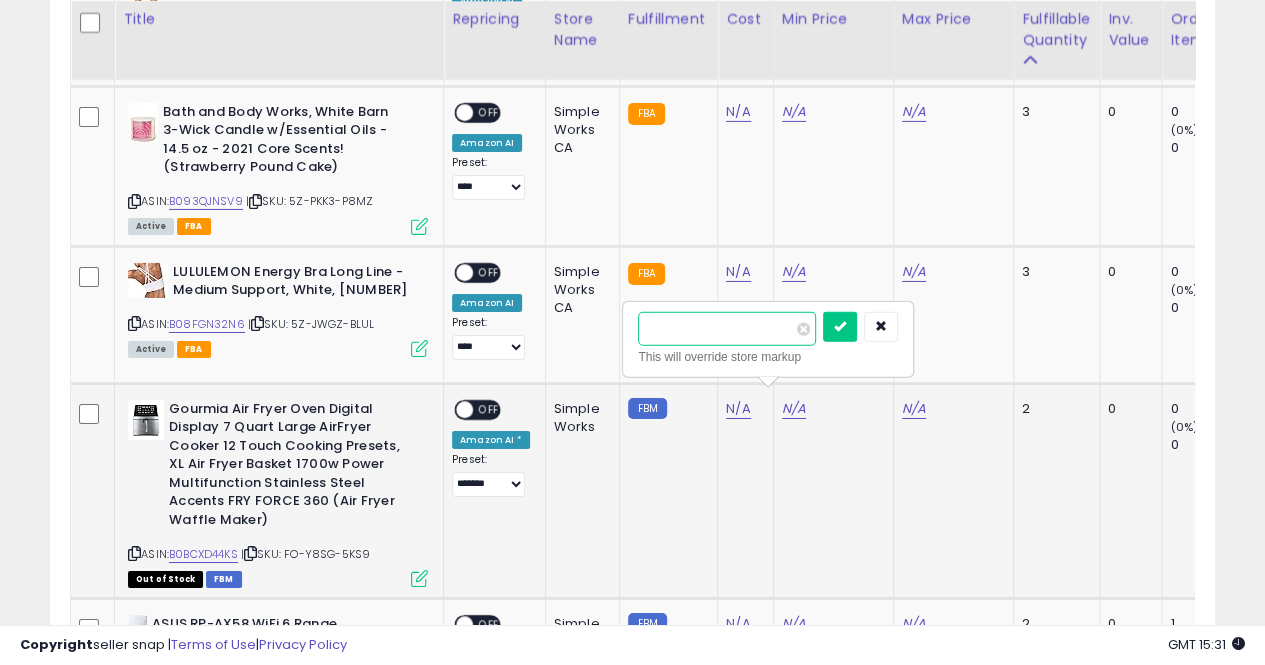 click at bounding box center (840, 327) 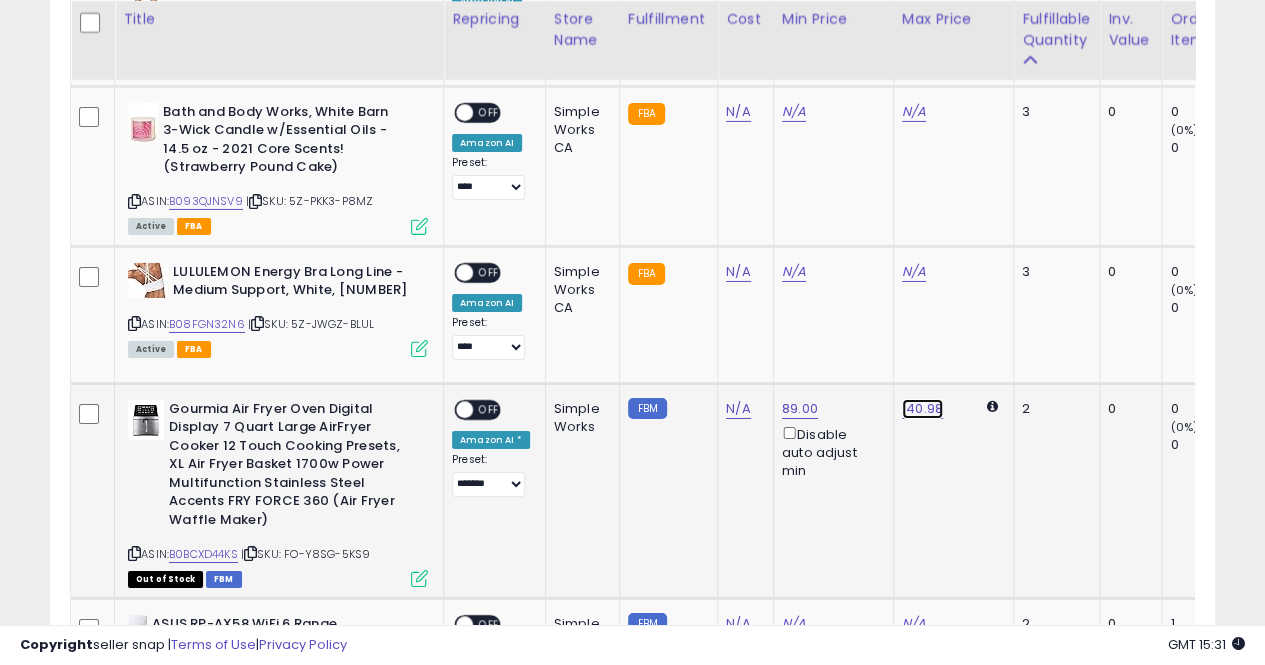 click on "140.98" at bounding box center [914, -2138] 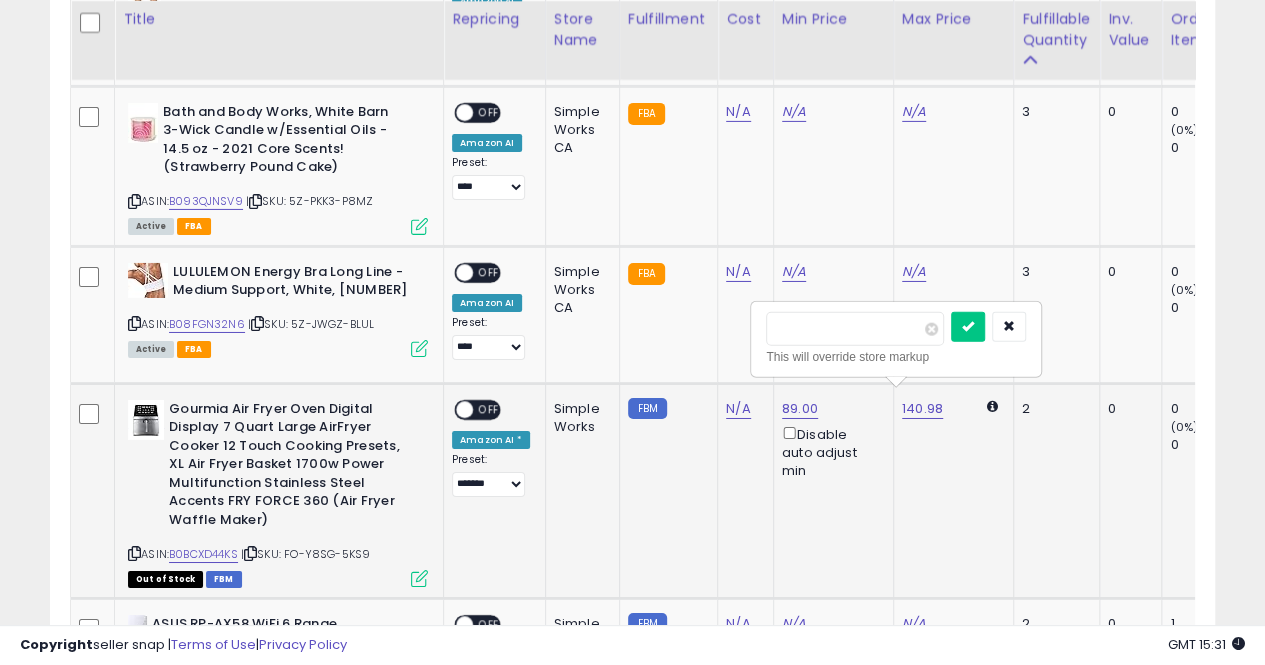 click at bounding box center [968, 327] 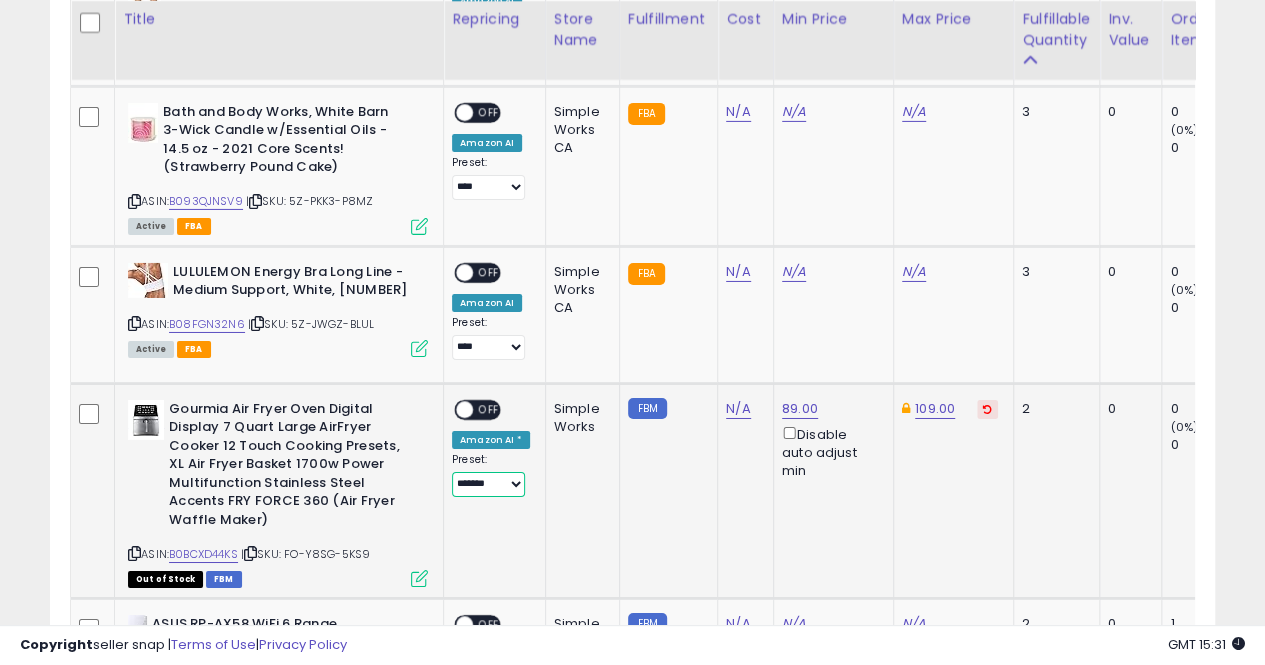 click on "**********" at bounding box center [488, 484] 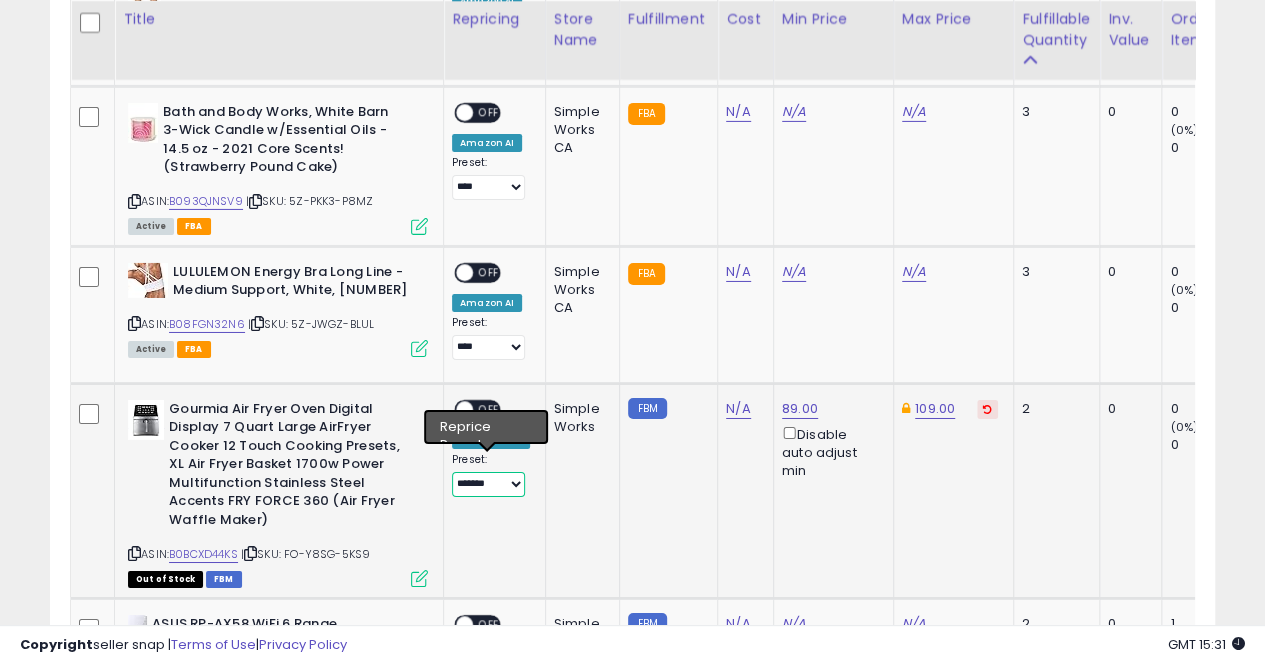 select on "***" 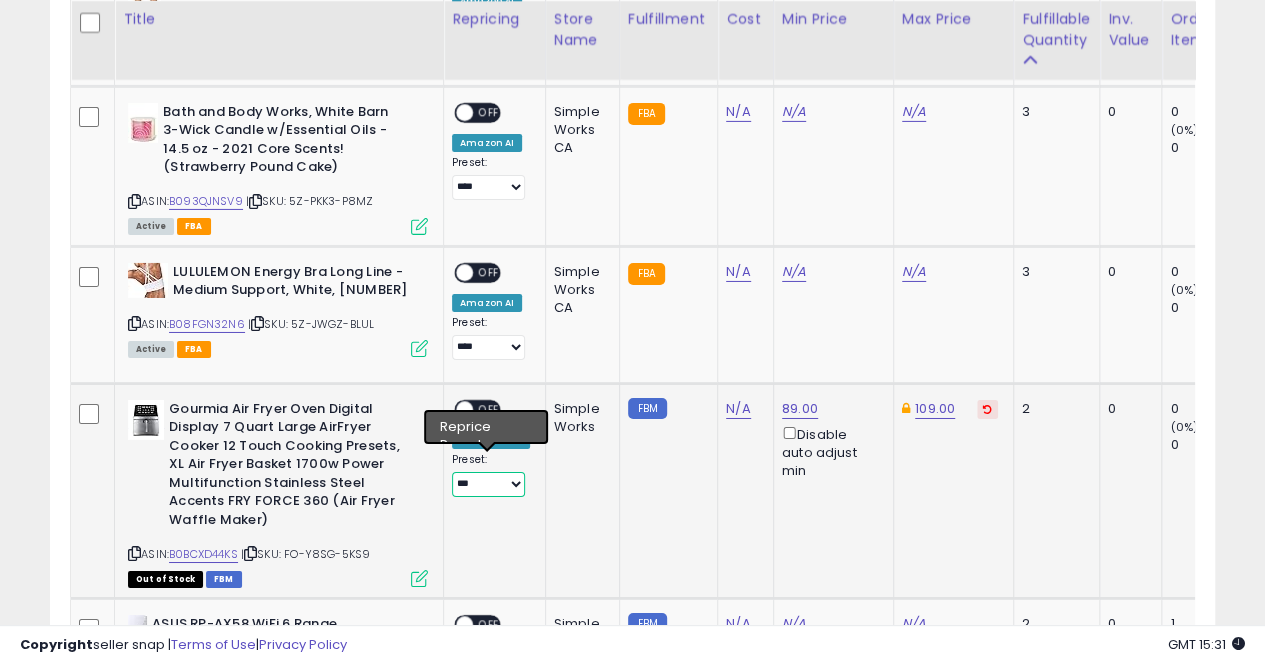 click on "**********" at bounding box center (488, 484) 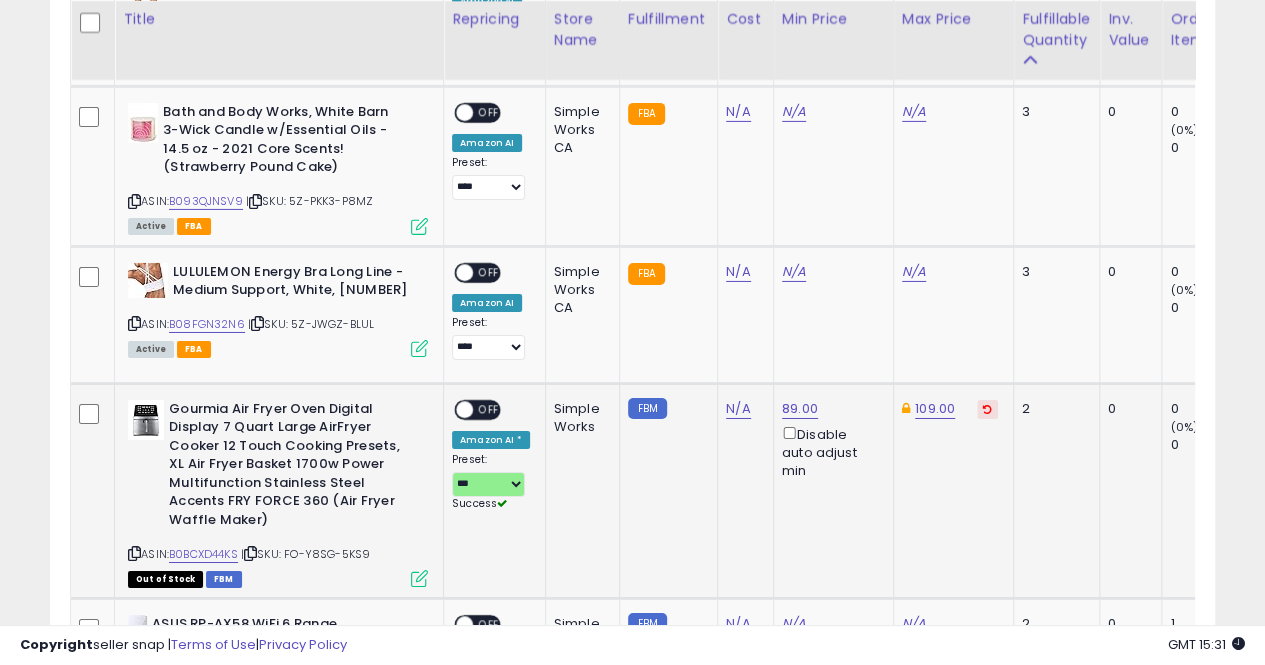 click on "OFF" at bounding box center [489, 409] 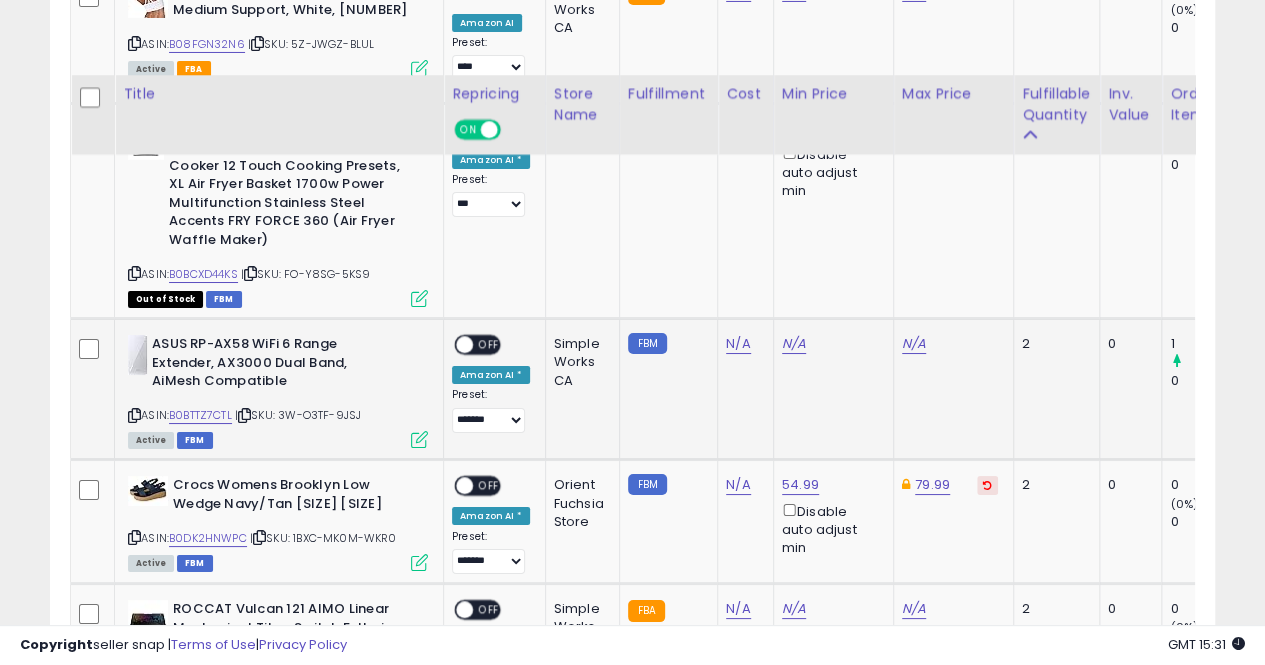 scroll, scrollTop: 3670, scrollLeft: 0, axis: vertical 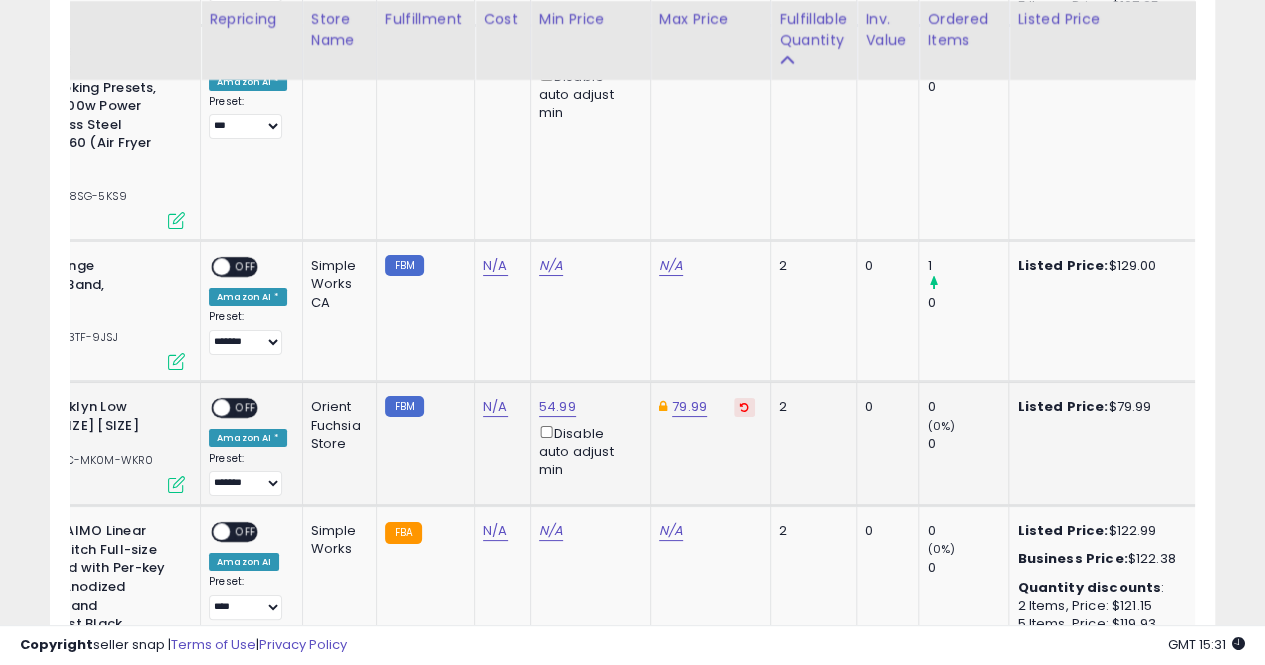 click on "OFF" at bounding box center (246, 408) 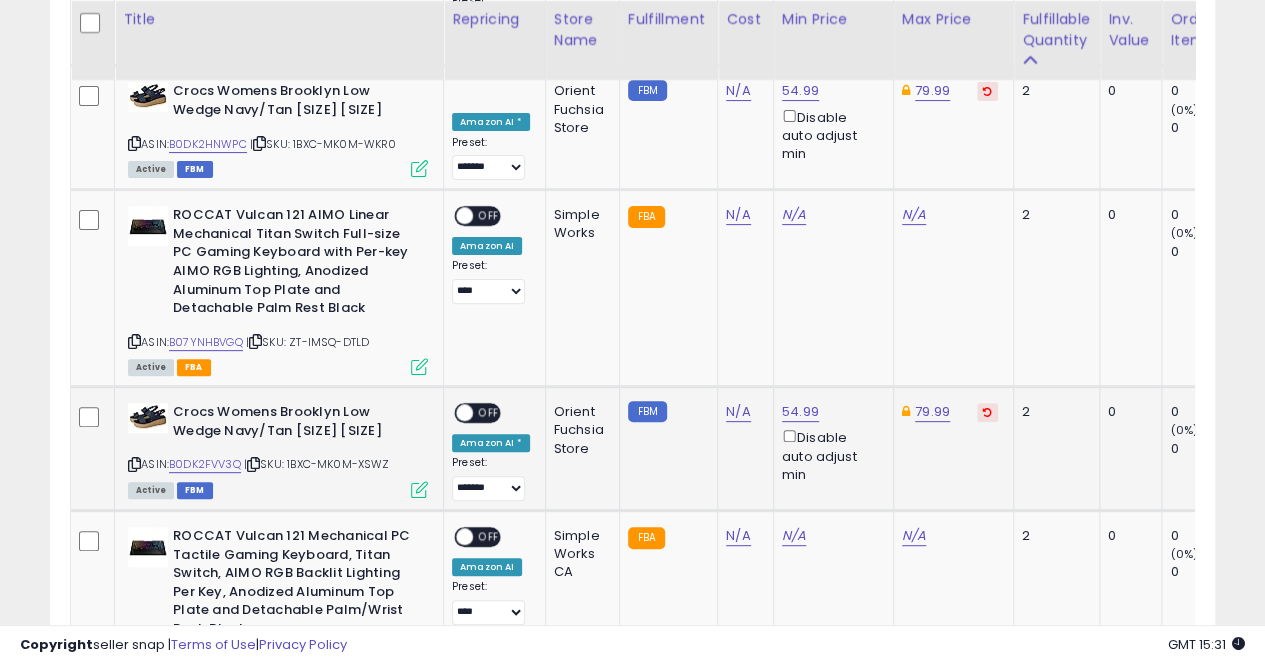 click on "OFF" at bounding box center (489, 413) 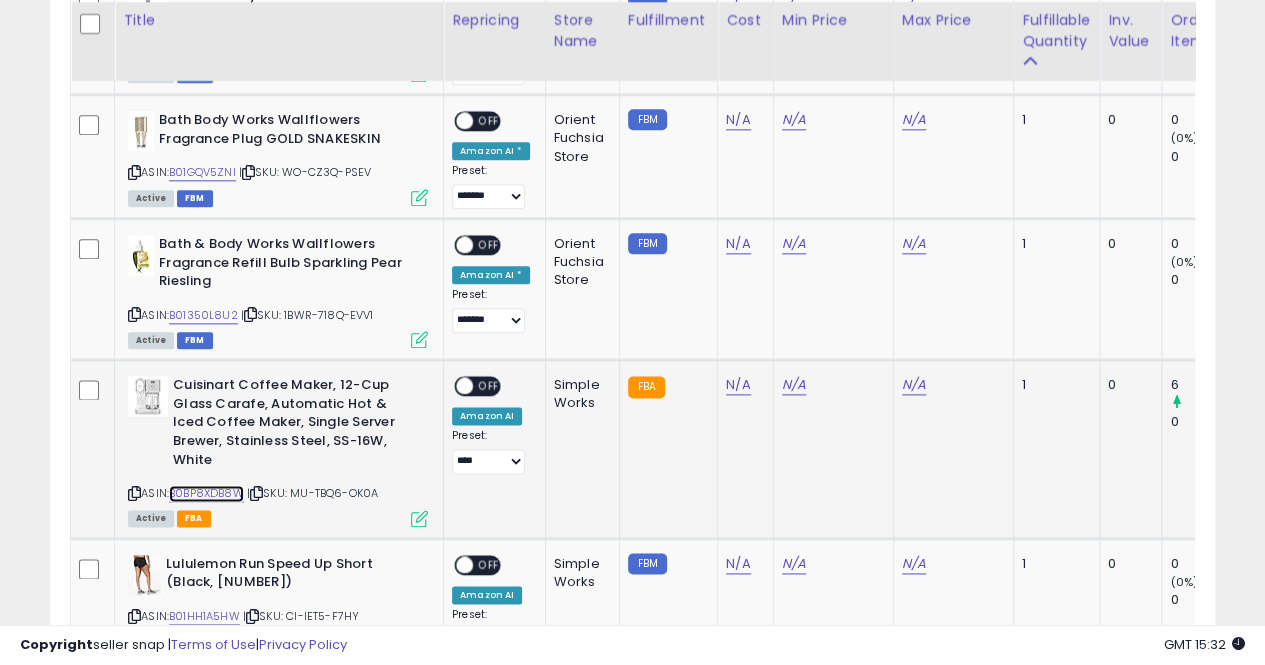 click on "B0BP8XDB8W" at bounding box center [206, 493] 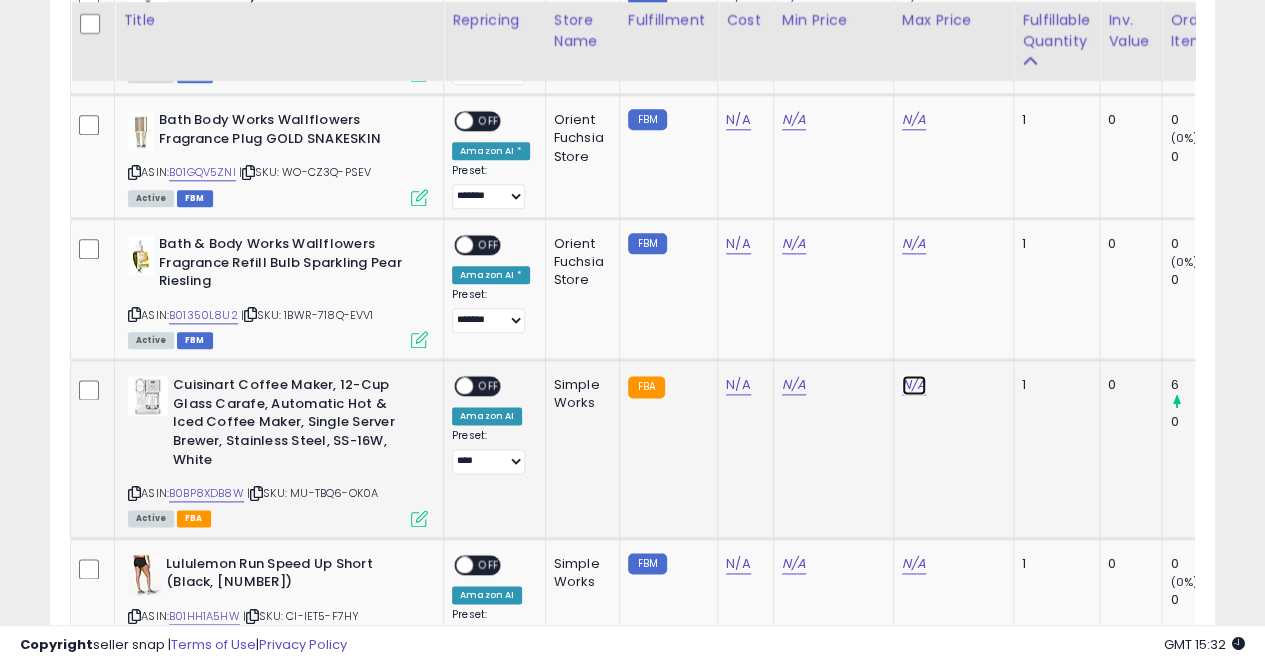 click on "N/A" at bounding box center (914, -3690) 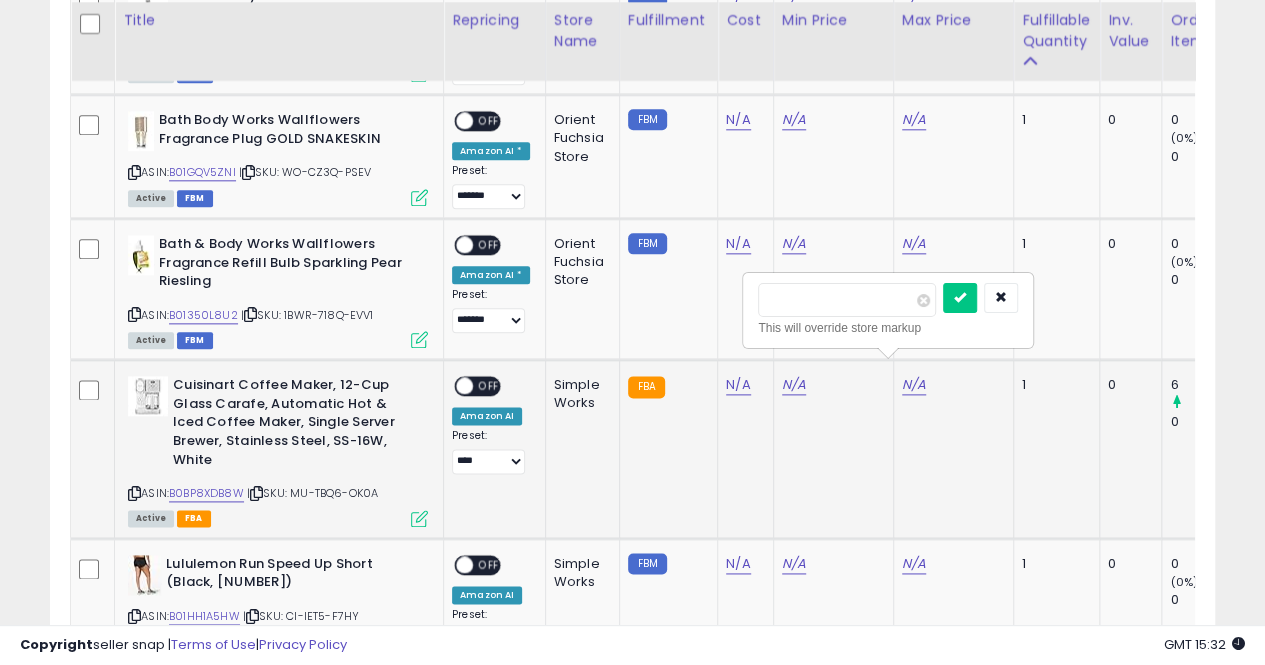 type on "*****" 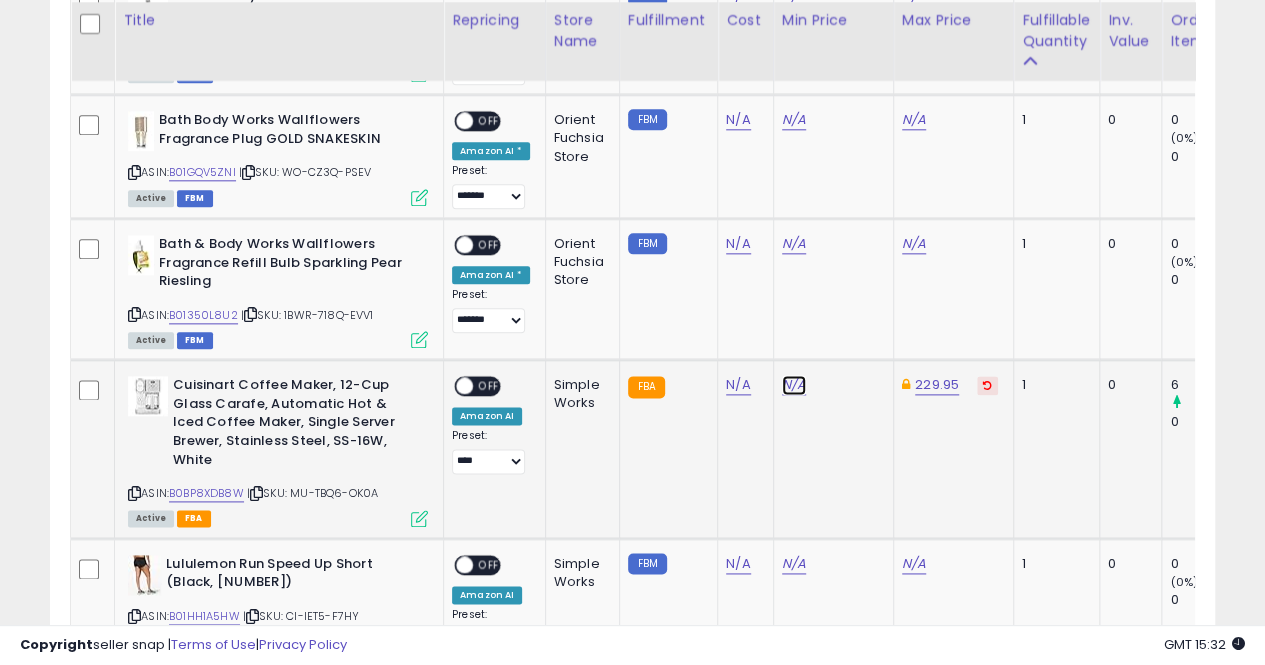 click on "N/A" at bounding box center (794, -3690) 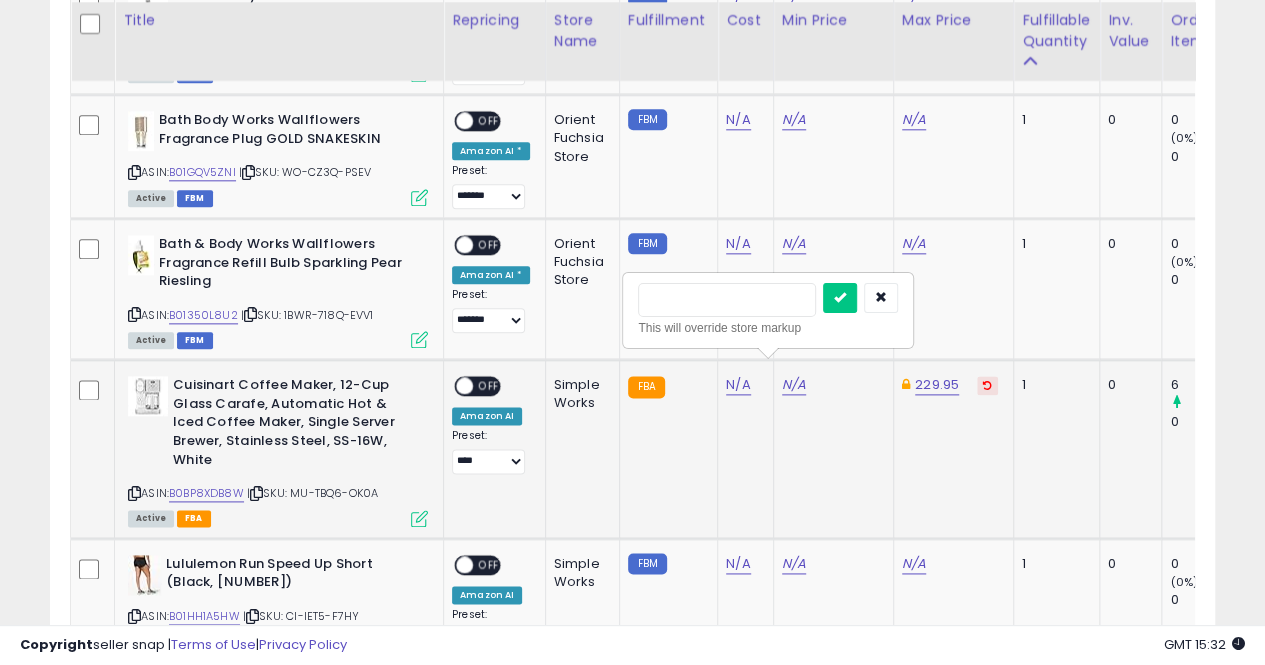 type on "*****" 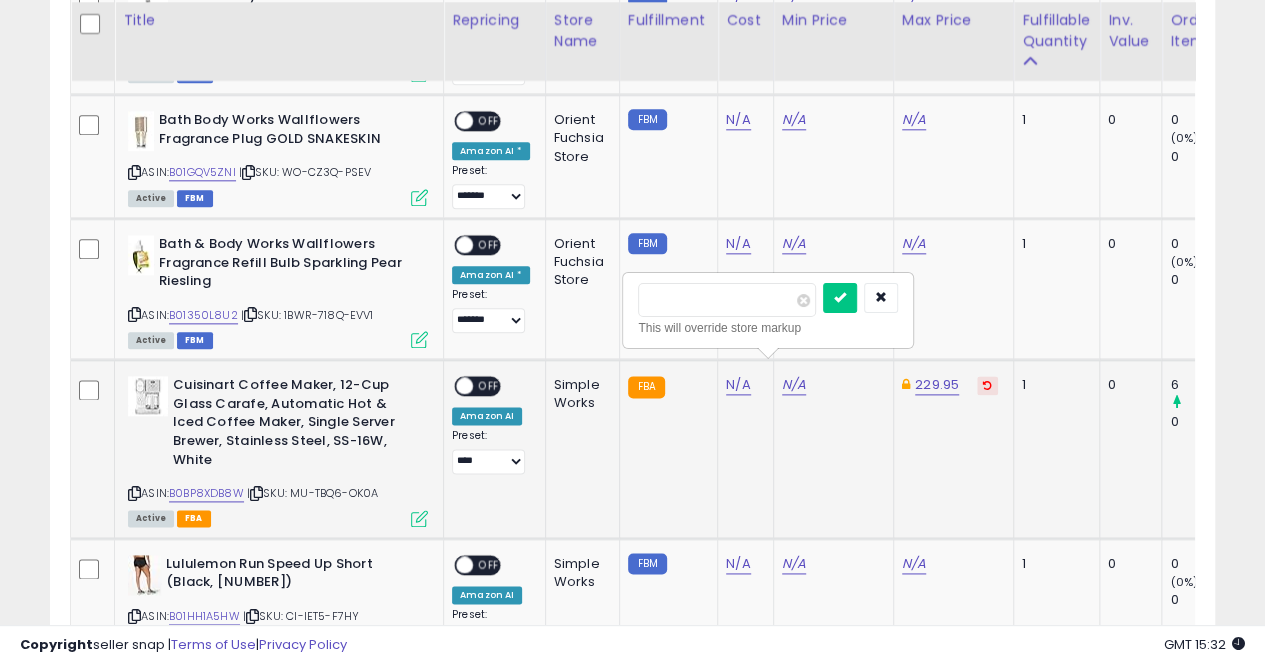 click at bounding box center (840, 298) 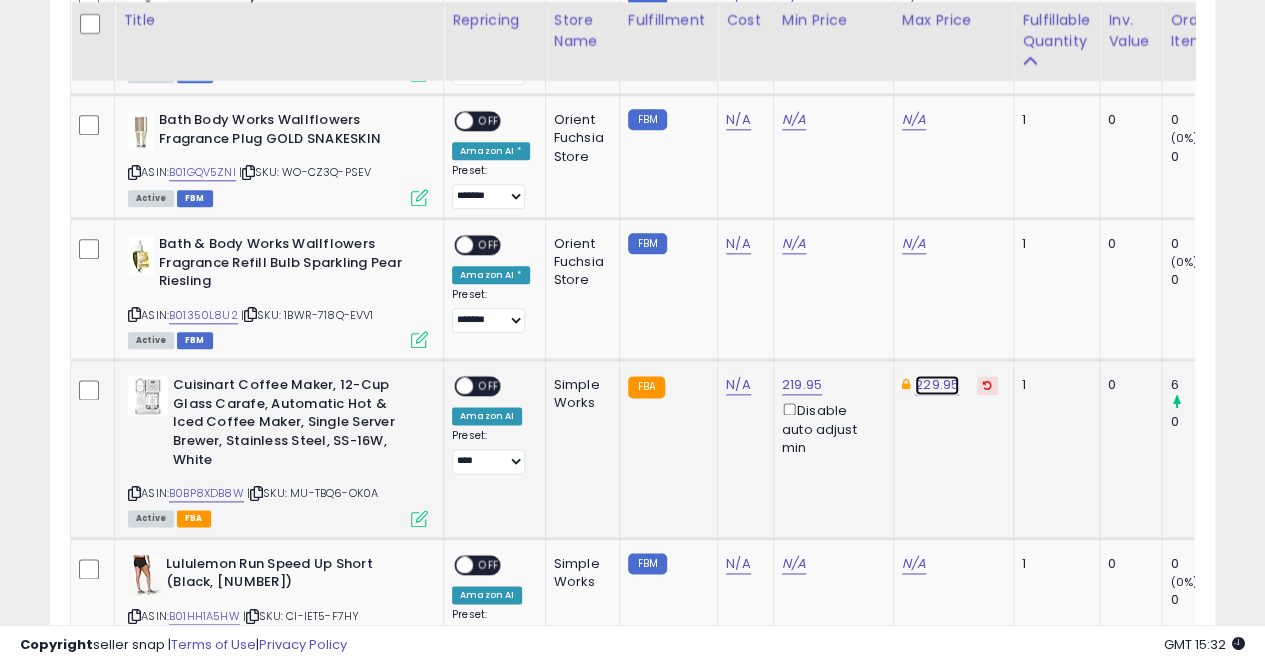 click on "229.95" at bounding box center [937, -1723] 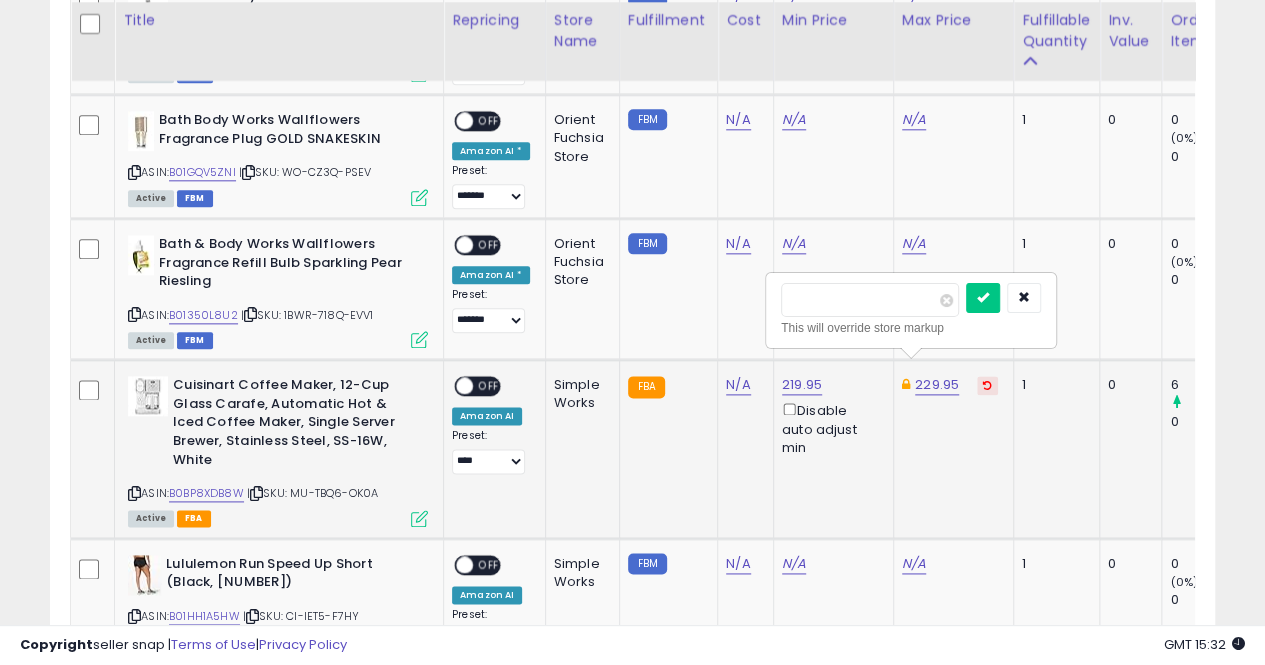 type on "*****" 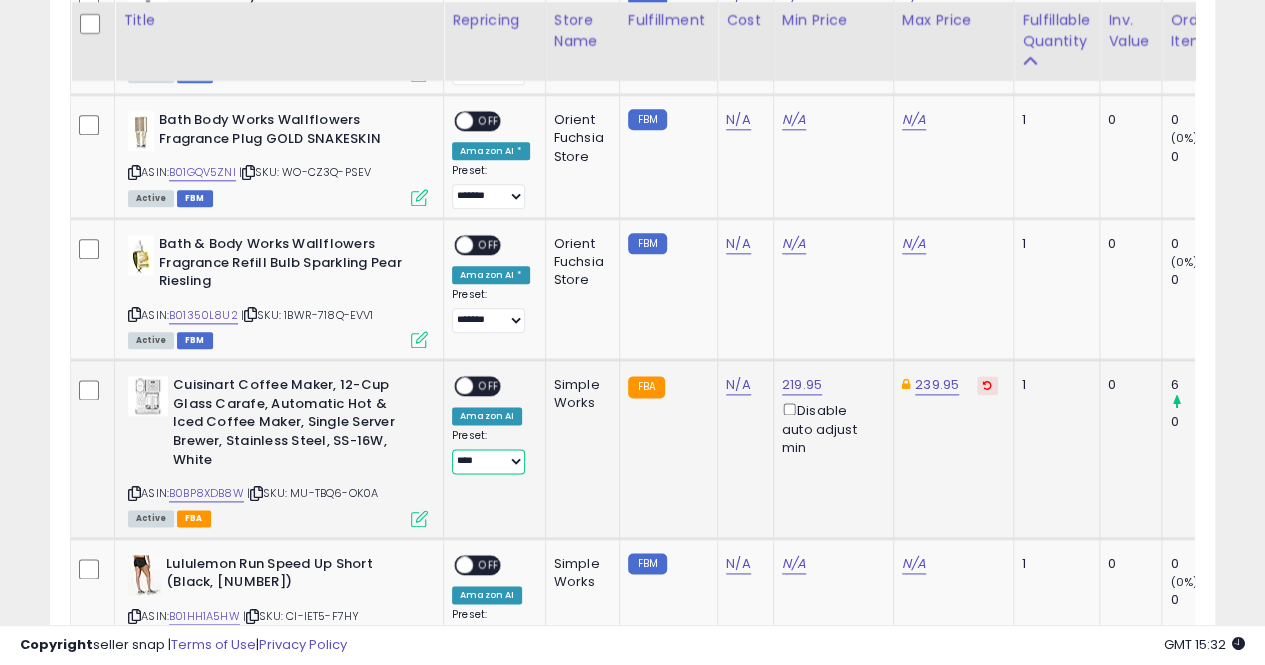 click on "**********" at bounding box center (488, 461) 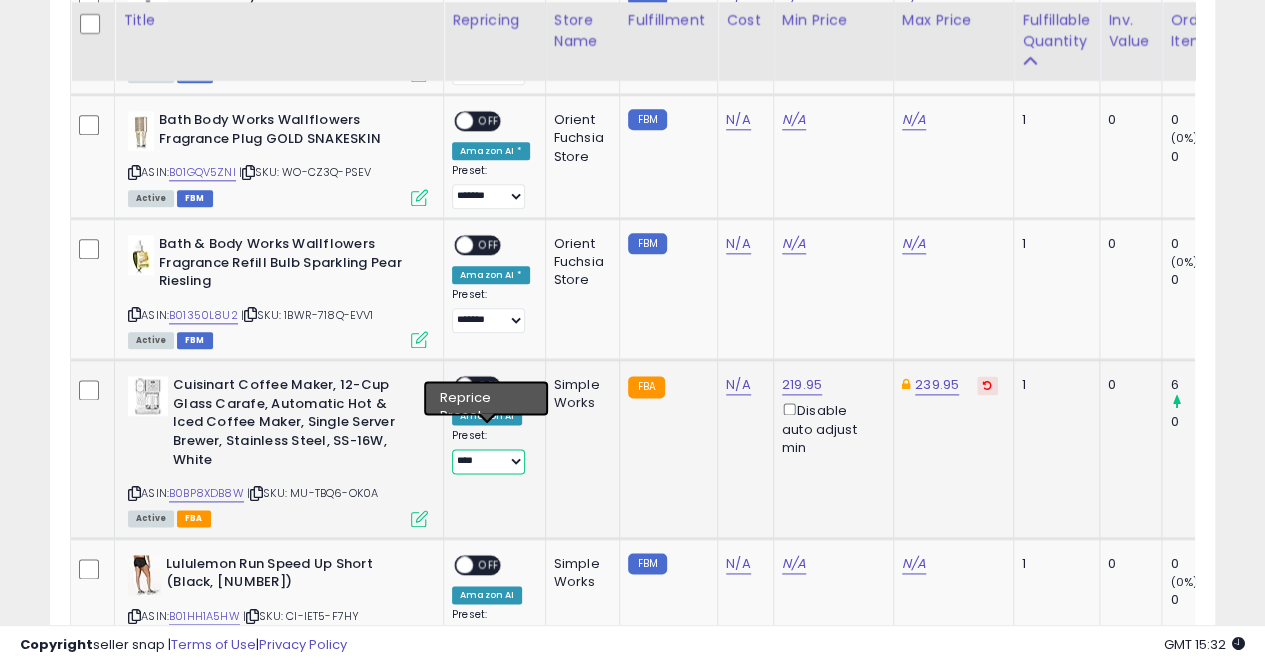 select on "**********" 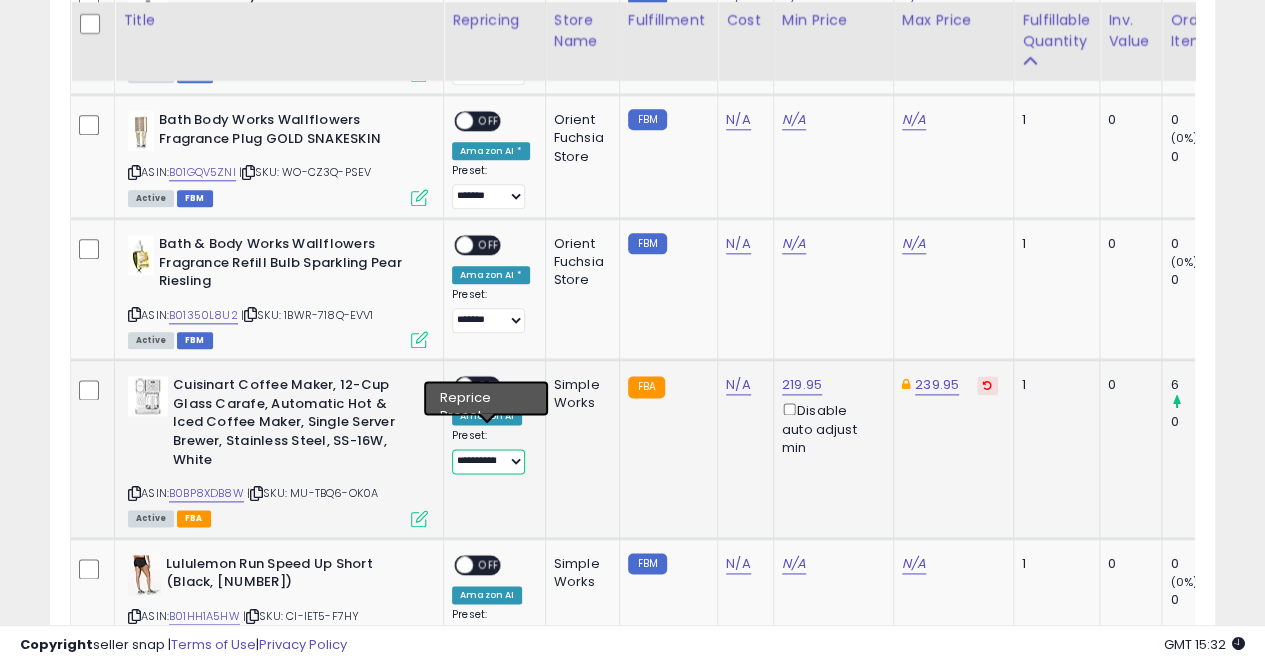 click on "**********" at bounding box center [488, 461] 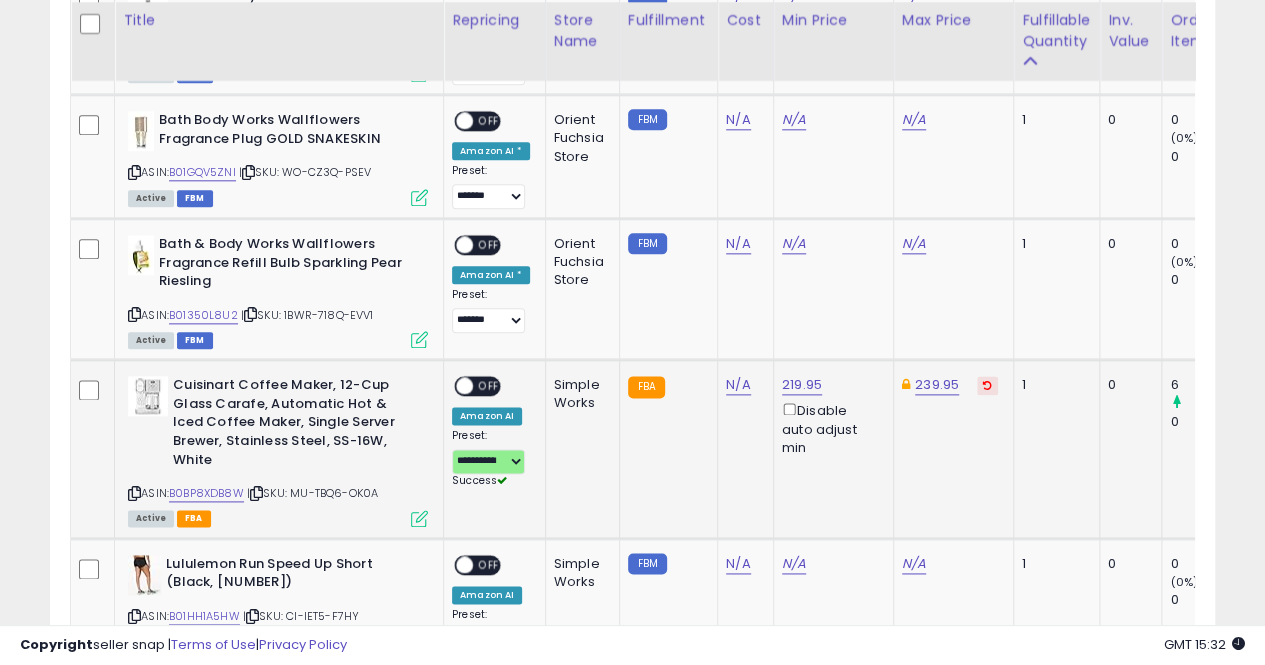 click on "OFF" at bounding box center (489, 386) 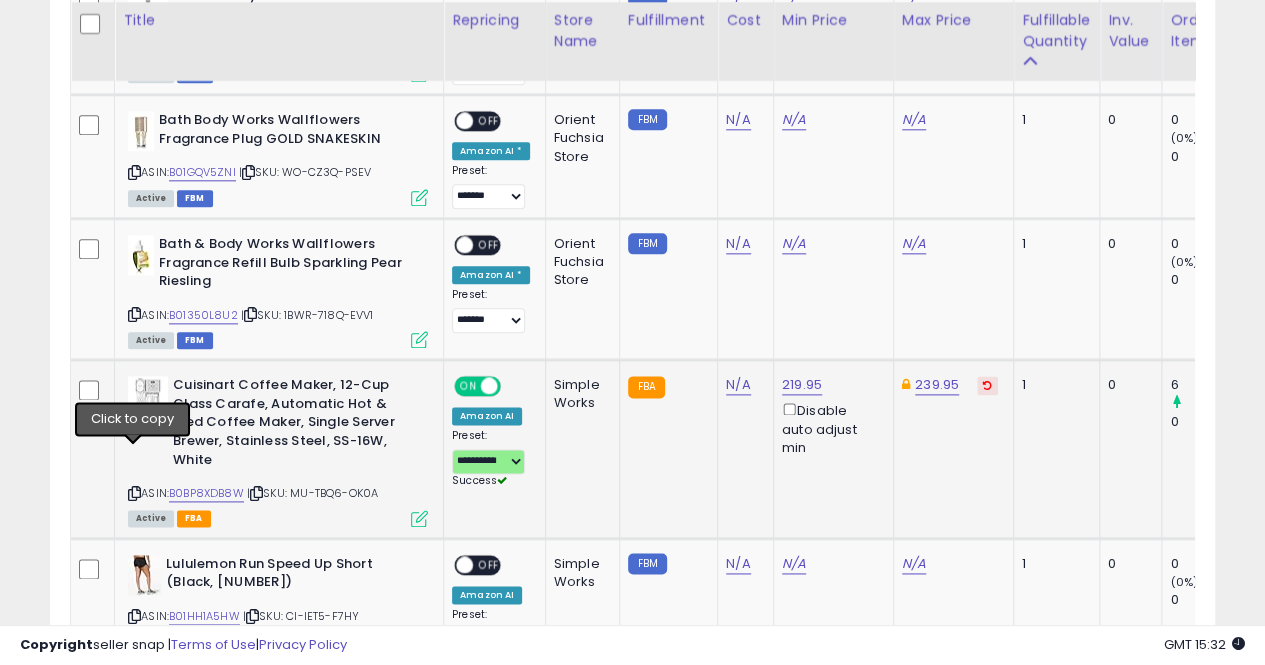 click at bounding box center [134, 493] 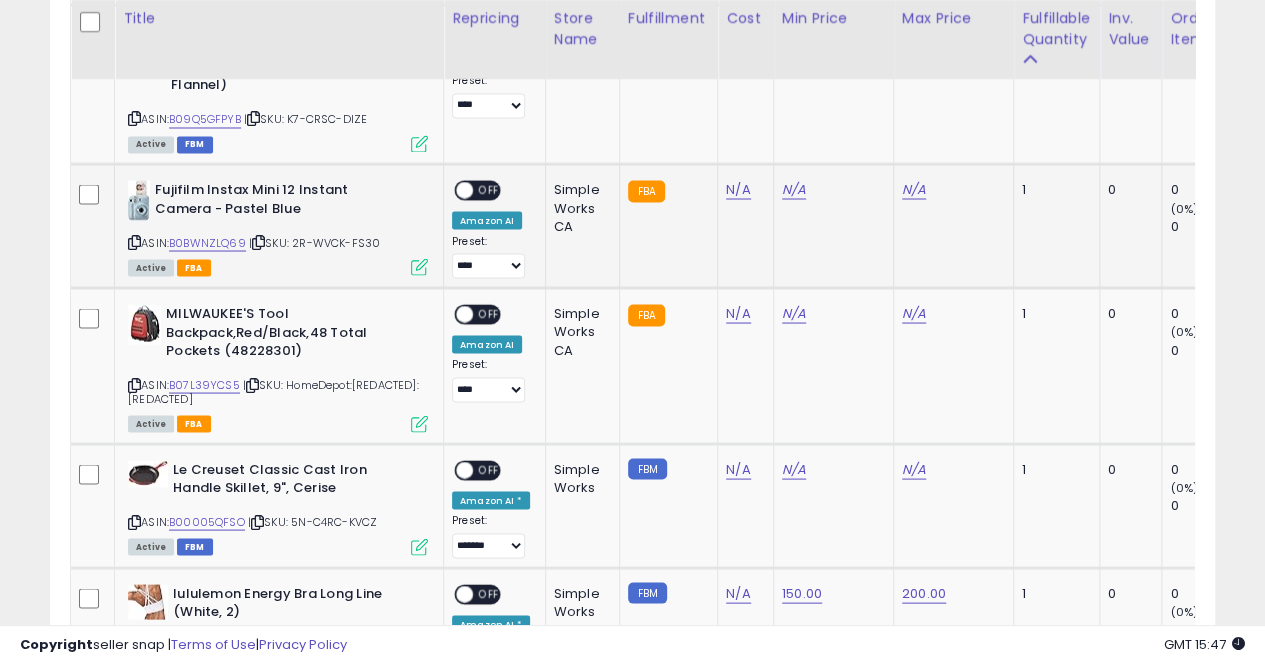 scroll, scrollTop: 5528, scrollLeft: 0, axis: vertical 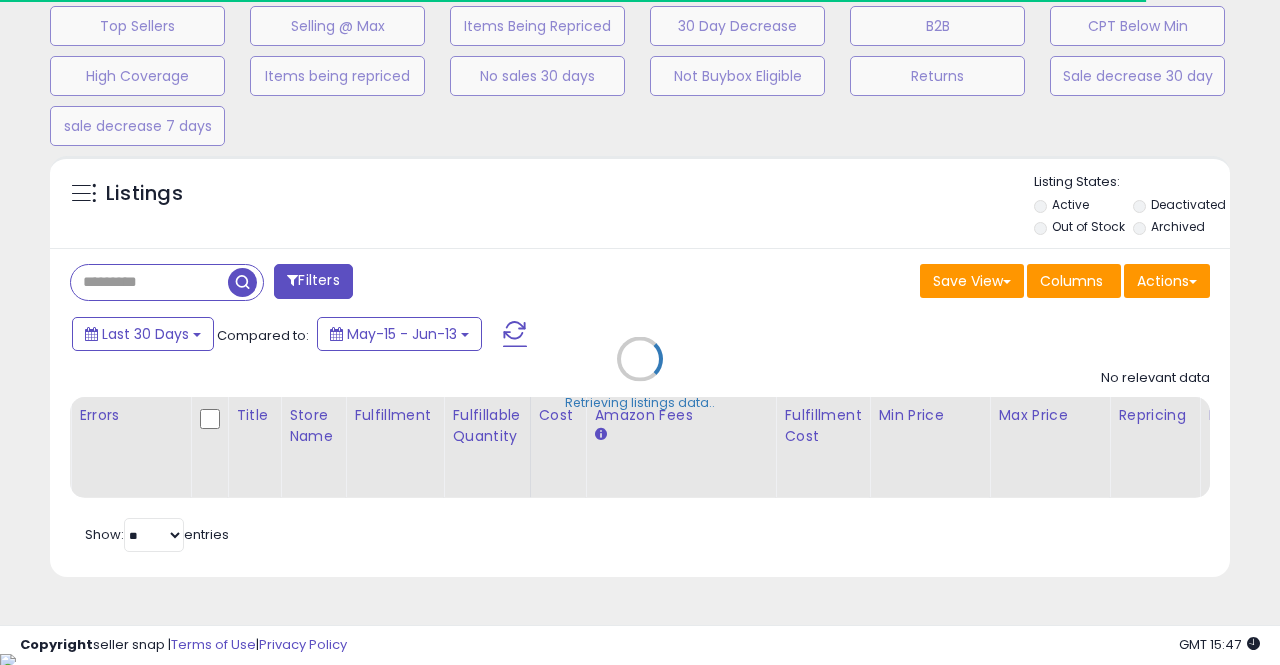 select on "**" 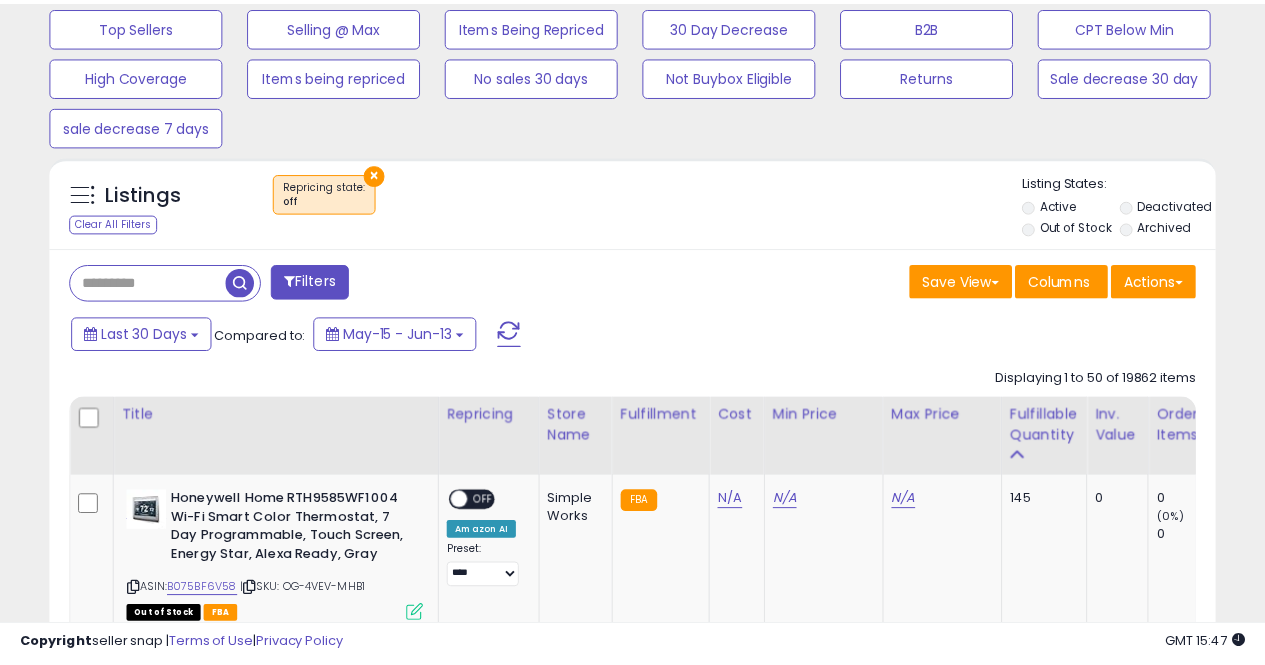 scroll, scrollTop: 920, scrollLeft: 0, axis: vertical 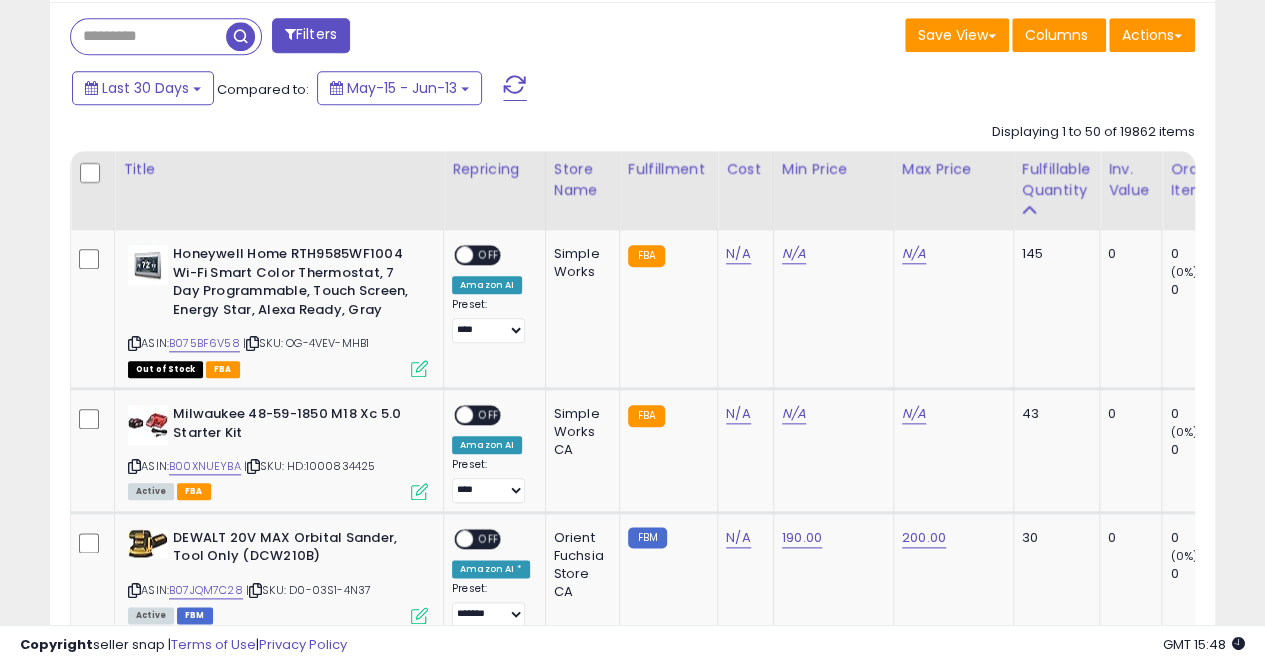 click on "**********" at bounding box center [632, 3345] 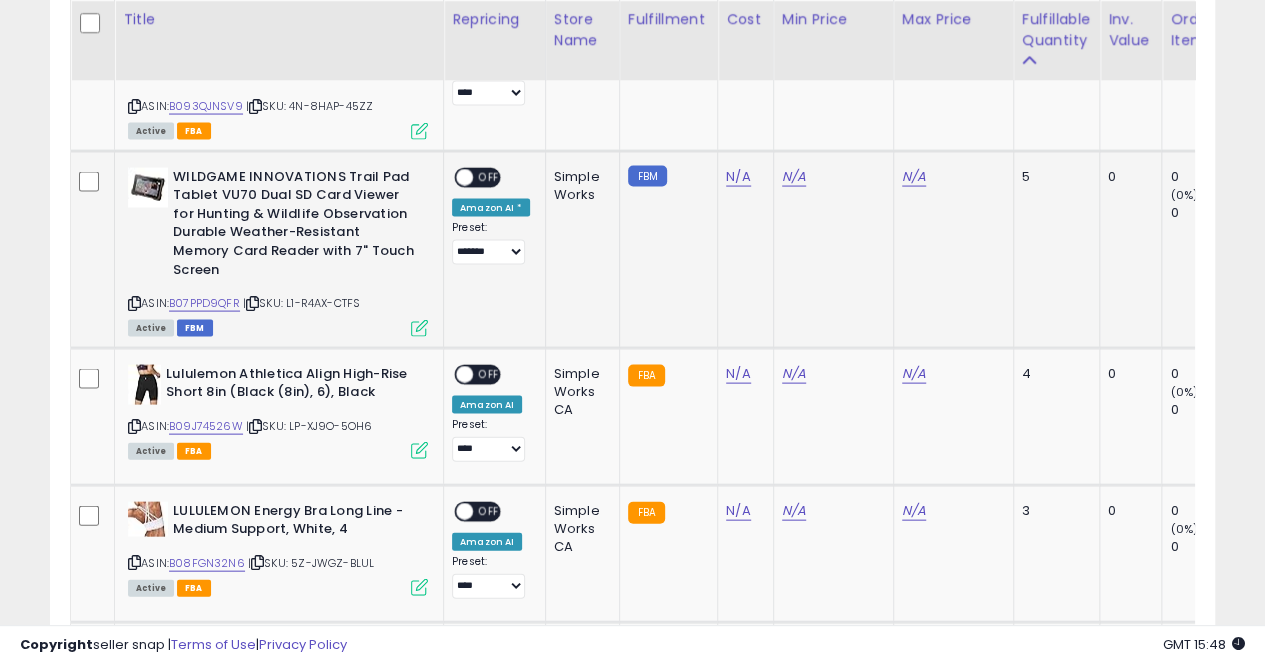 scroll, scrollTop: 1936, scrollLeft: 0, axis: vertical 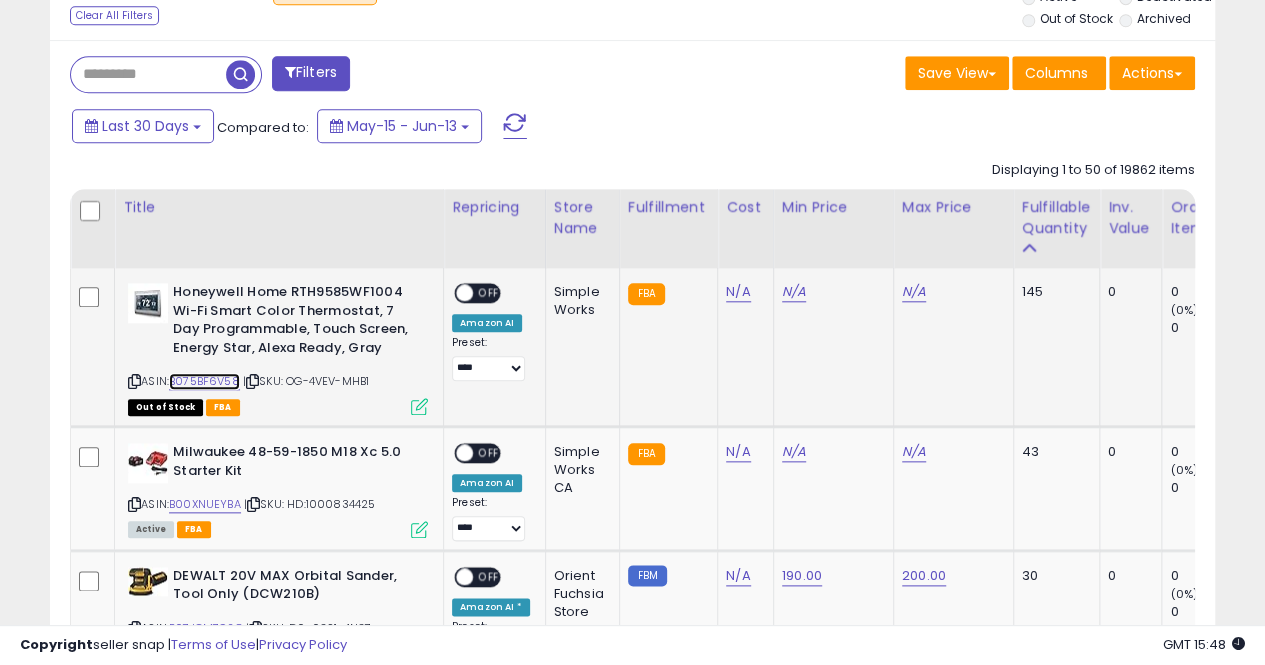click on "B075BF6V58" at bounding box center [204, 381] 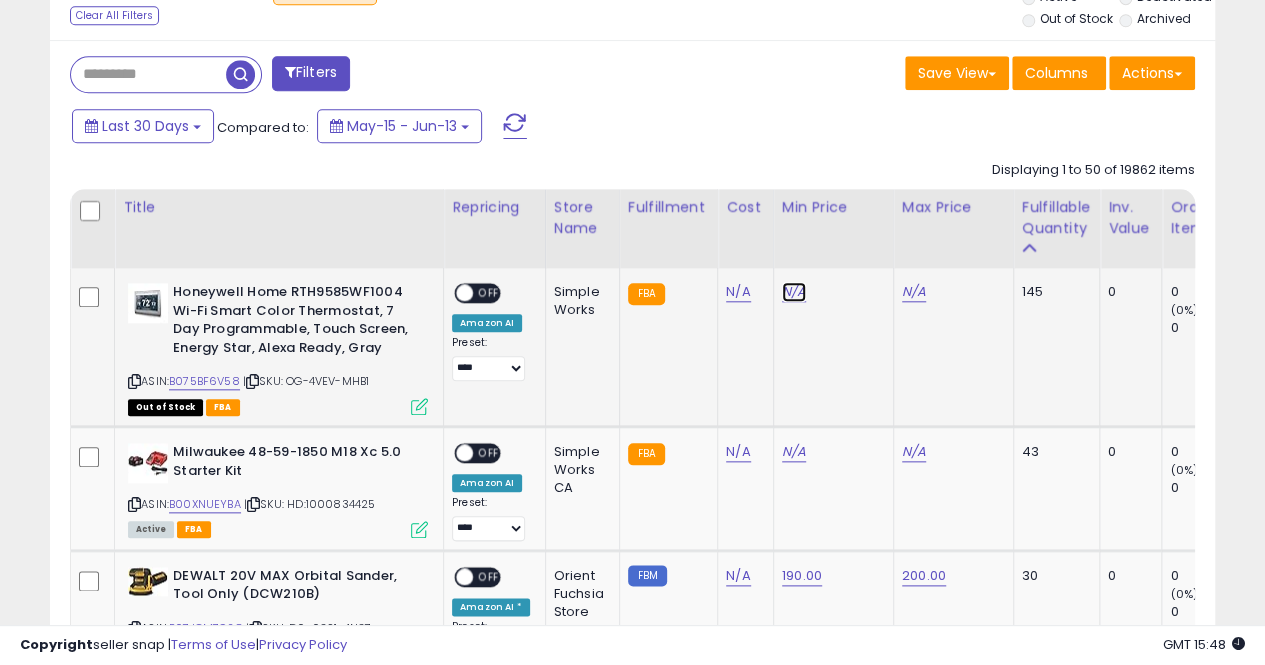 click on "N/A" at bounding box center (794, 292) 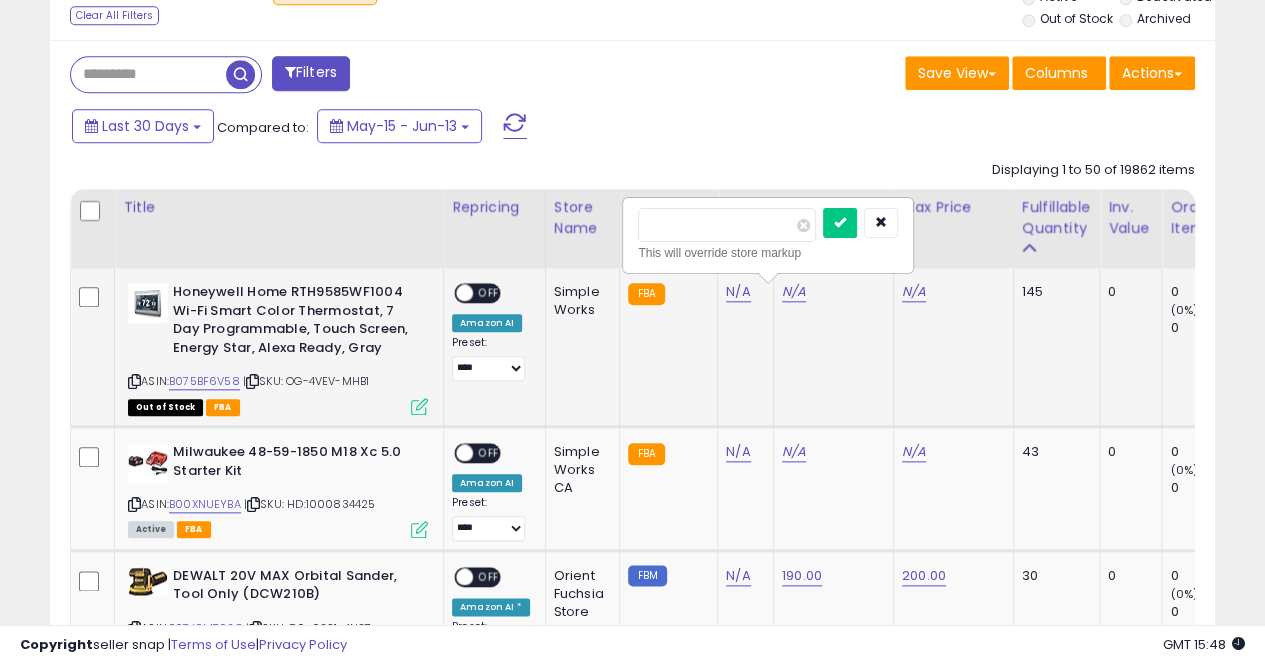 click at bounding box center (840, 223) 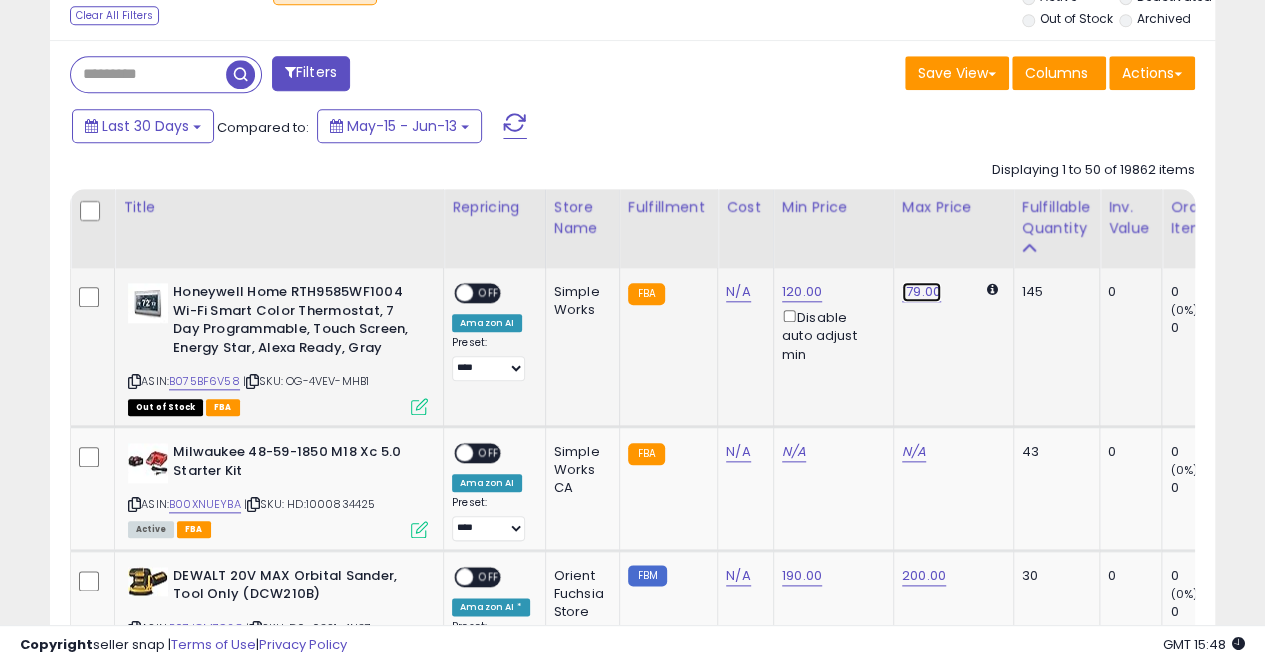 click on "179.00" at bounding box center (921, 292) 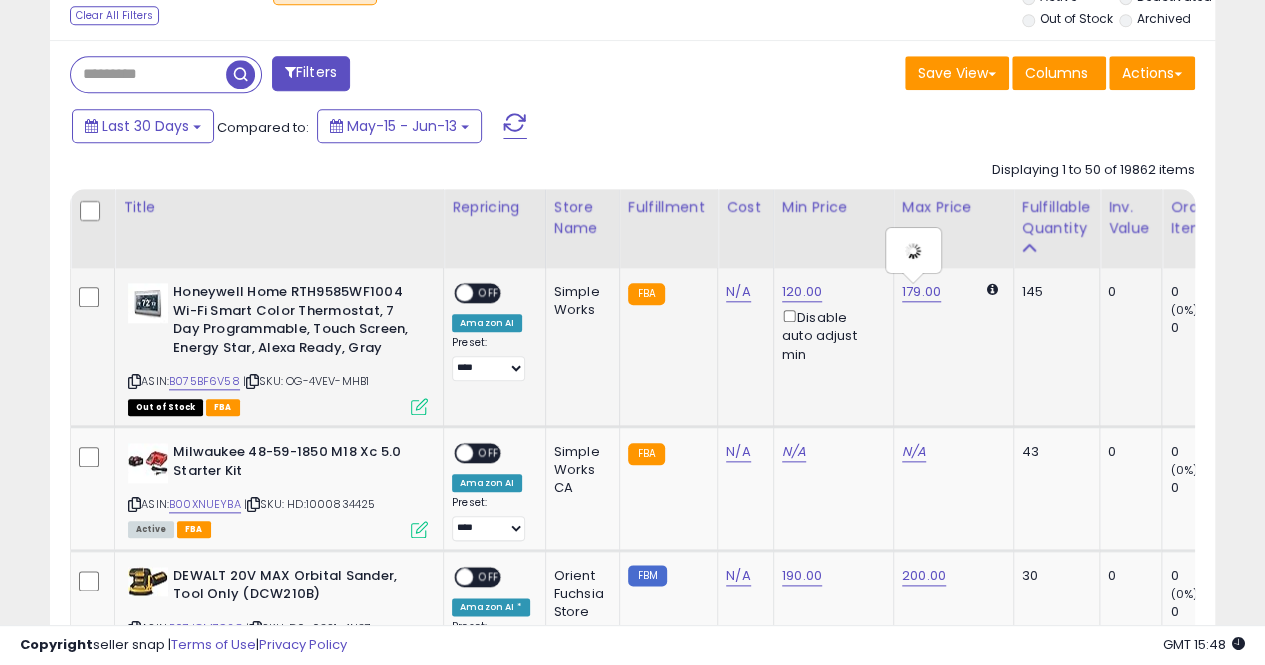 type on "******" 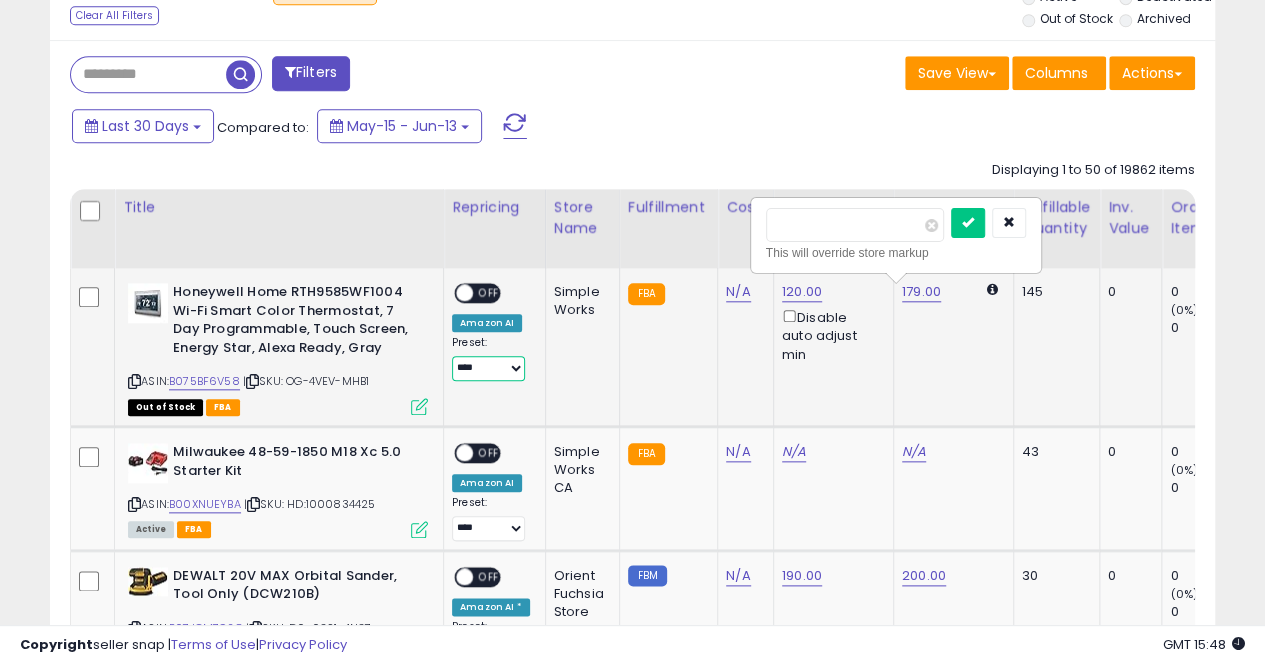 click on "**********" at bounding box center (488, 368) 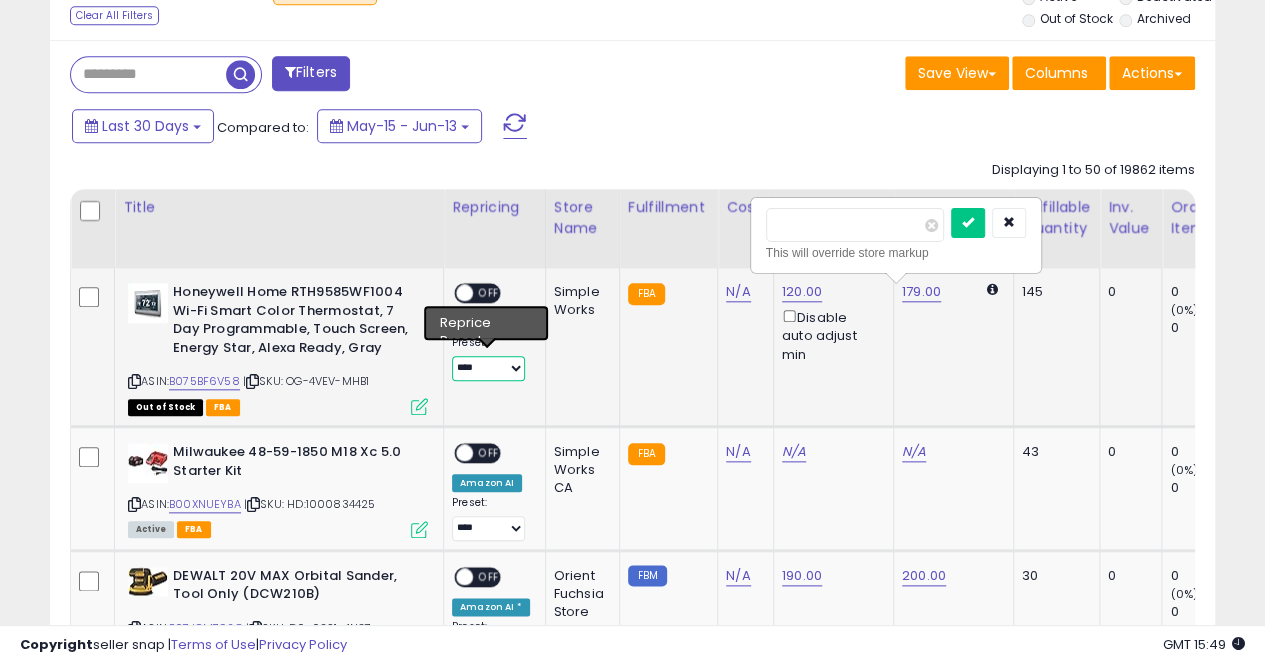 select on "**********" 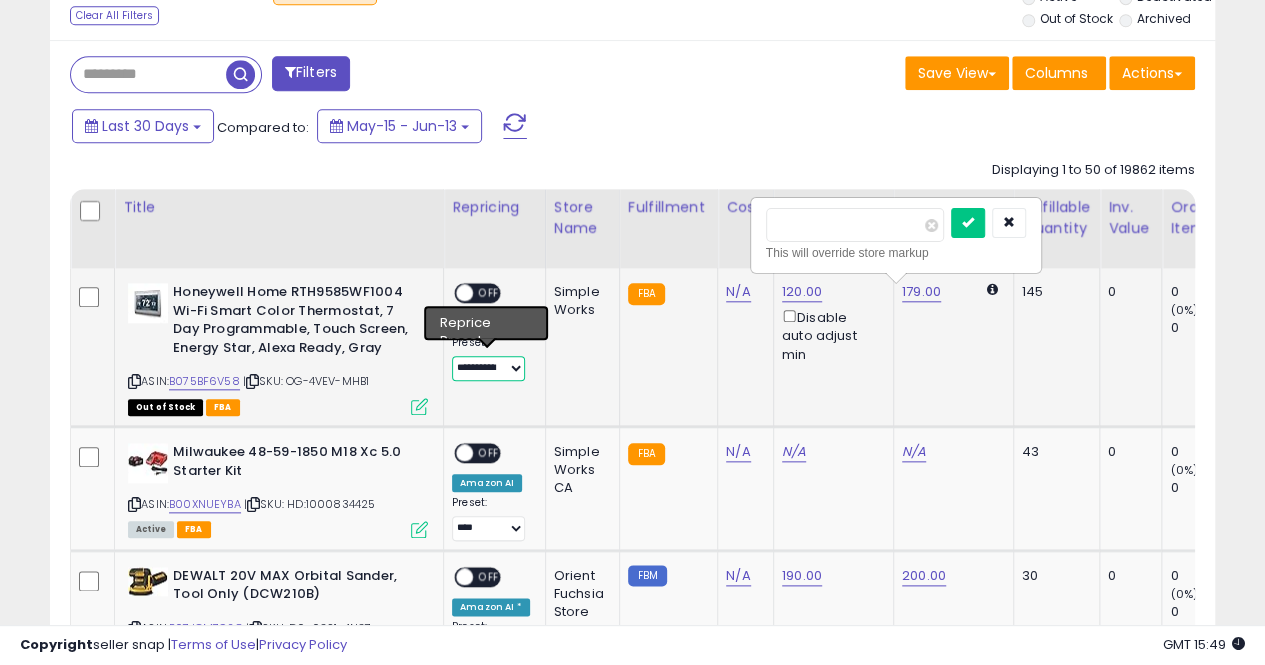 click on "**********" at bounding box center (488, 368) 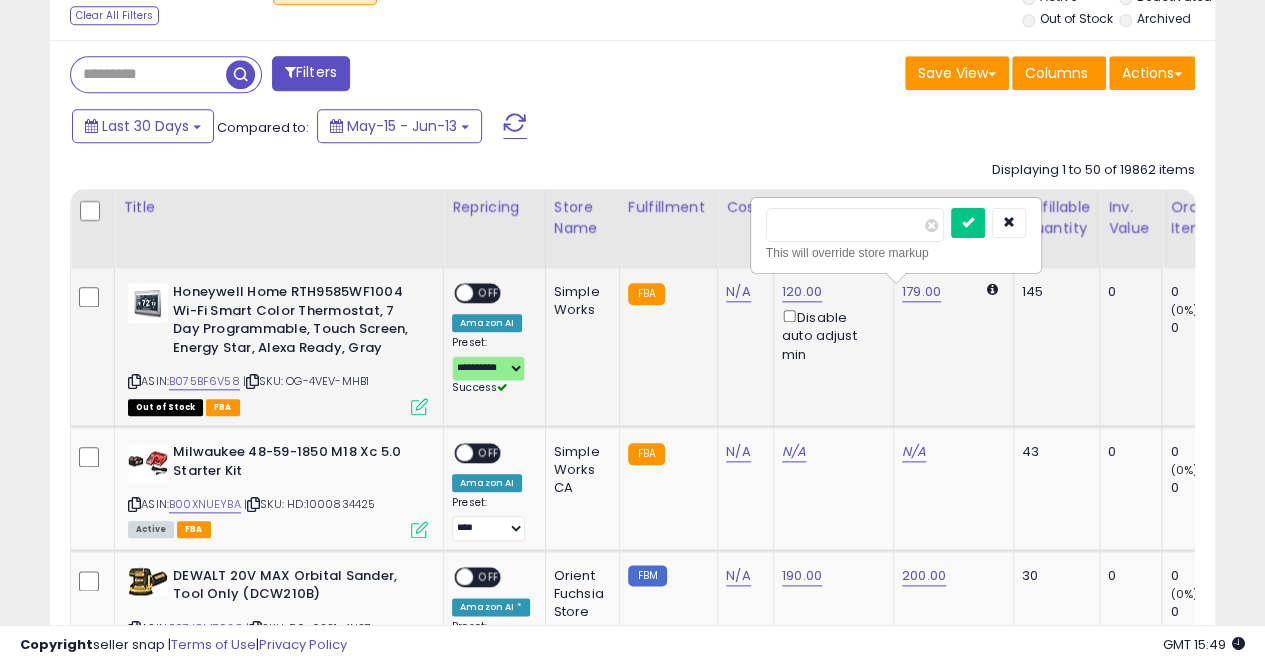 click on "OFF" at bounding box center (489, 293) 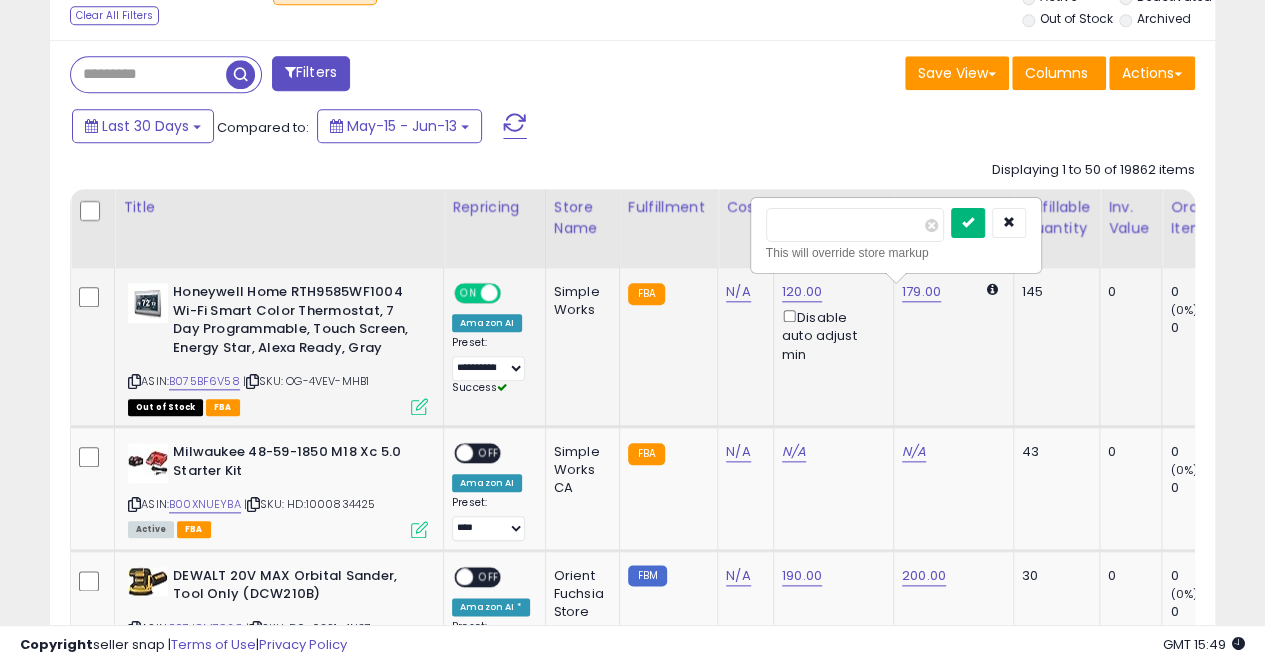 click at bounding box center [968, 223] 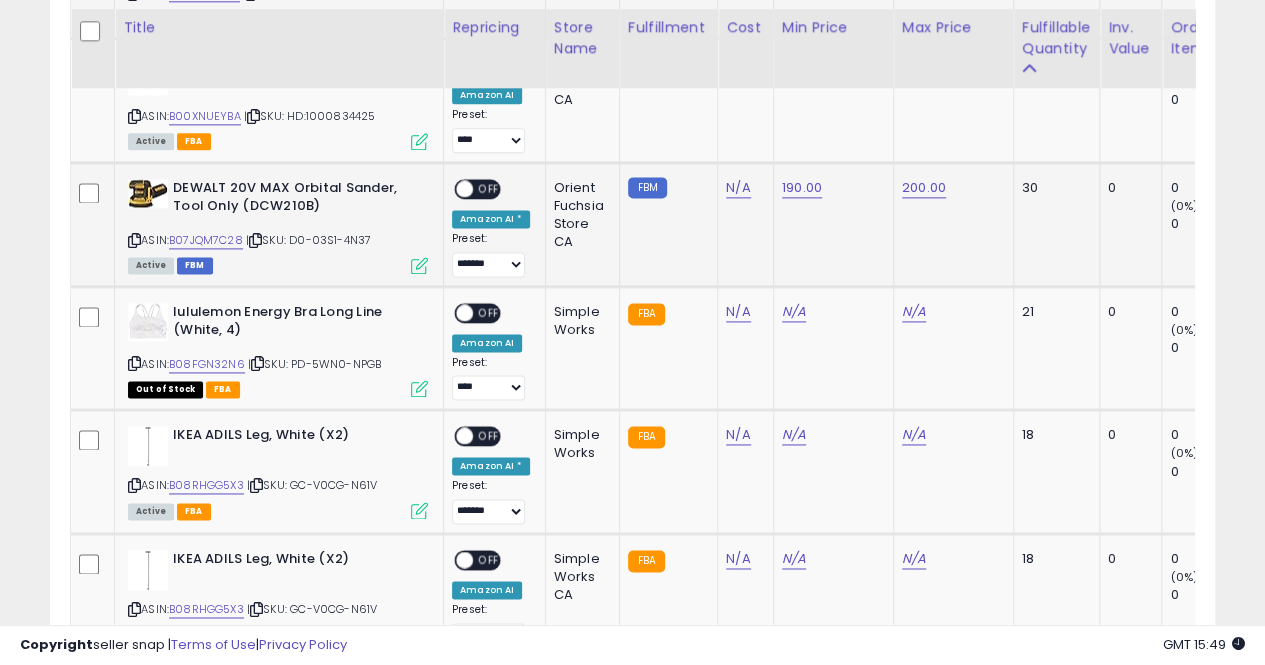 scroll, scrollTop: 1278, scrollLeft: 0, axis: vertical 